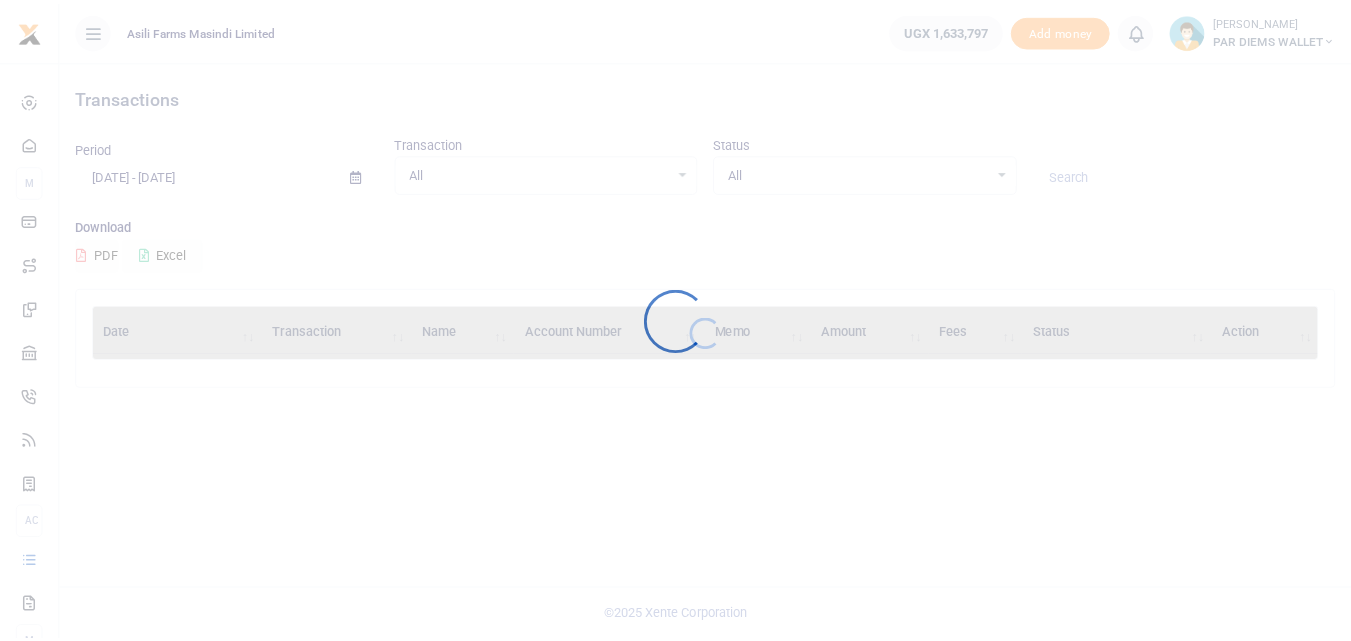 scroll, scrollTop: 0, scrollLeft: 0, axis: both 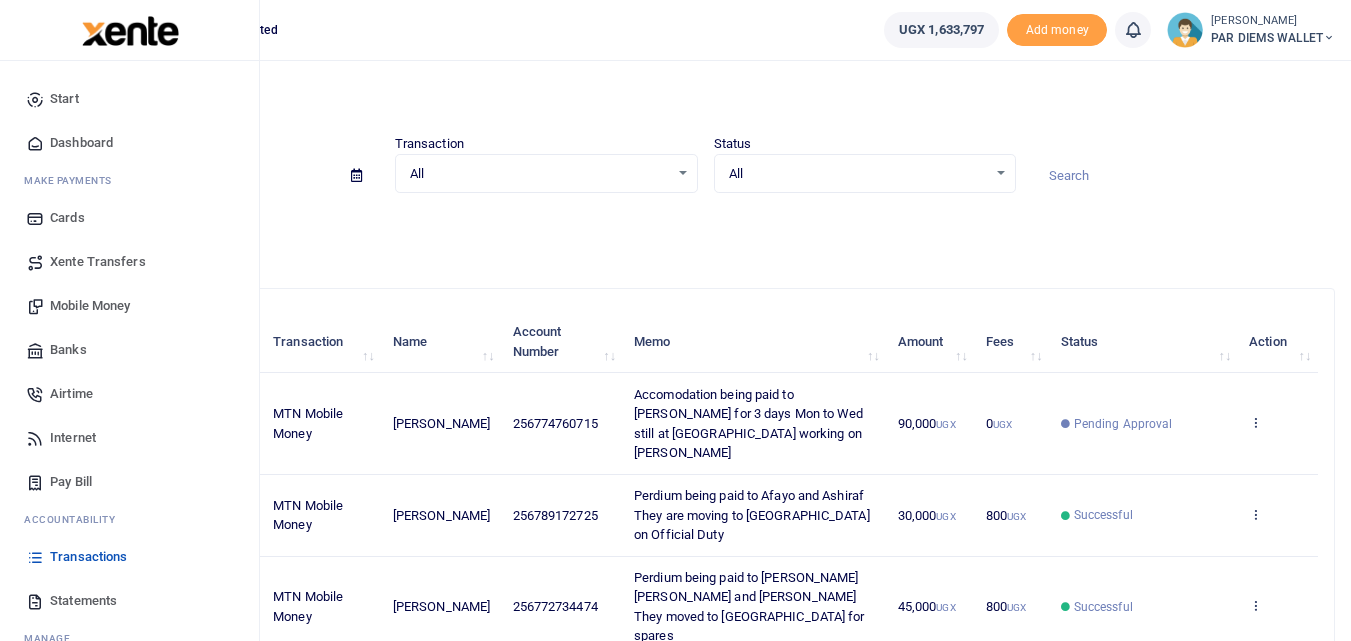 click on "Mobile Money" at bounding box center [90, 306] 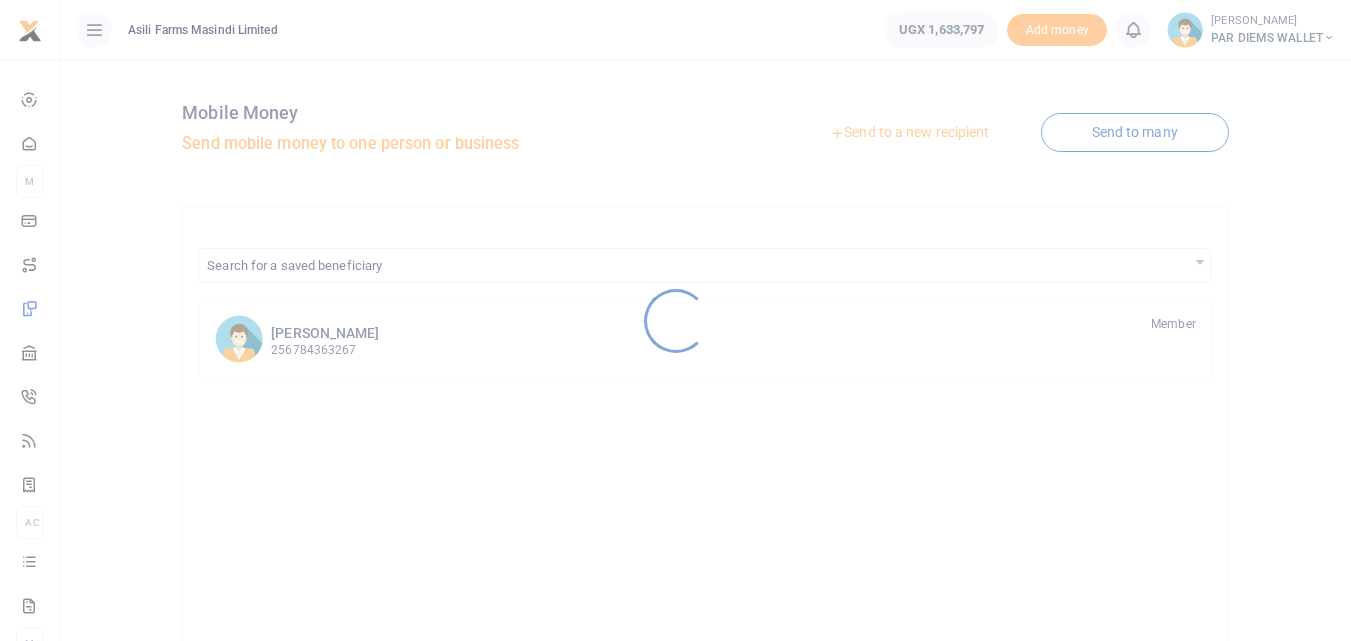 scroll, scrollTop: 0, scrollLeft: 0, axis: both 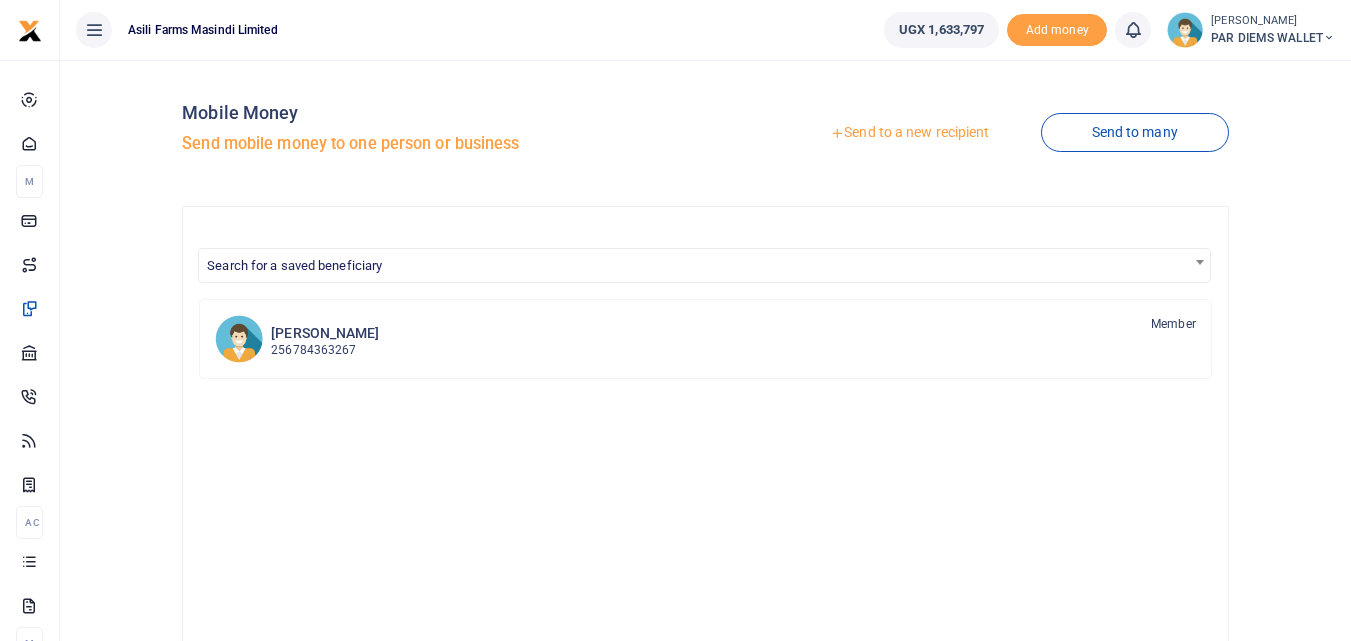 click on "Send to a new recipient" at bounding box center (909, 133) 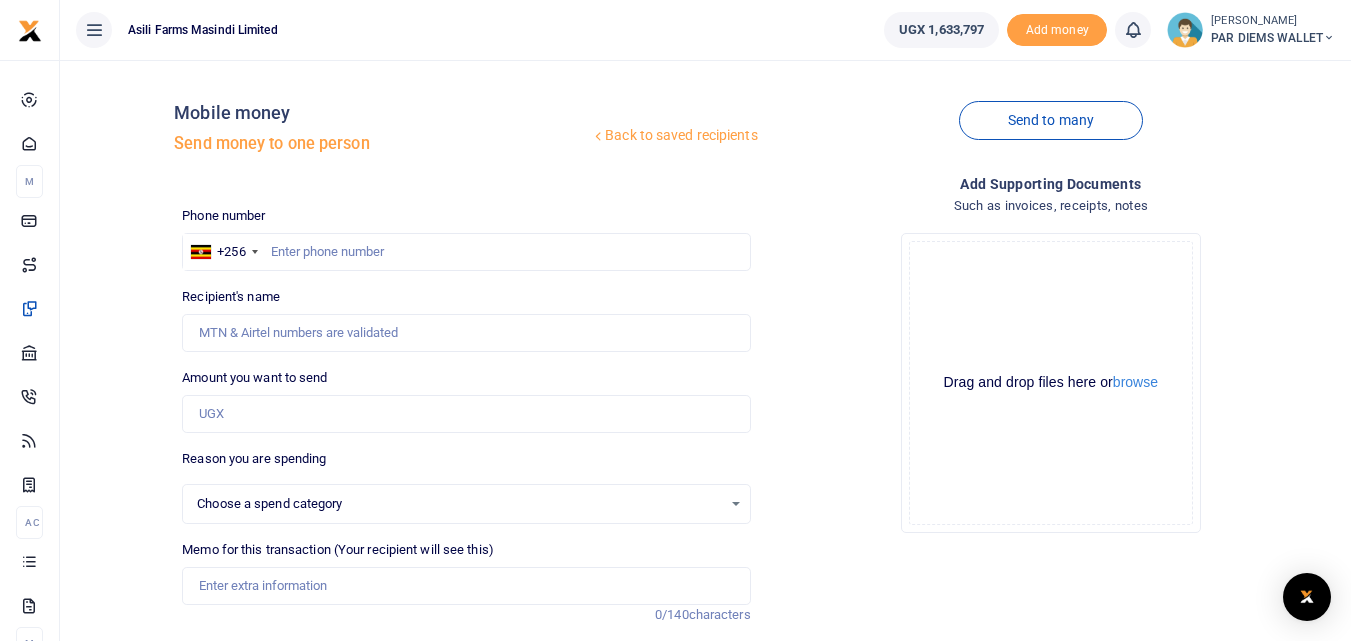 scroll, scrollTop: 0, scrollLeft: 0, axis: both 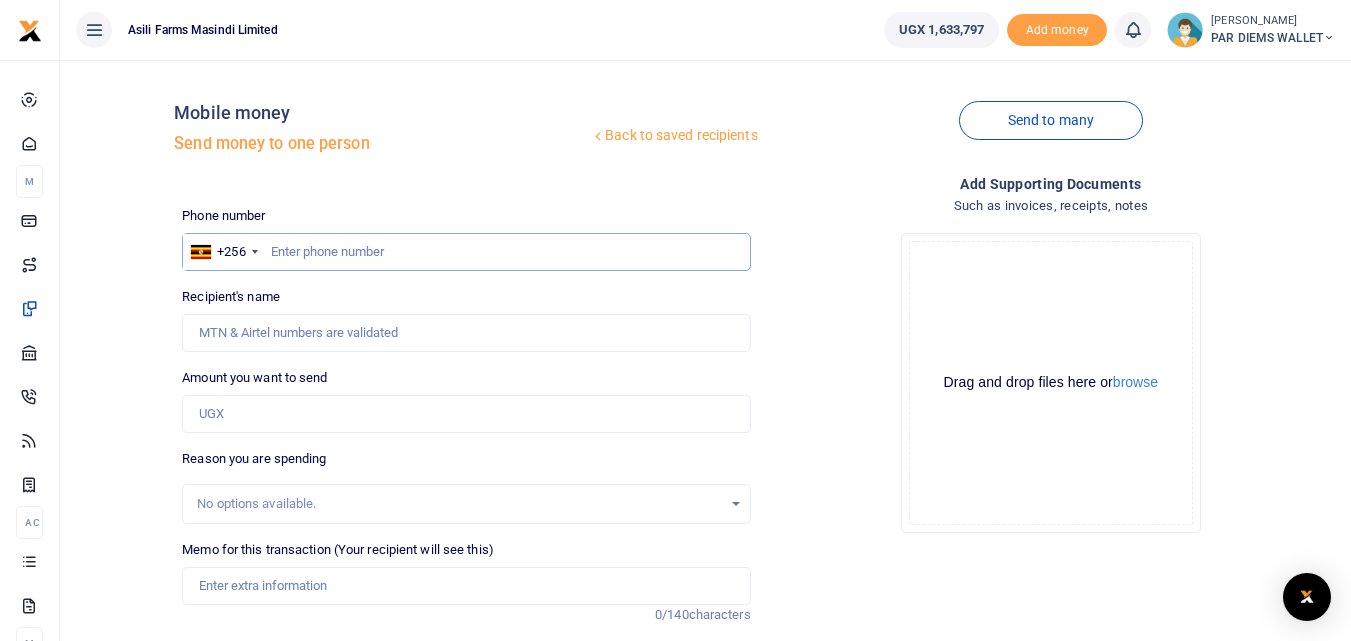 click at bounding box center [466, 252] 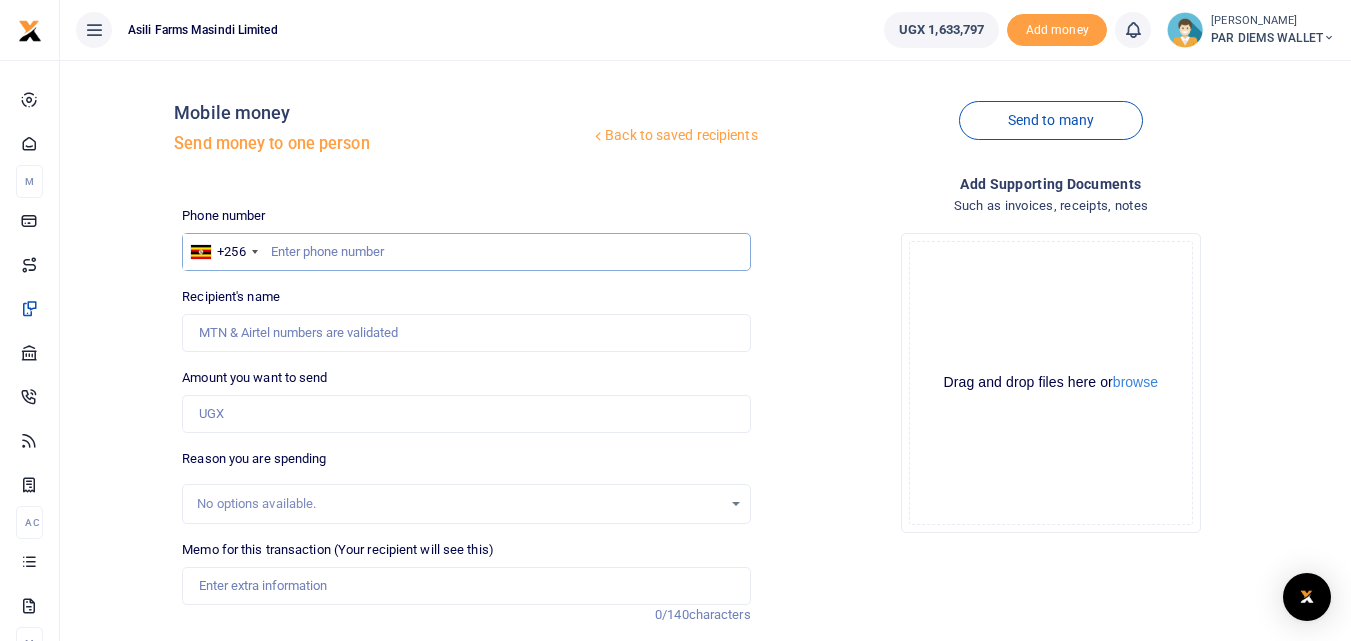 click at bounding box center [466, 252] 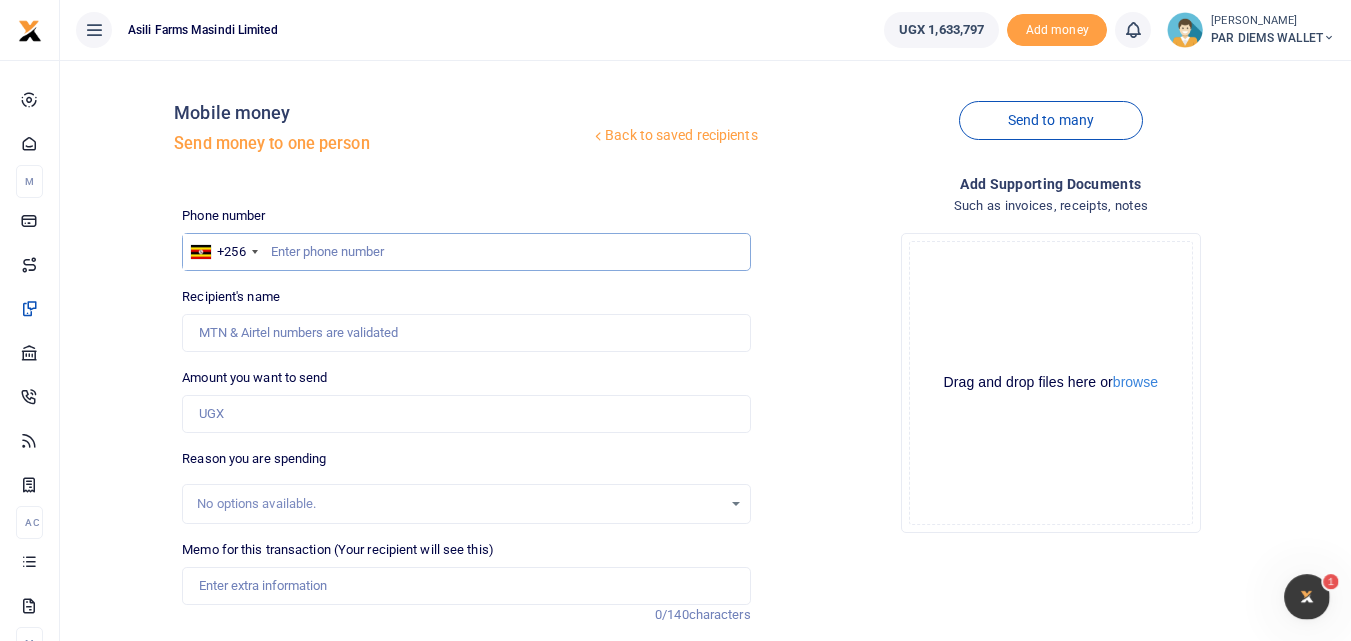 scroll, scrollTop: 0, scrollLeft: 0, axis: both 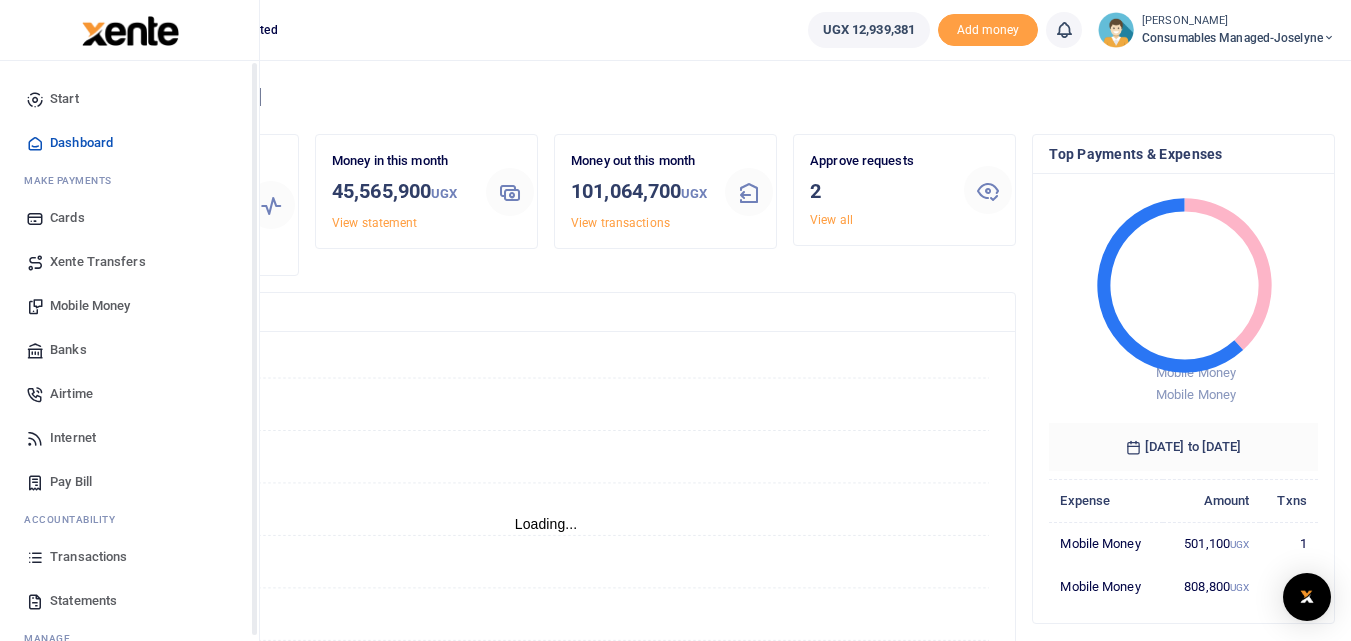 click at bounding box center (35, 557) 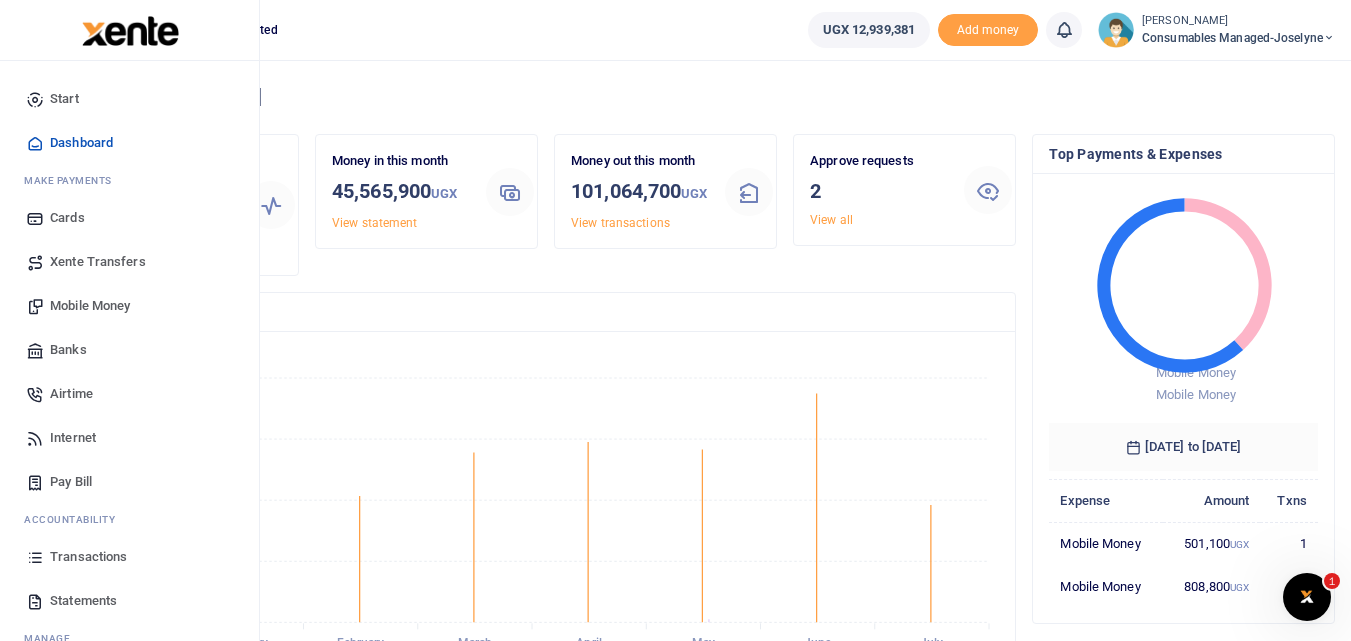 scroll, scrollTop: 0, scrollLeft: 0, axis: both 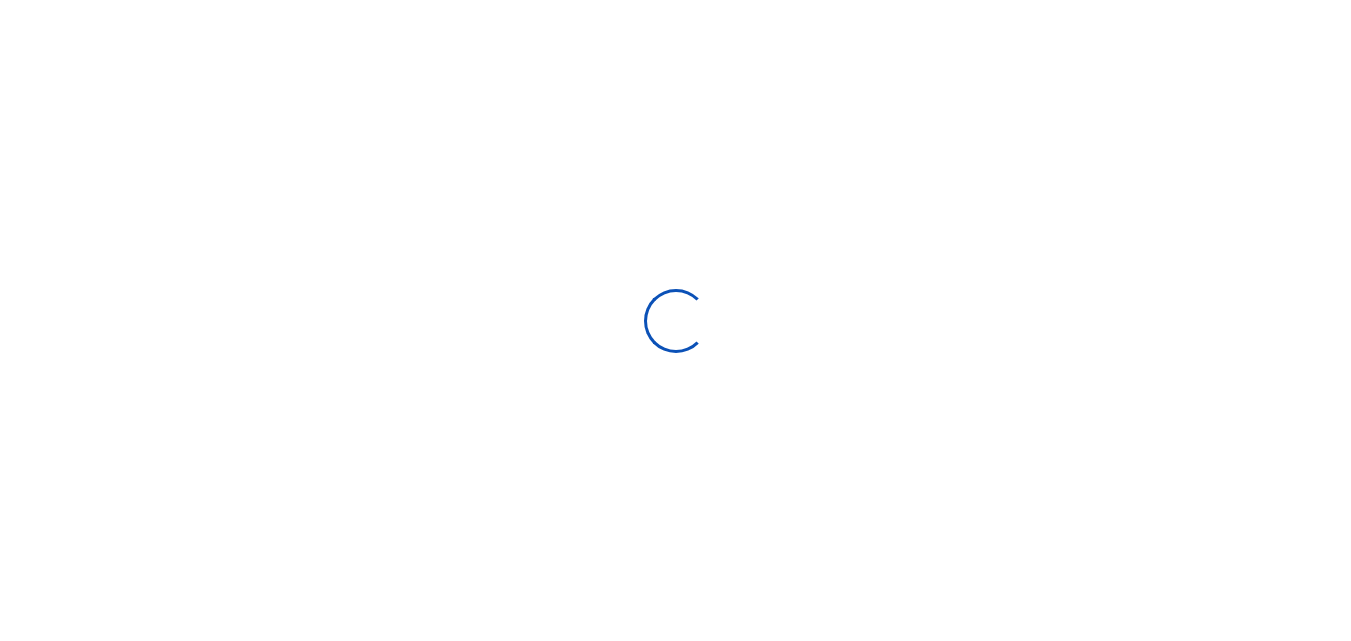 click at bounding box center (675, 320) 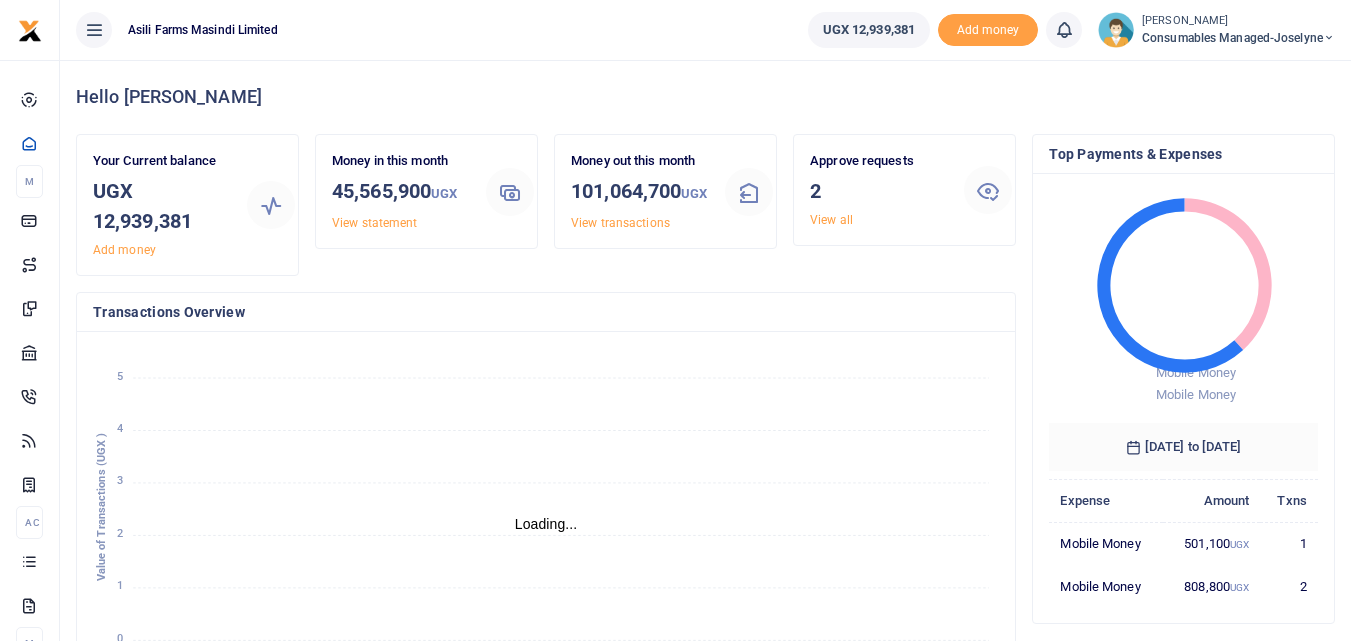 scroll, scrollTop: 0, scrollLeft: 0, axis: both 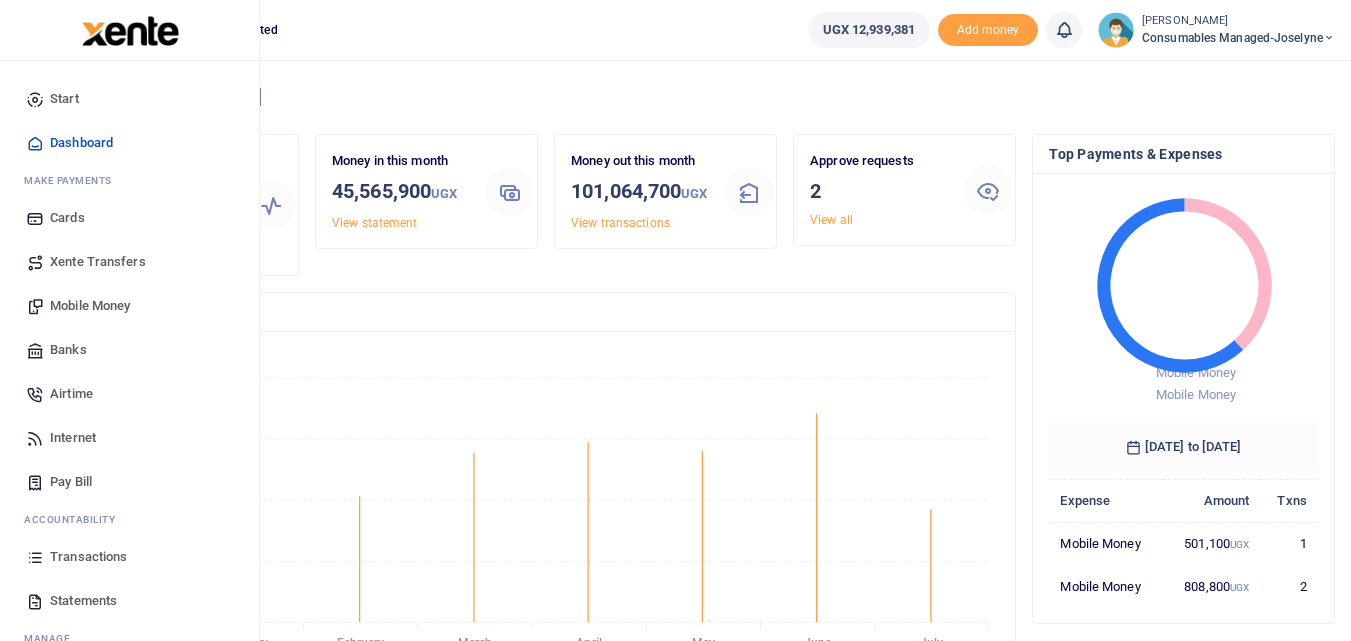 click at bounding box center [35, 557] 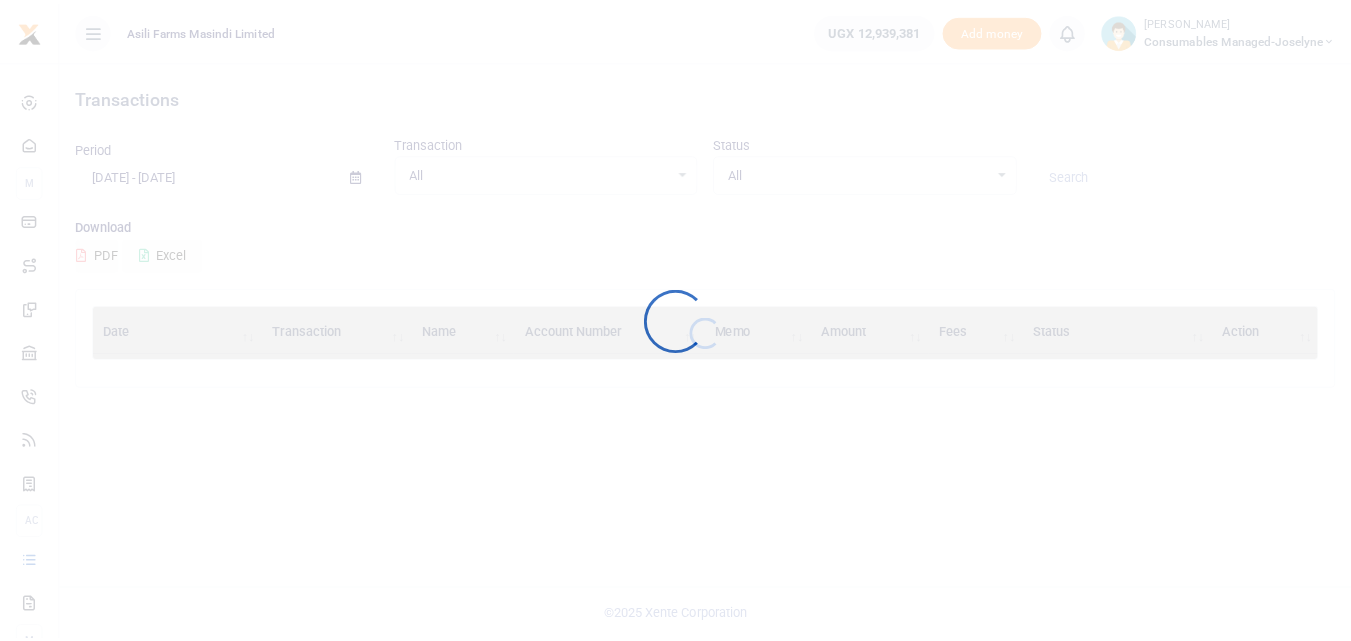 scroll, scrollTop: 0, scrollLeft: 0, axis: both 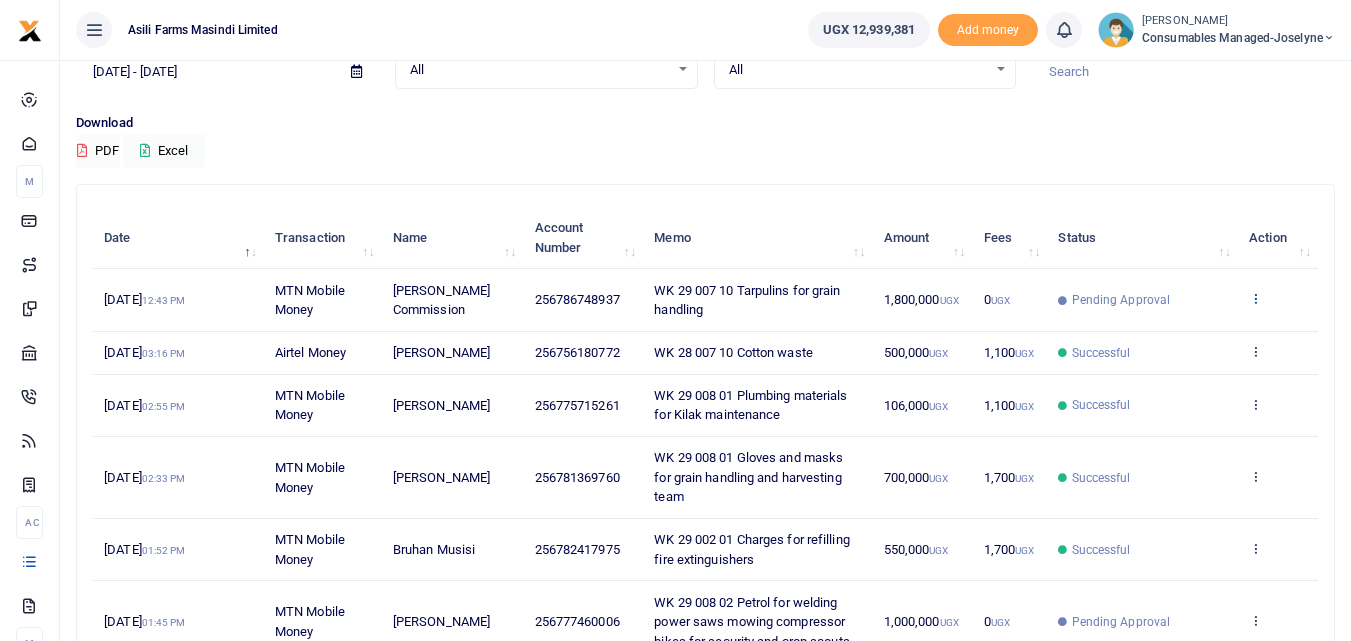 click at bounding box center (1255, 298) 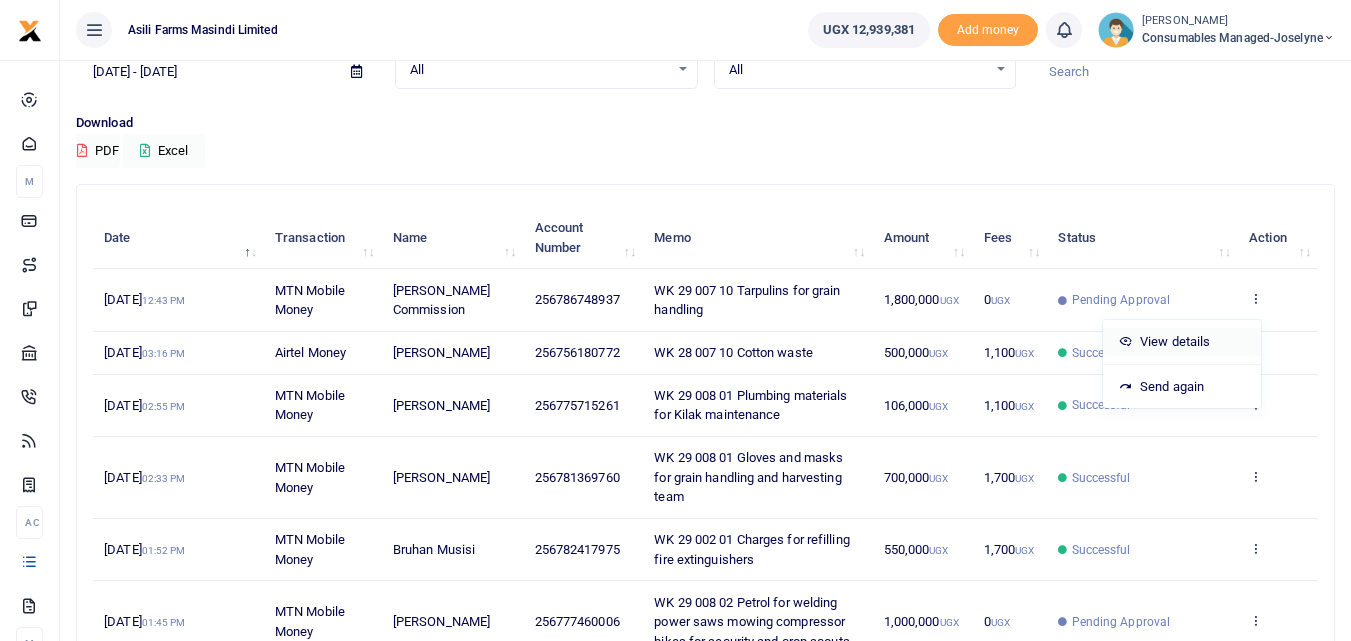 click on "View details" at bounding box center [1182, 342] 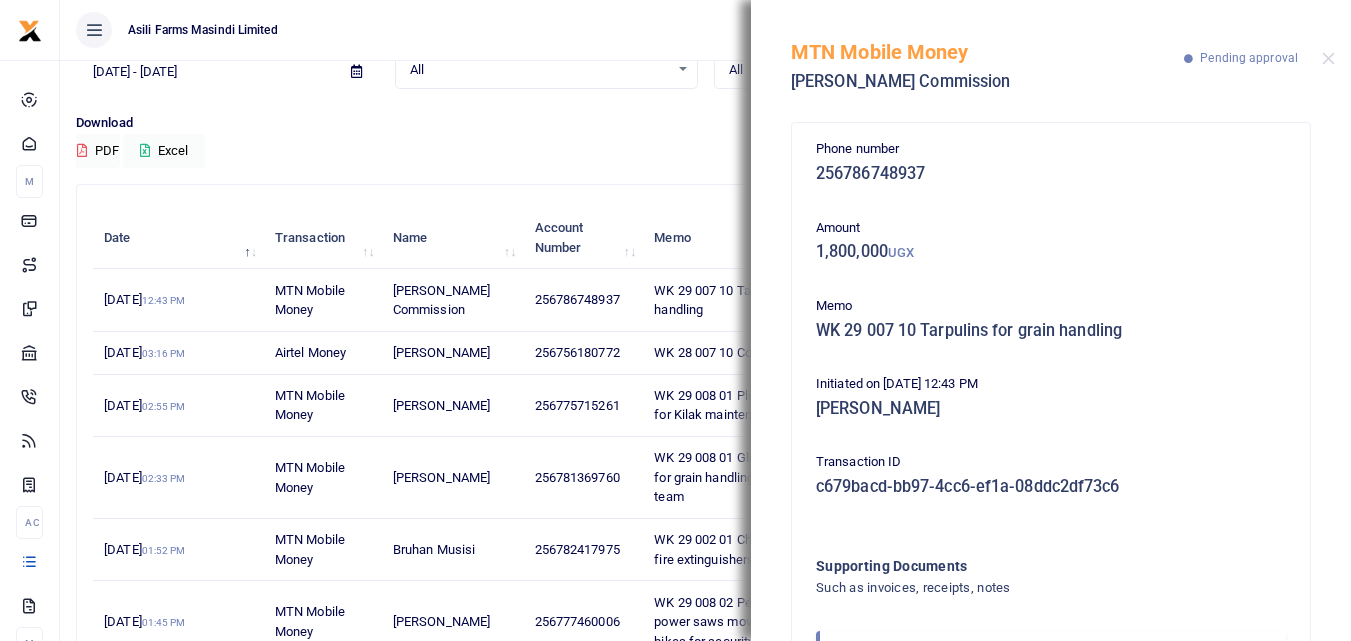 scroll, scrollTop: 119, scrollLeft: 0, axis: vertical 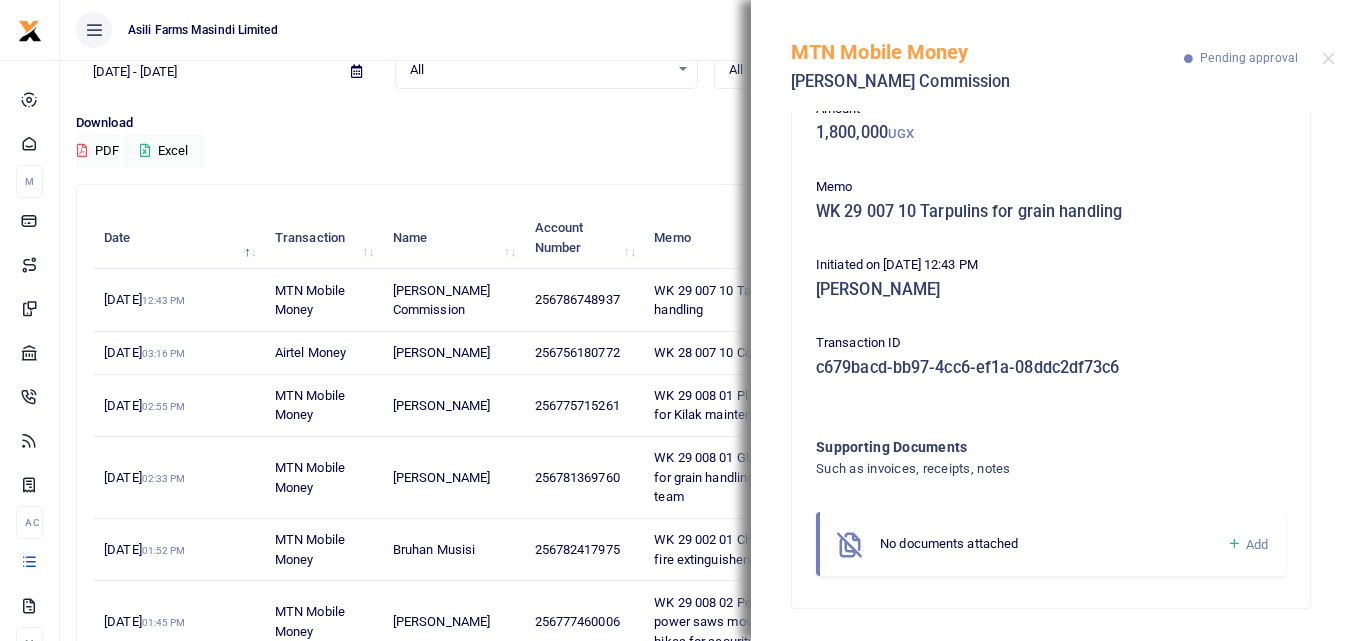 click at bounding box center [1234, 544] 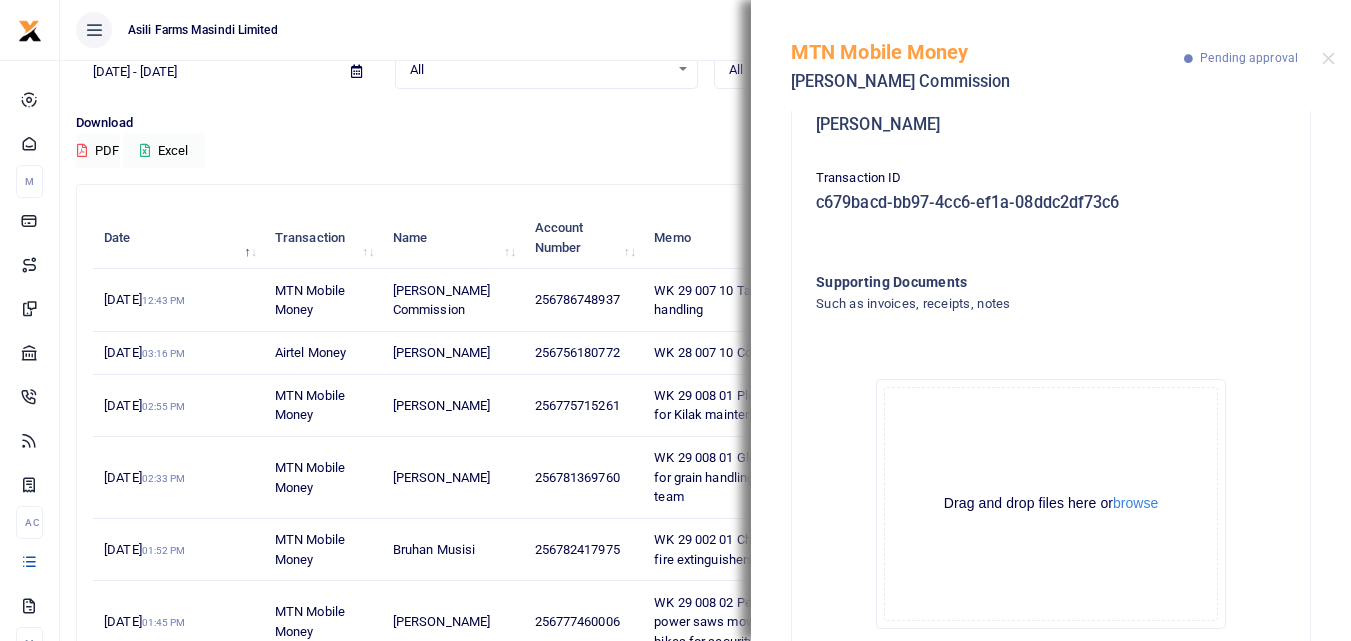 scroll, scrollTop: 345, scrollLeft: 0, axis: vertical 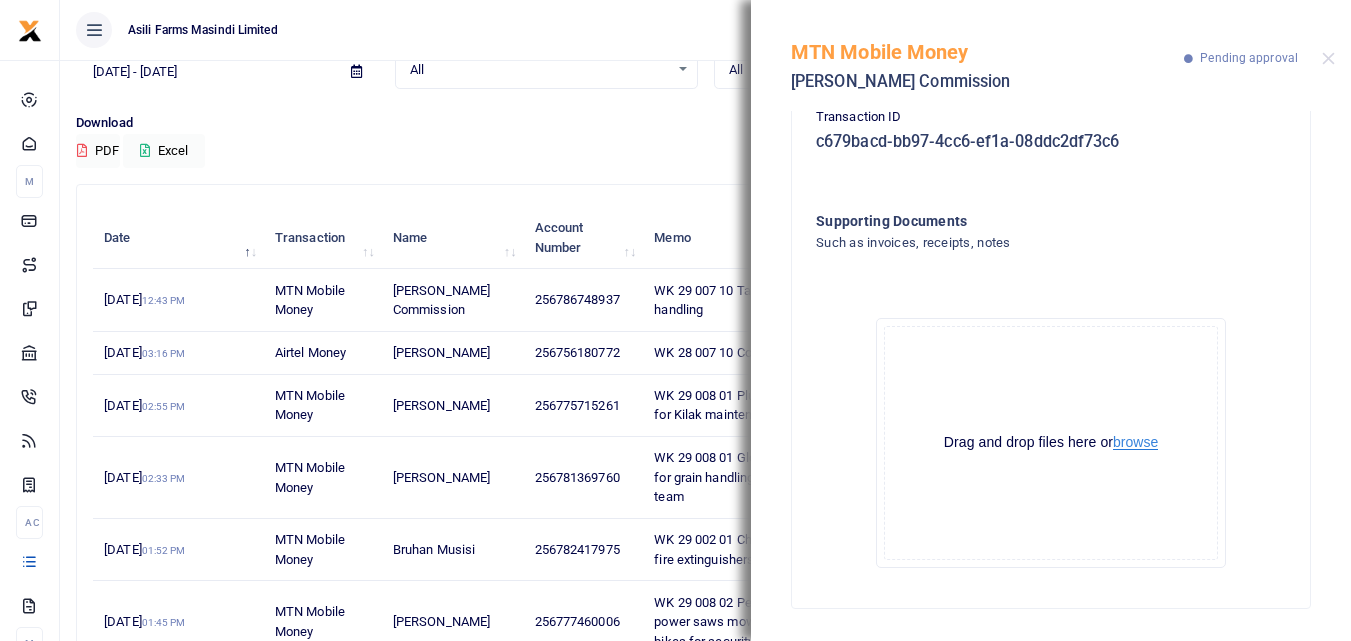 click on "browse" at bounding box center (1135, 442) 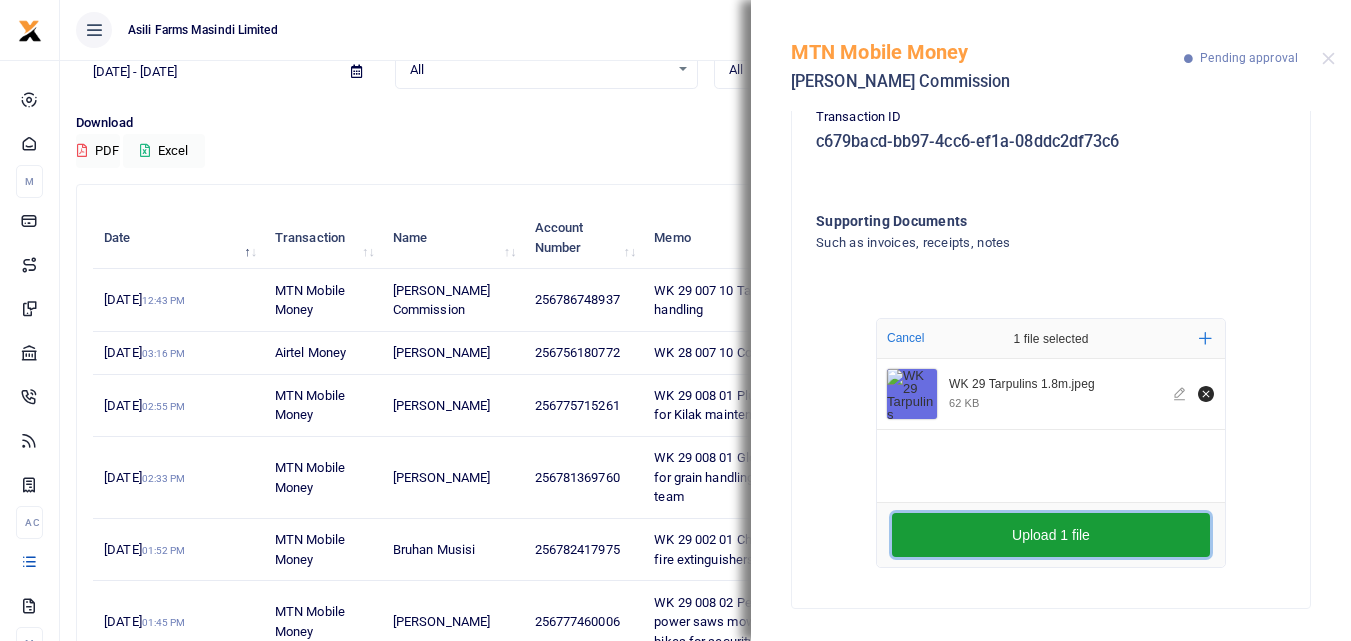 click on "Upload 1 file" at bounding box center [1051, 535] 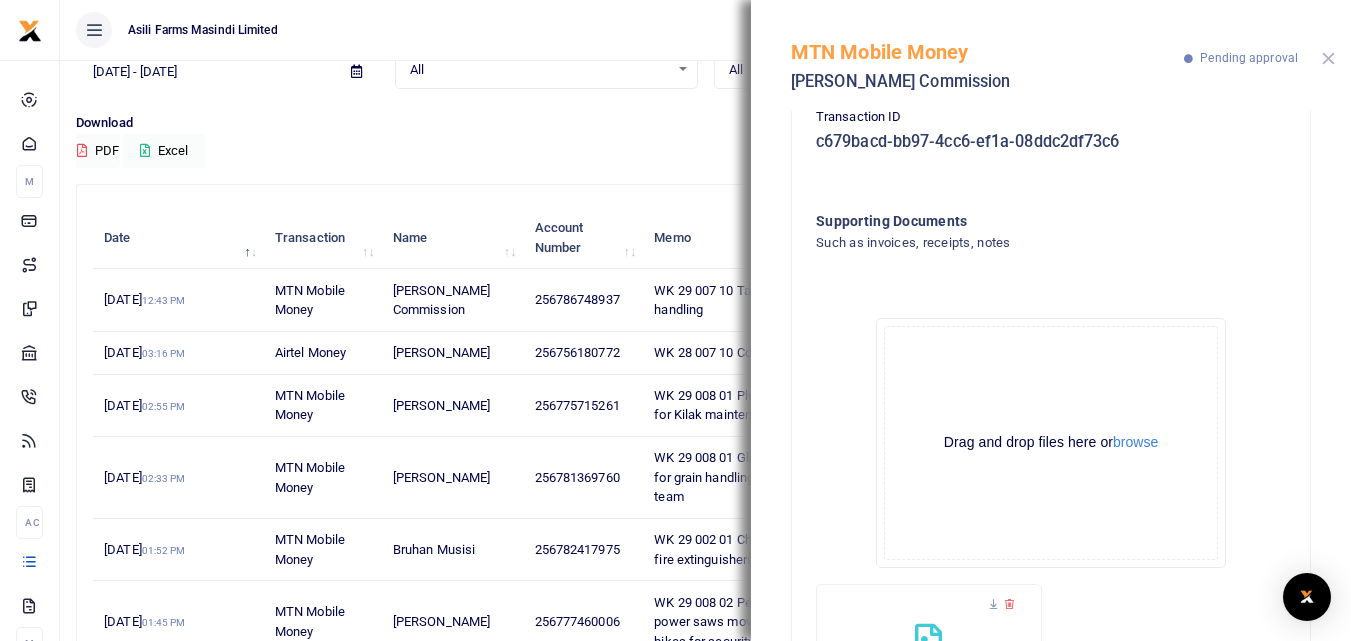 click at bounding box center [1328, 58] 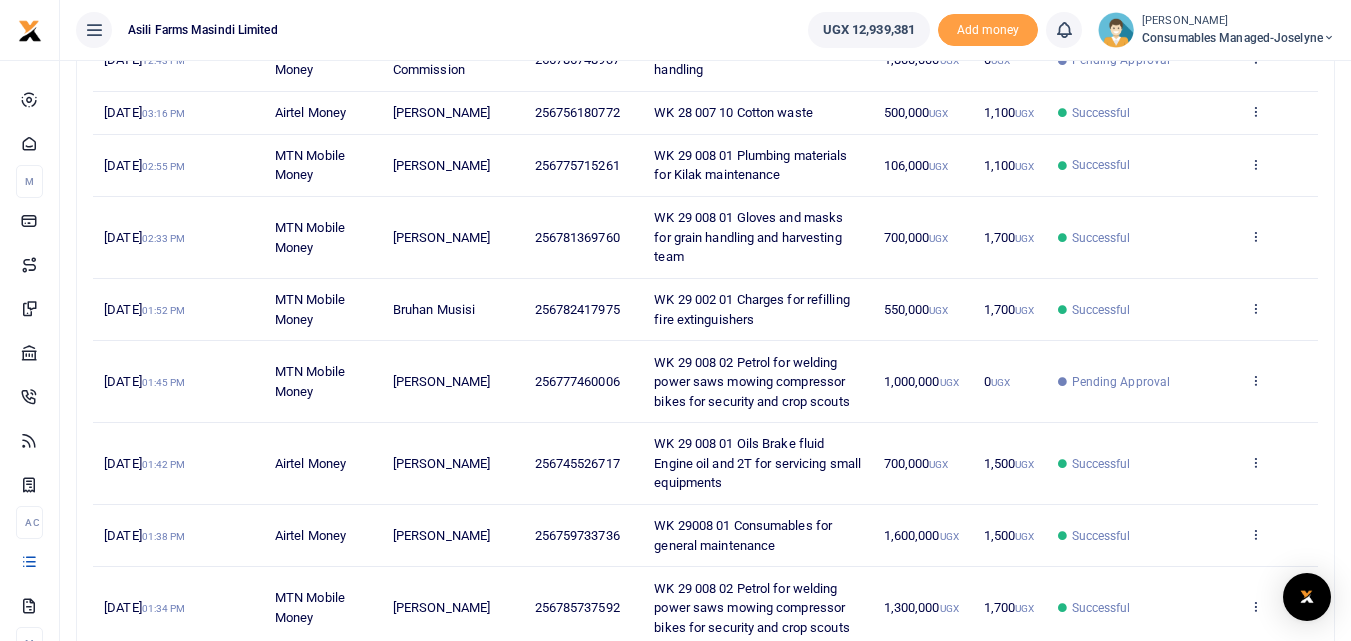 scroll, scrollTop: 351, scrollLeft: 0, axis: vertical 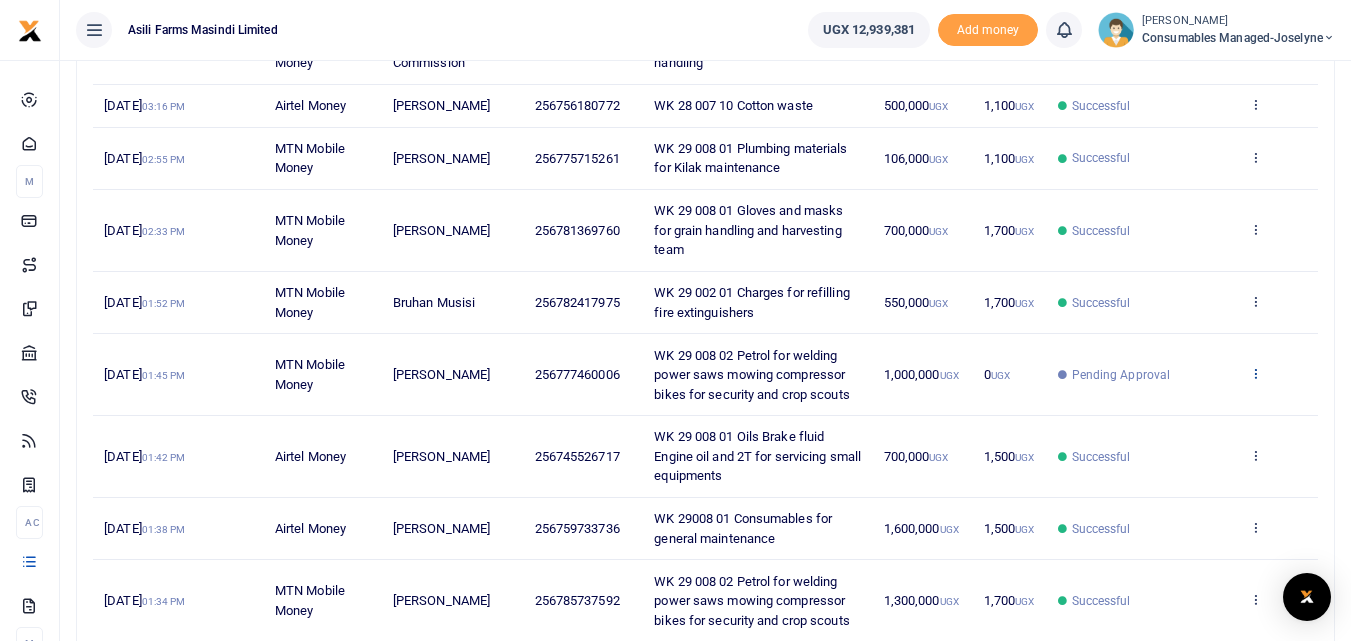 click at bounding box center (1255, 373) 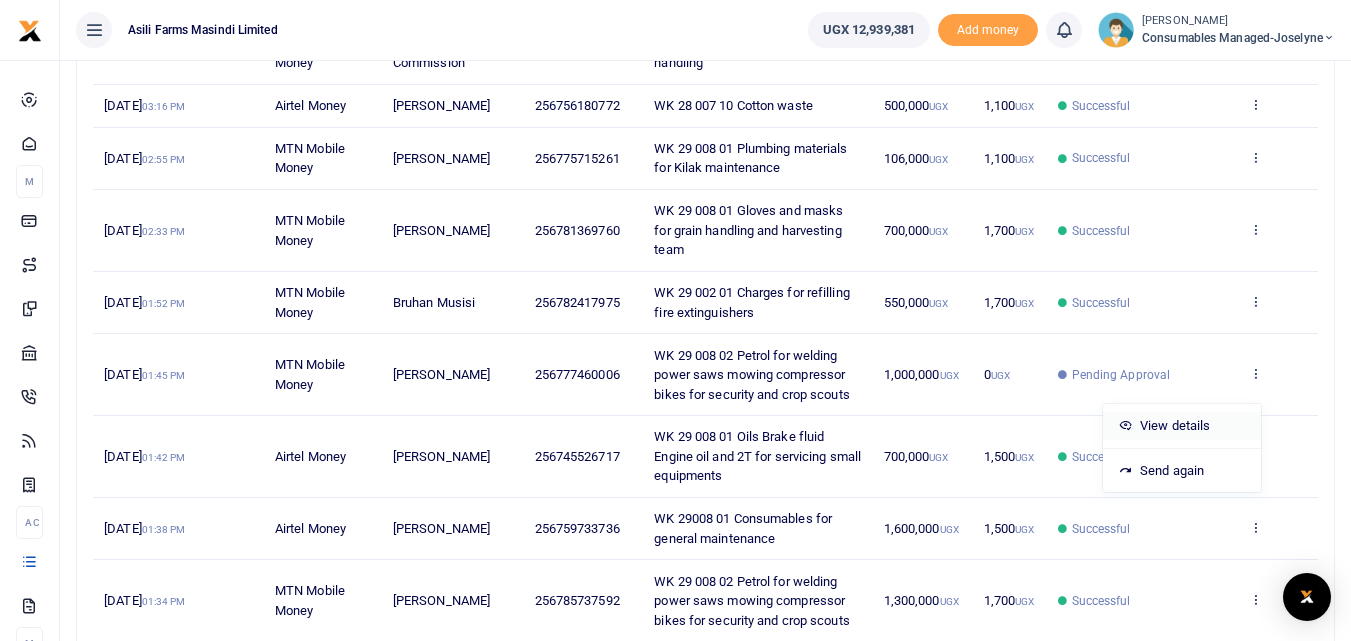 click on "View details" at bounding box center [1182, 426] 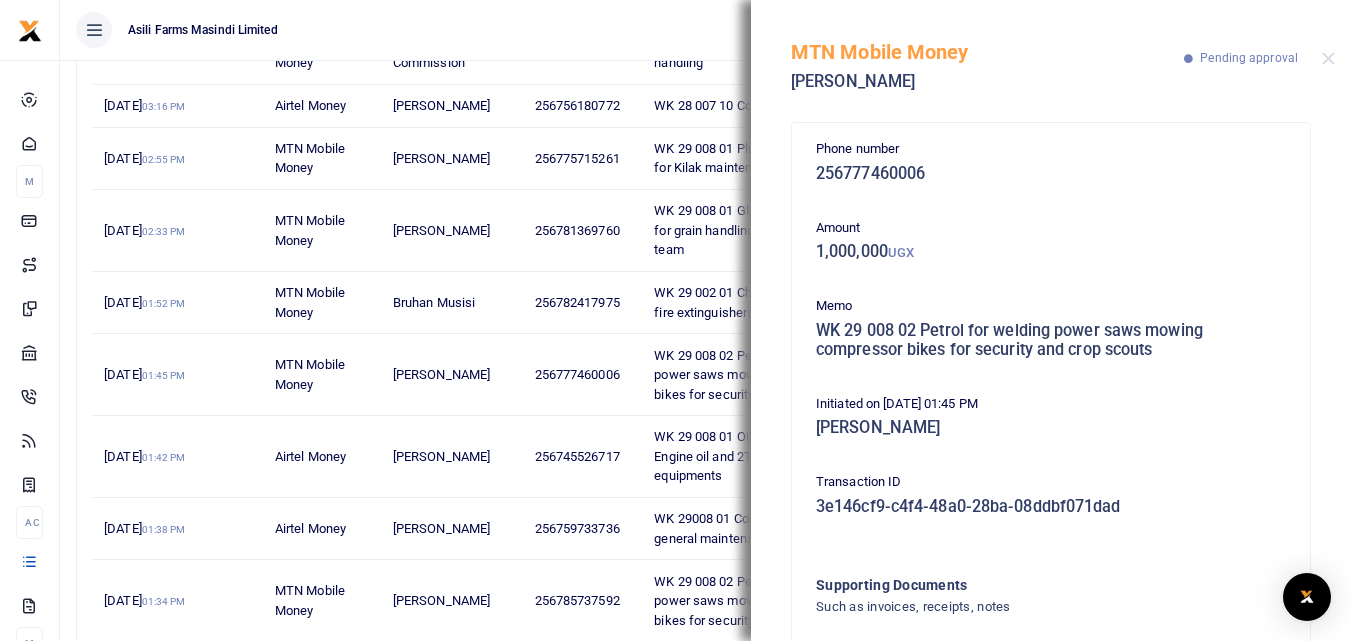 scroll, scrollTop: 139, scrollLeft: 0, axis: vertical 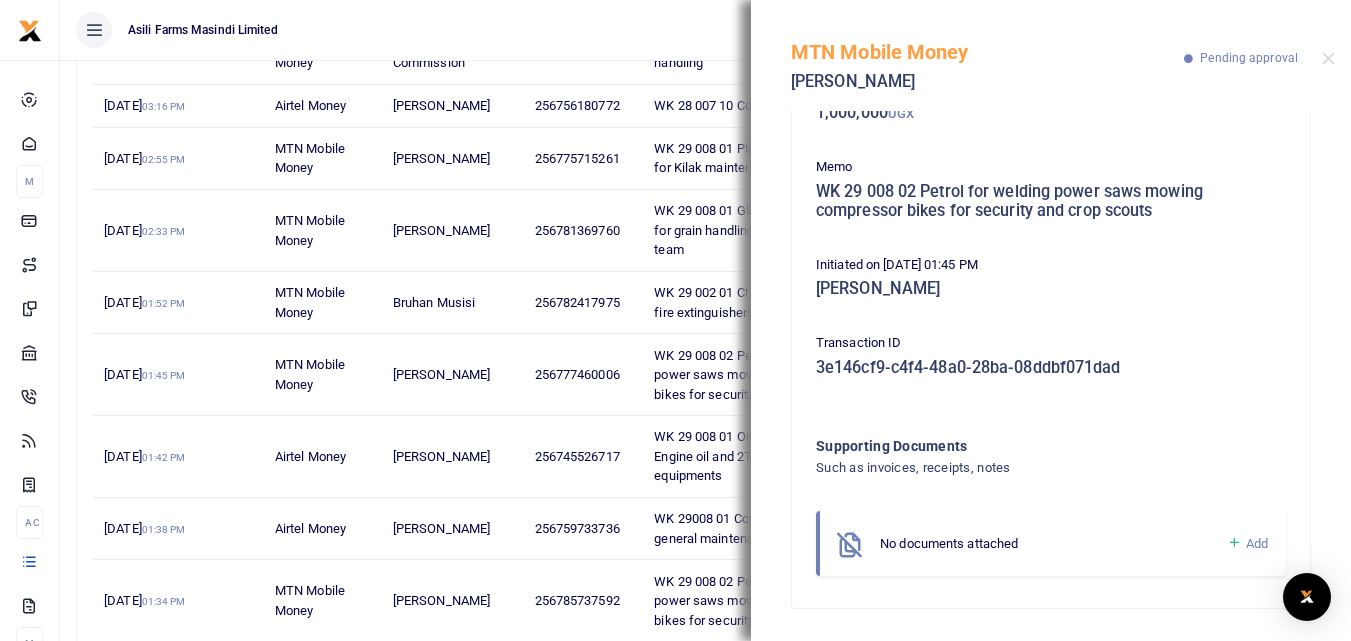 click at bounding box center (1234, 543) 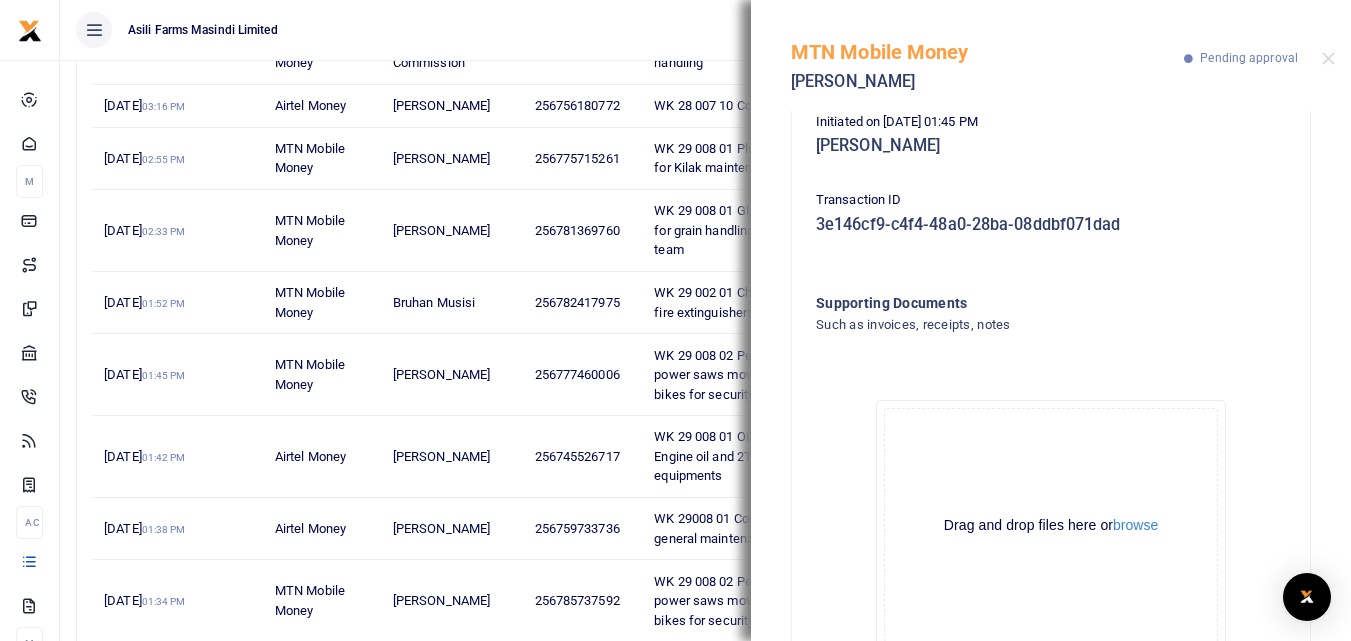 scroll, scrollTop: 364, scrollLeft: 0, axis: vertical 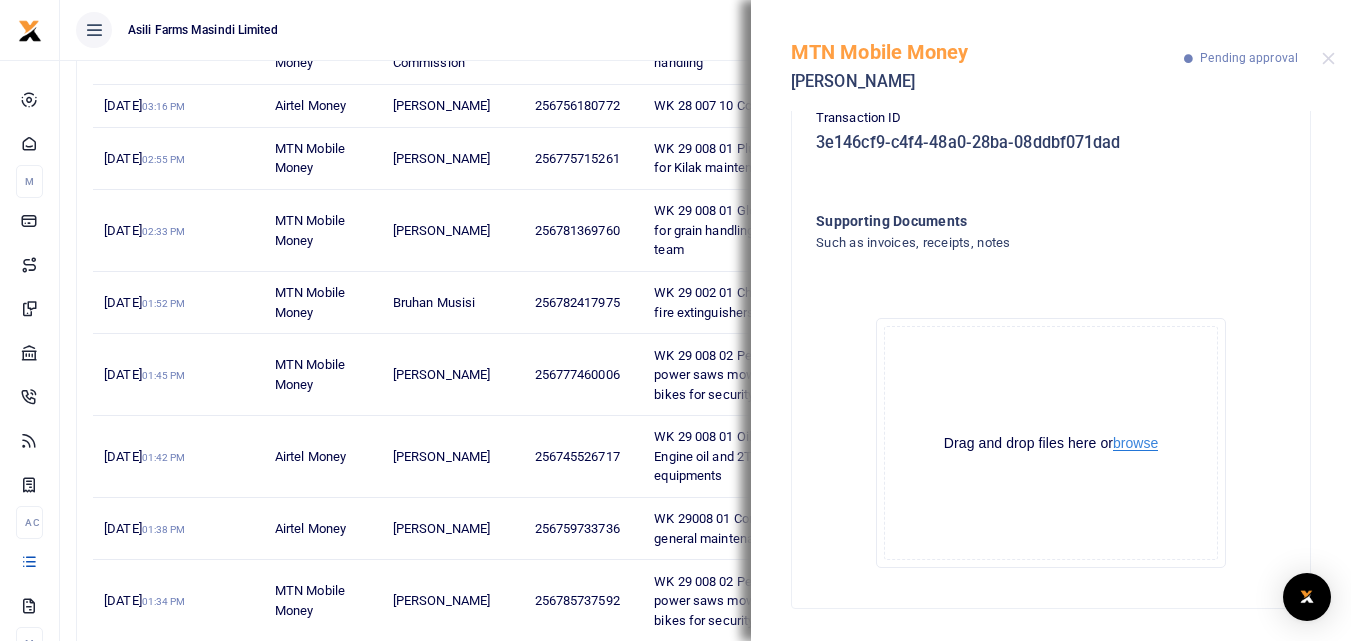 click on "browse" at bounding box center [1135, 443] 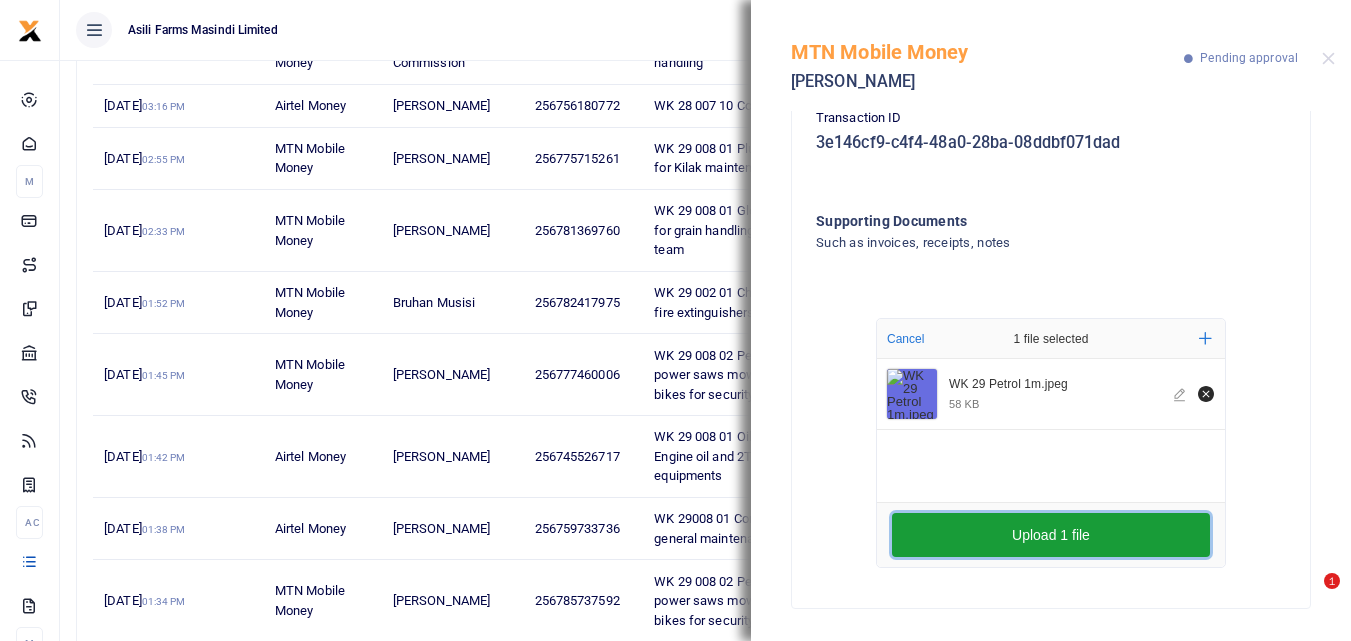 click on "Upload 1 file" at bounding box center (1051, 535) 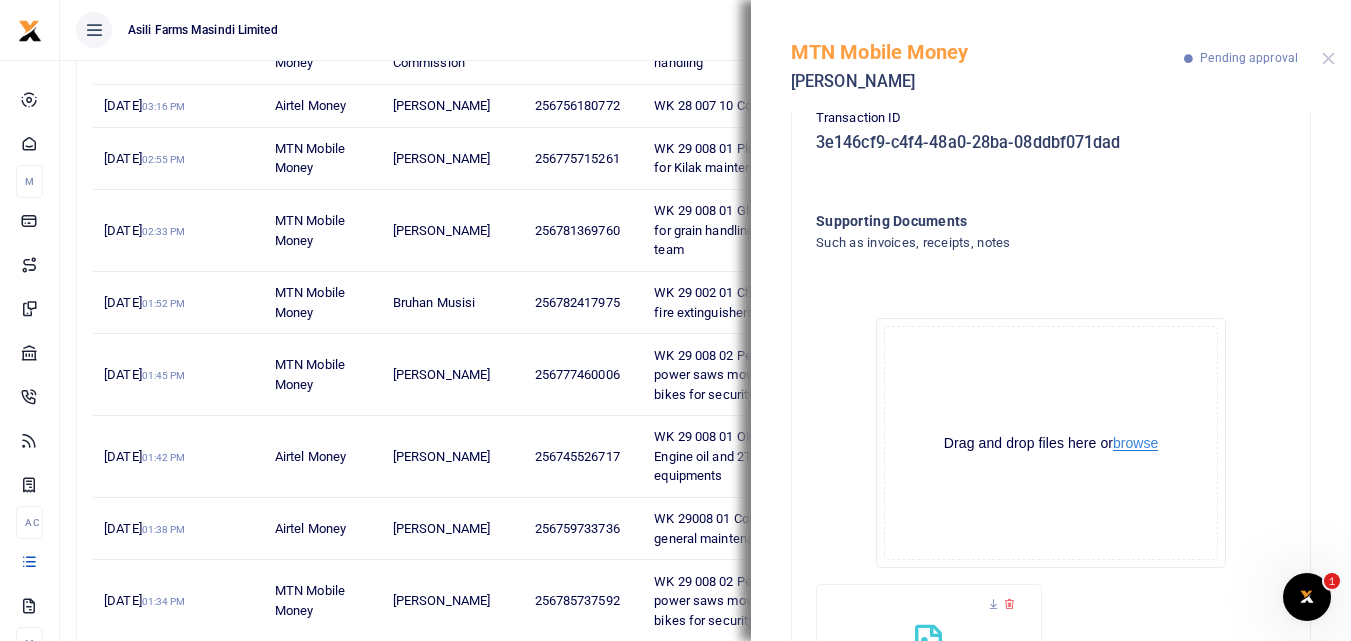 scroll, scrollTop: 0, scrollLeft: 0, axis: both 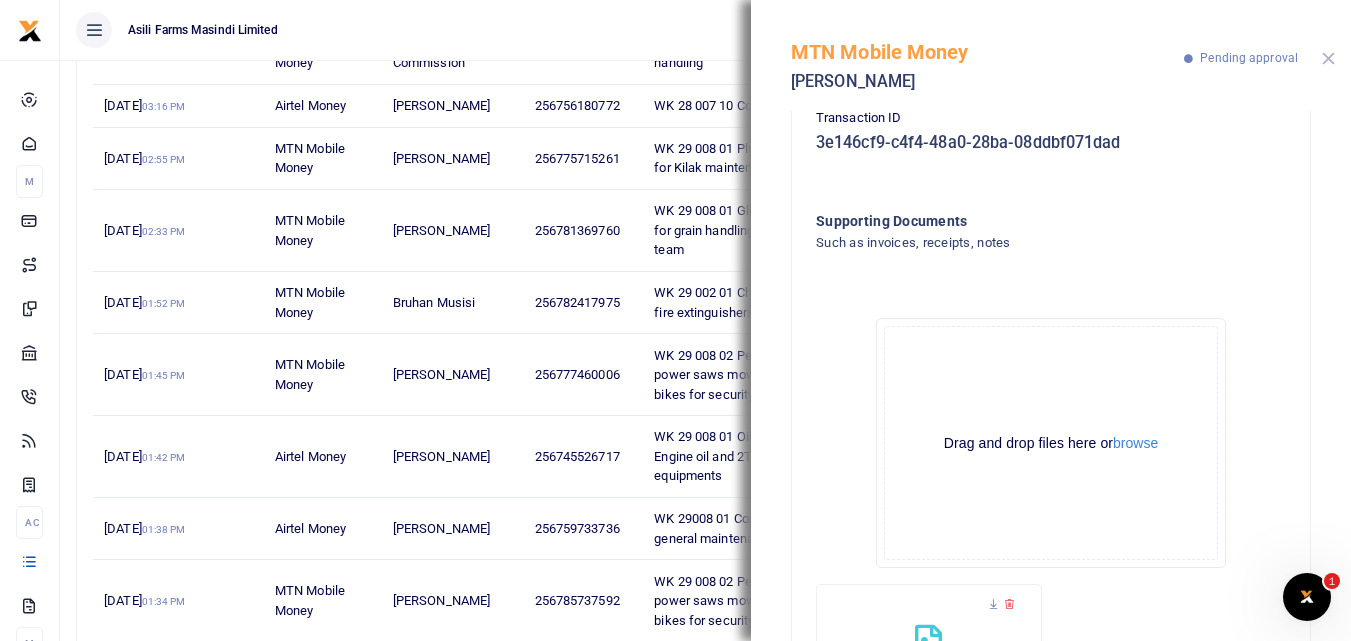 click at bounding box center [1328, 58] 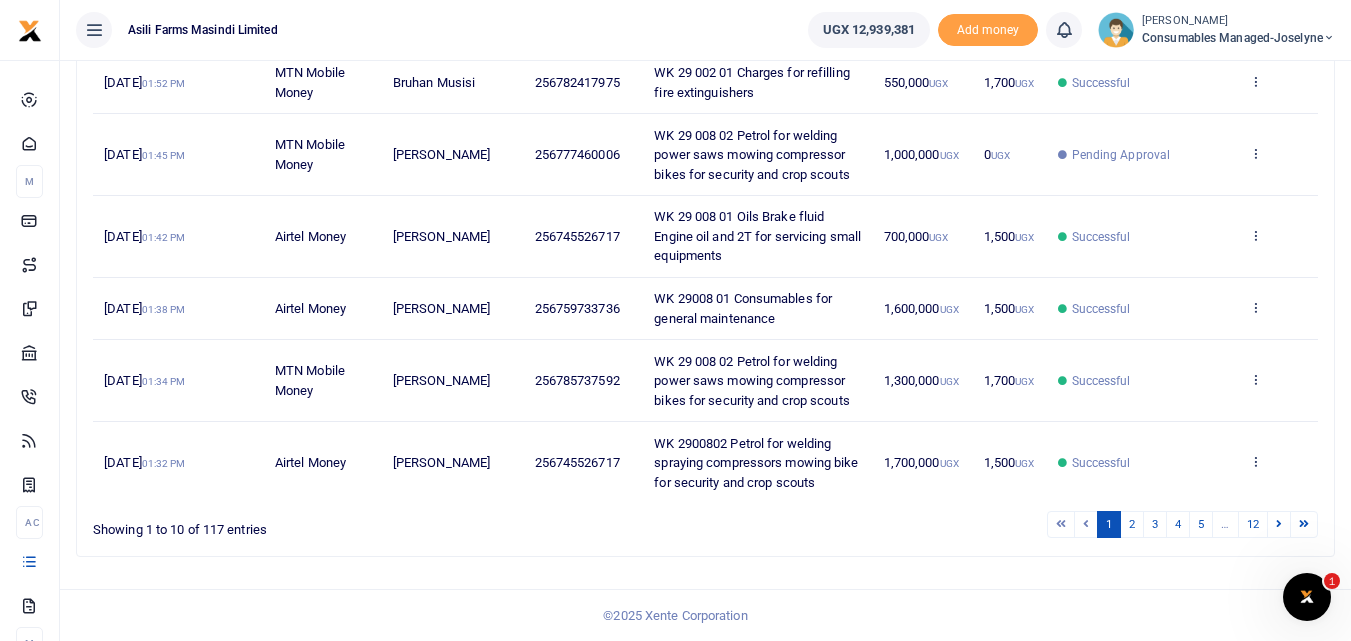 scroll, scrollTop: 591, scrollLeft: 0, axis: vertical 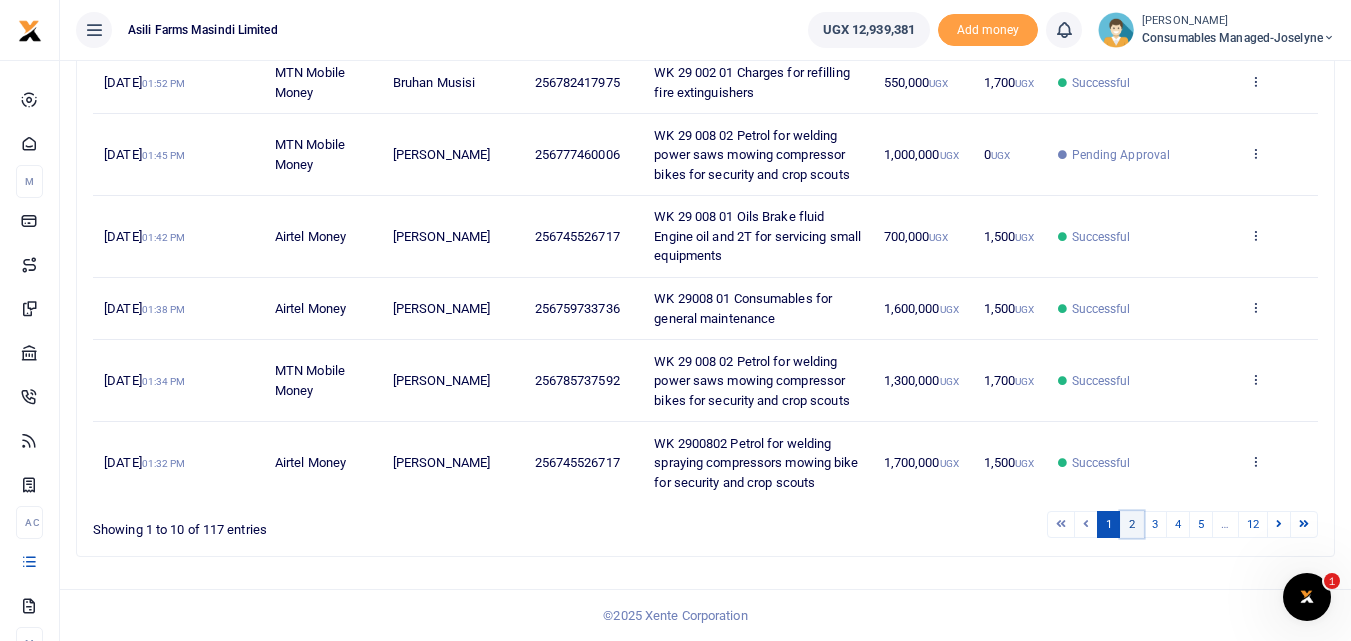 click on "2" at bounding box center (1132, 524) 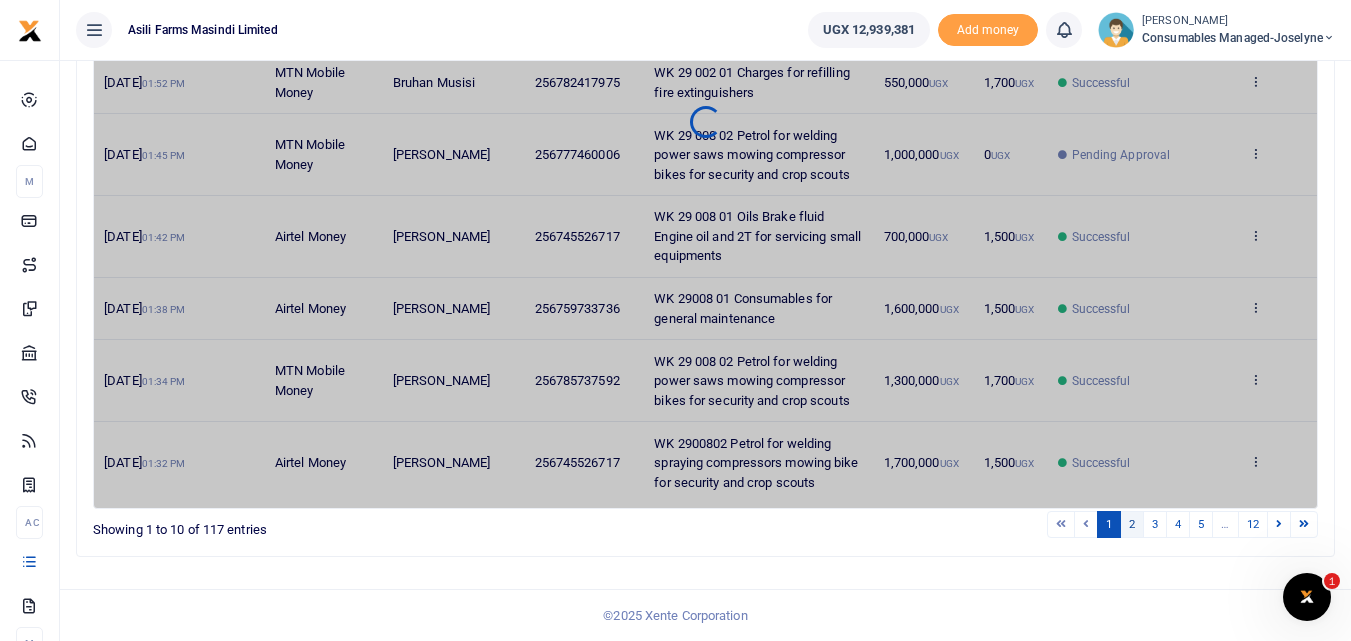 scroll, scrollTop: 571, scrollLeft: 0, axis: vertical 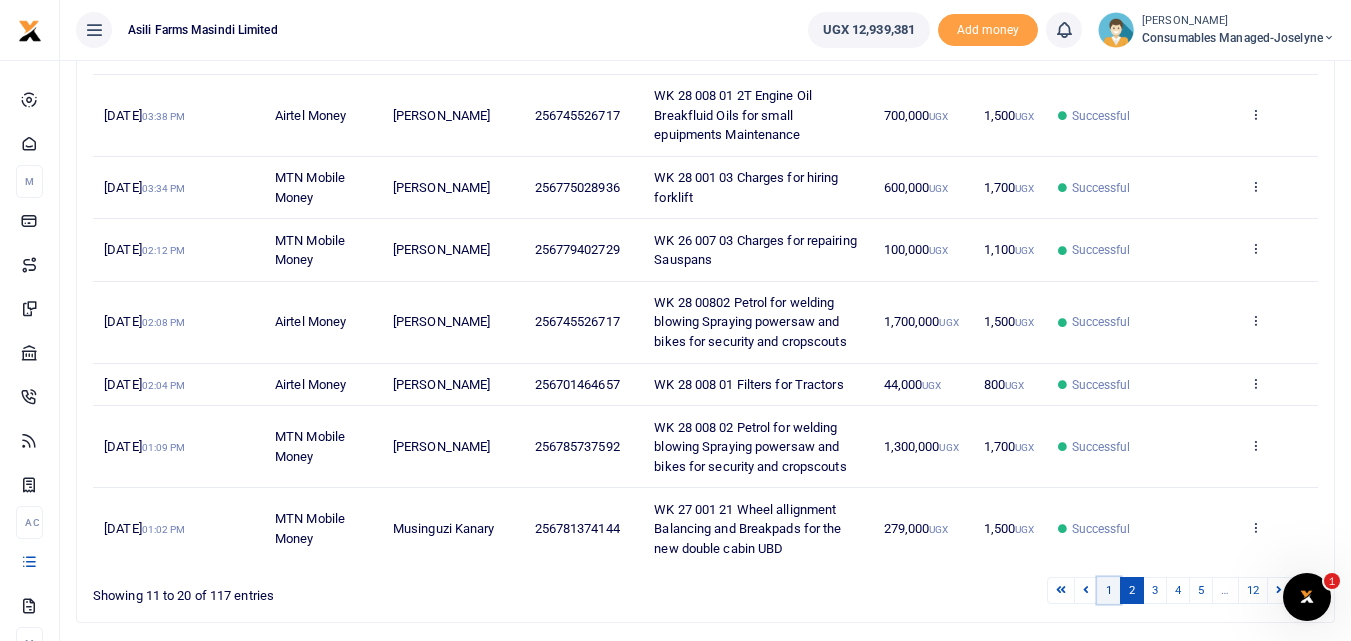 click on "1" at bounding box center (1109, 590) 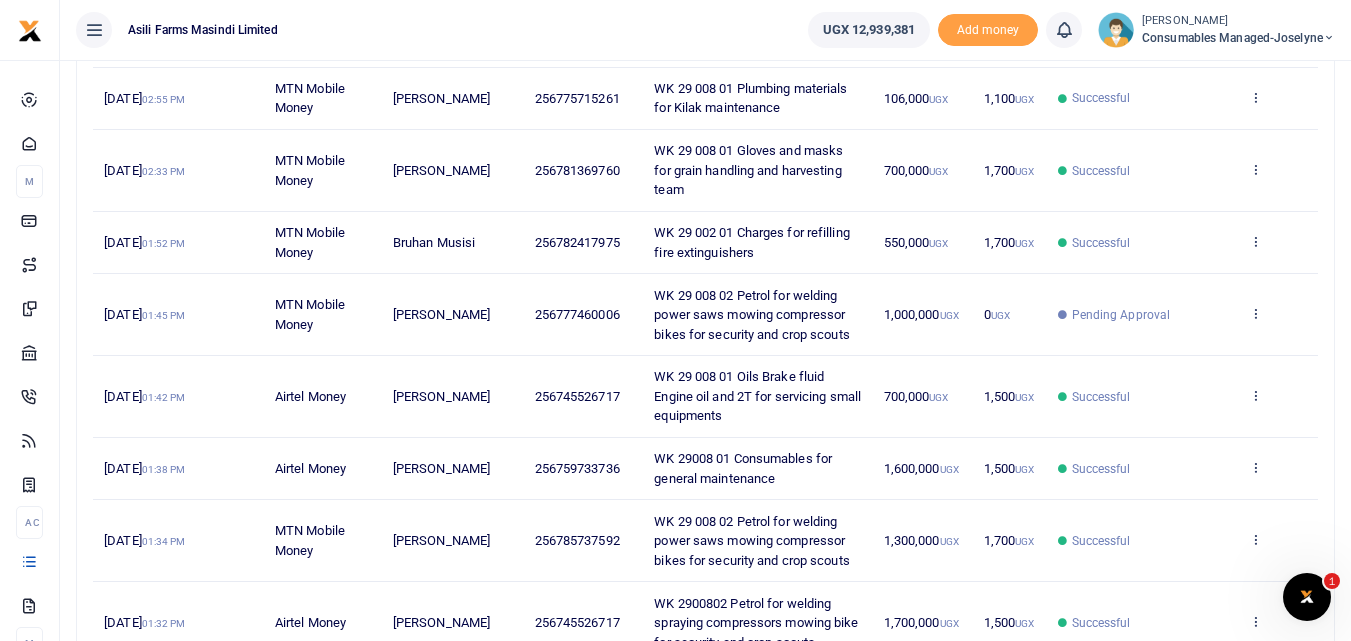 scroll, scrollTop: 409, scrollLeft: 0, axis: vertical 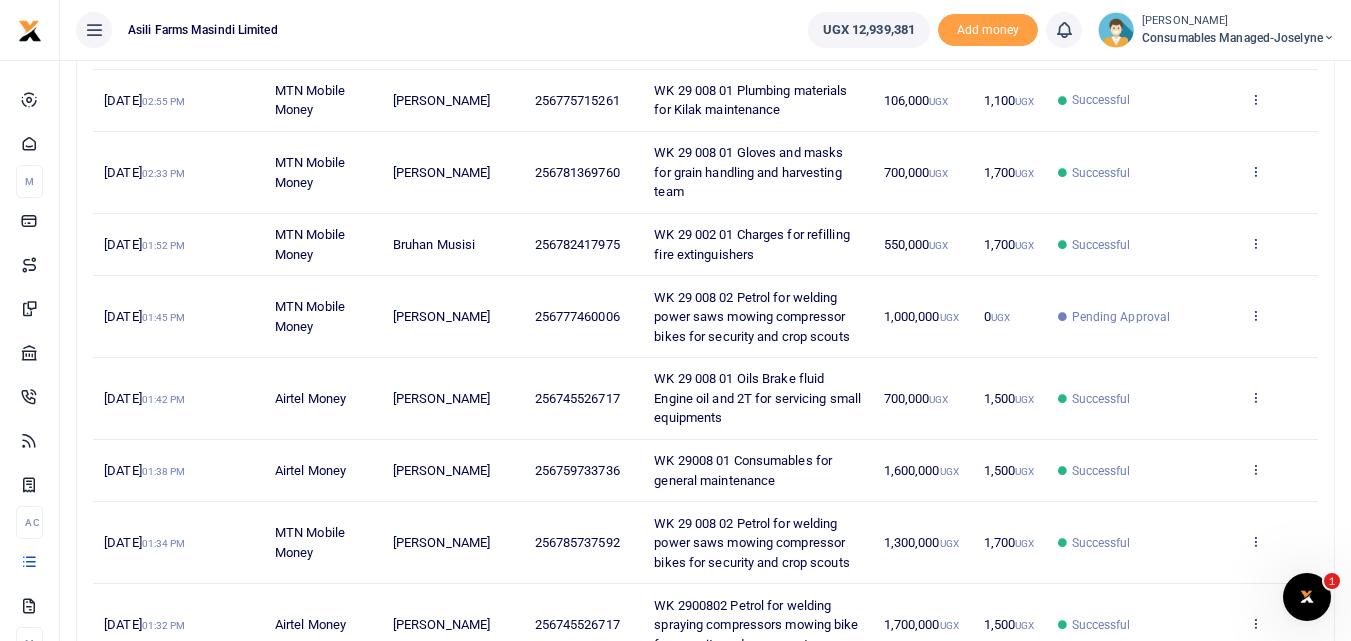 click at bounding box center (1255, 171) 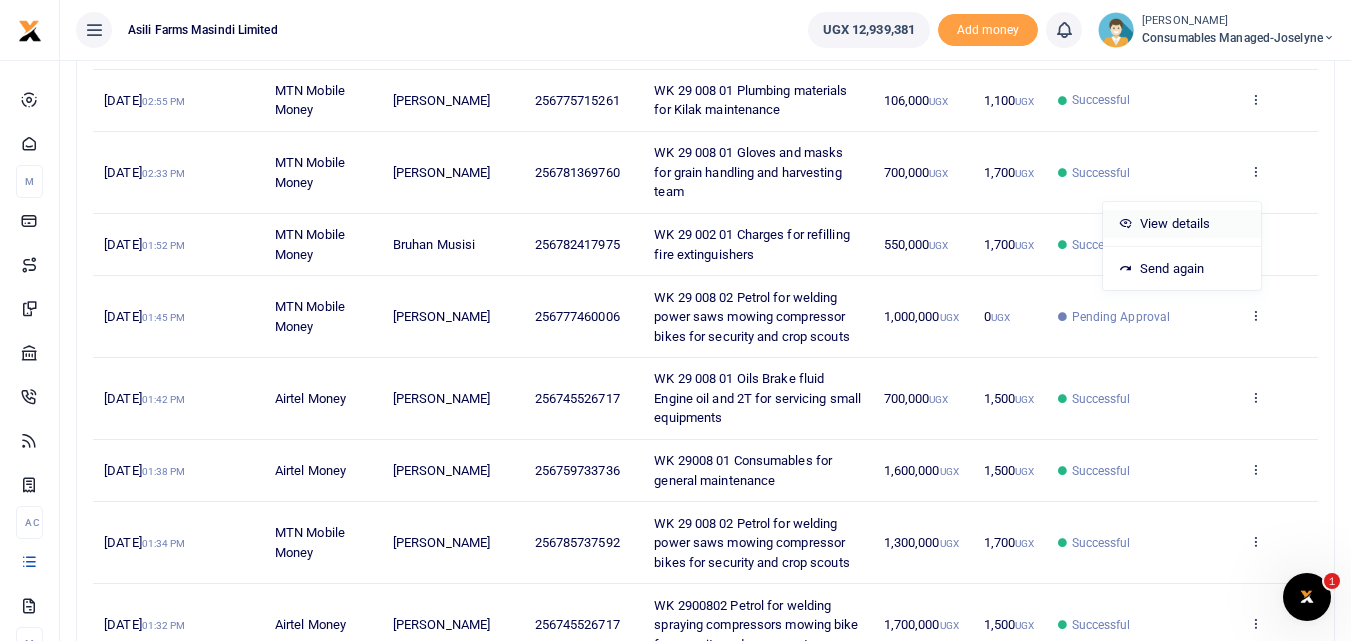 click on "View details" at bounding box center [1182, 224] 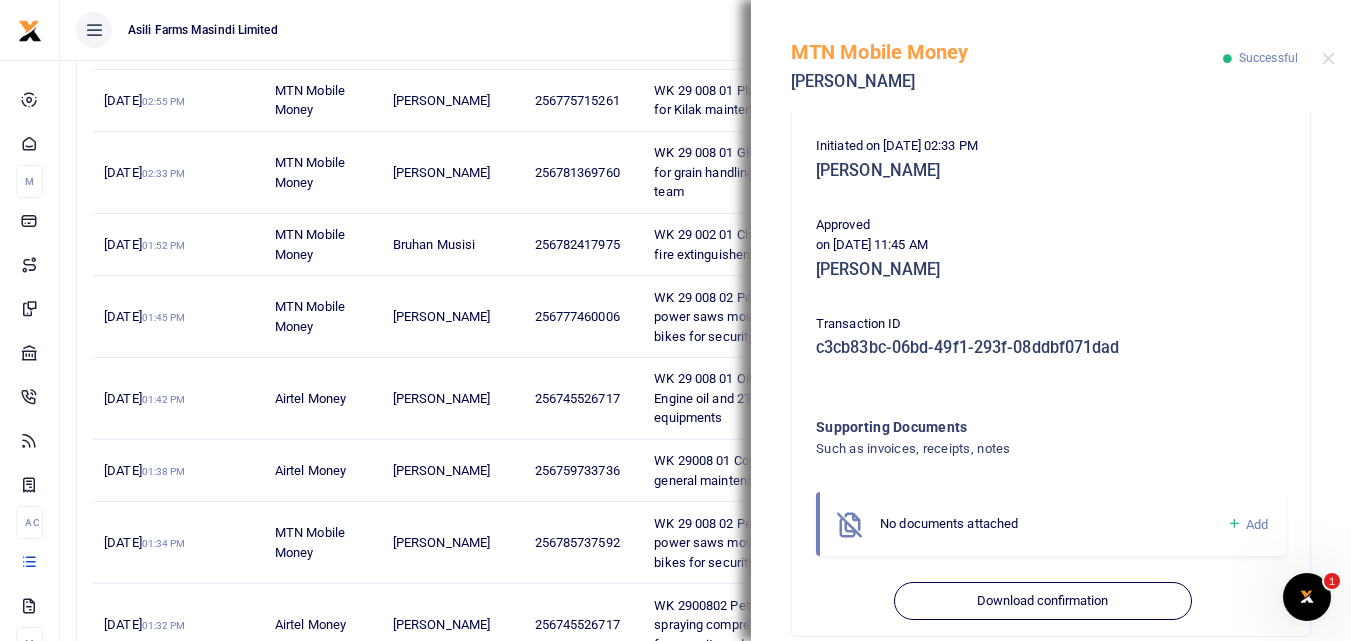 scroll, scrollTop: 413, scrollLeft: 0, axis: vertical 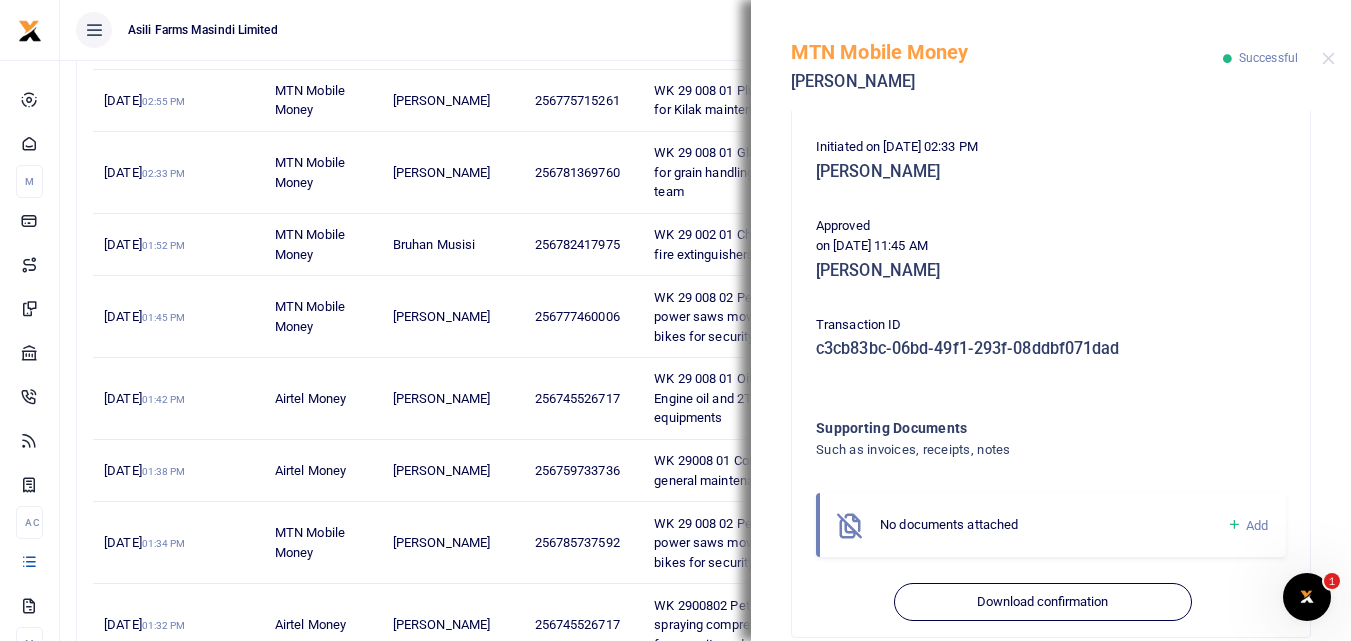 click at bounding box center [1234, 525] 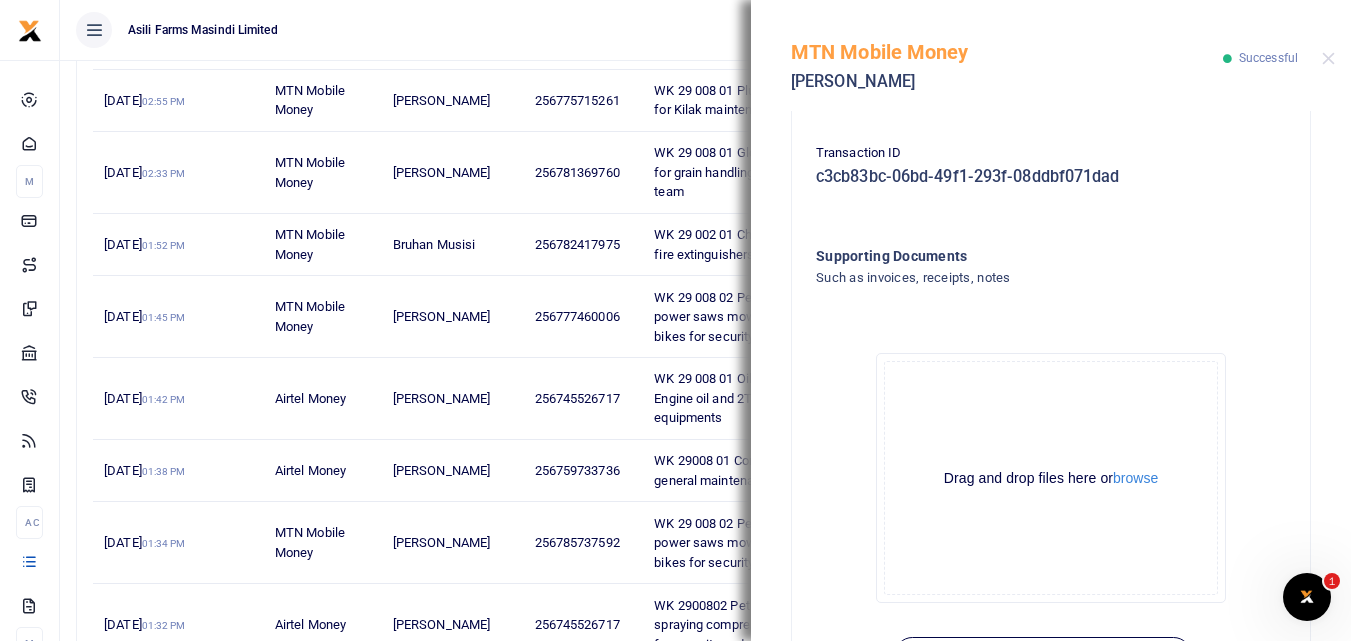 scroll, scrollTop: 607, scrollLeft: 0, axis: vertical 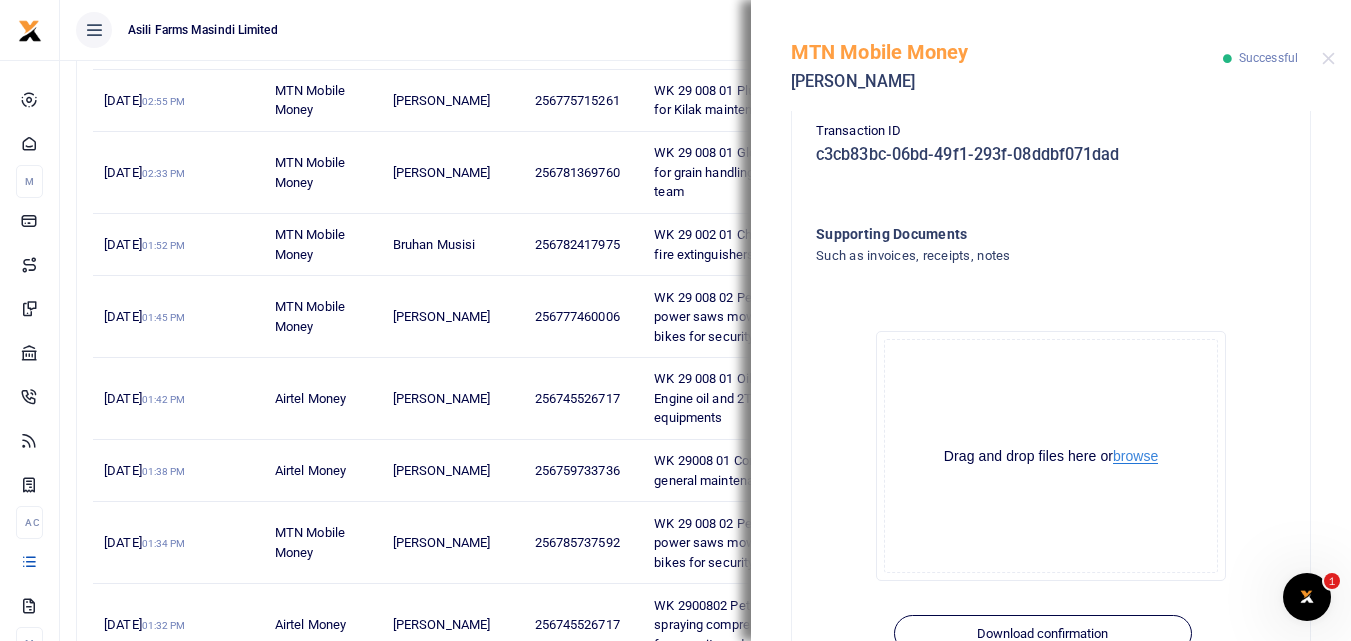 click on "browse" at bounding box center [1135, 456] 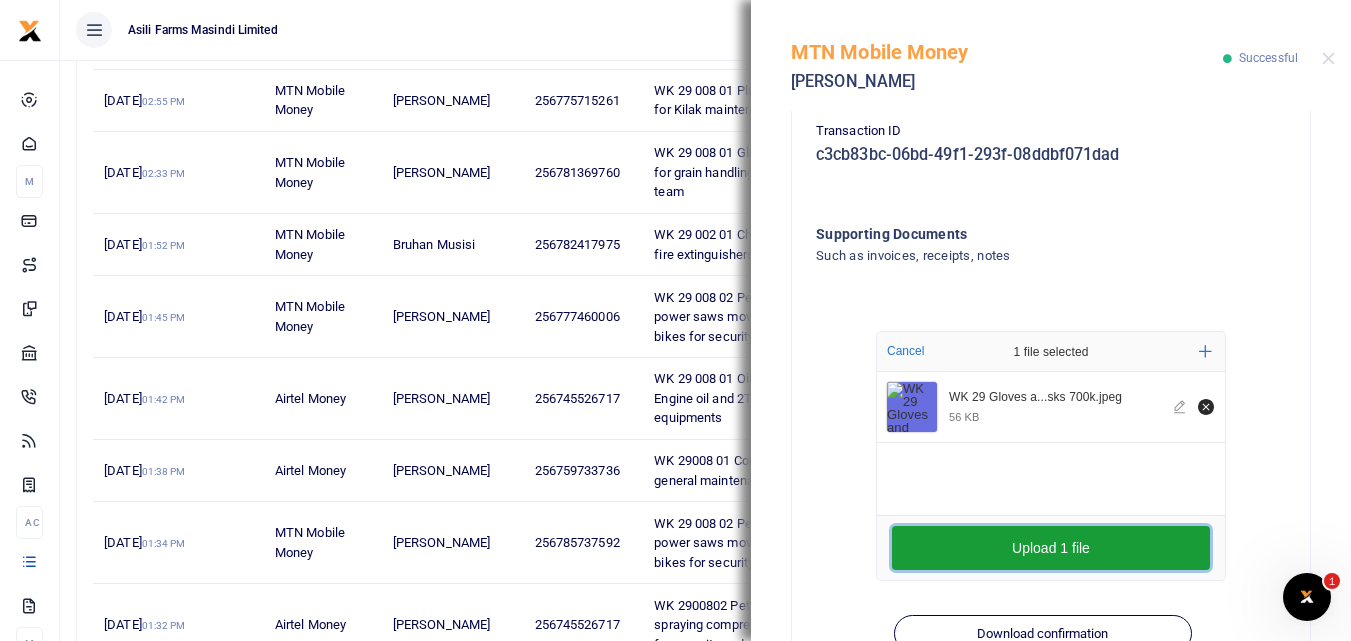 click on "Upload 1 file" at bounding box center (1051, 548) 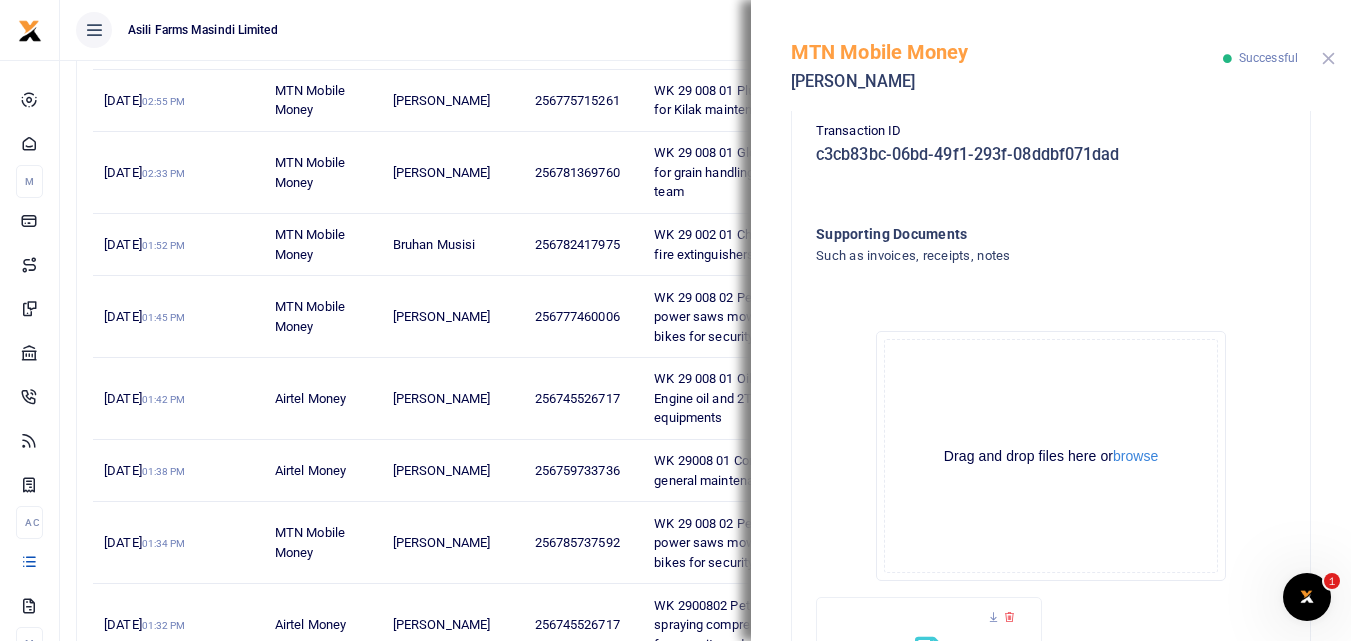 click at bounding box center (1328, 58) 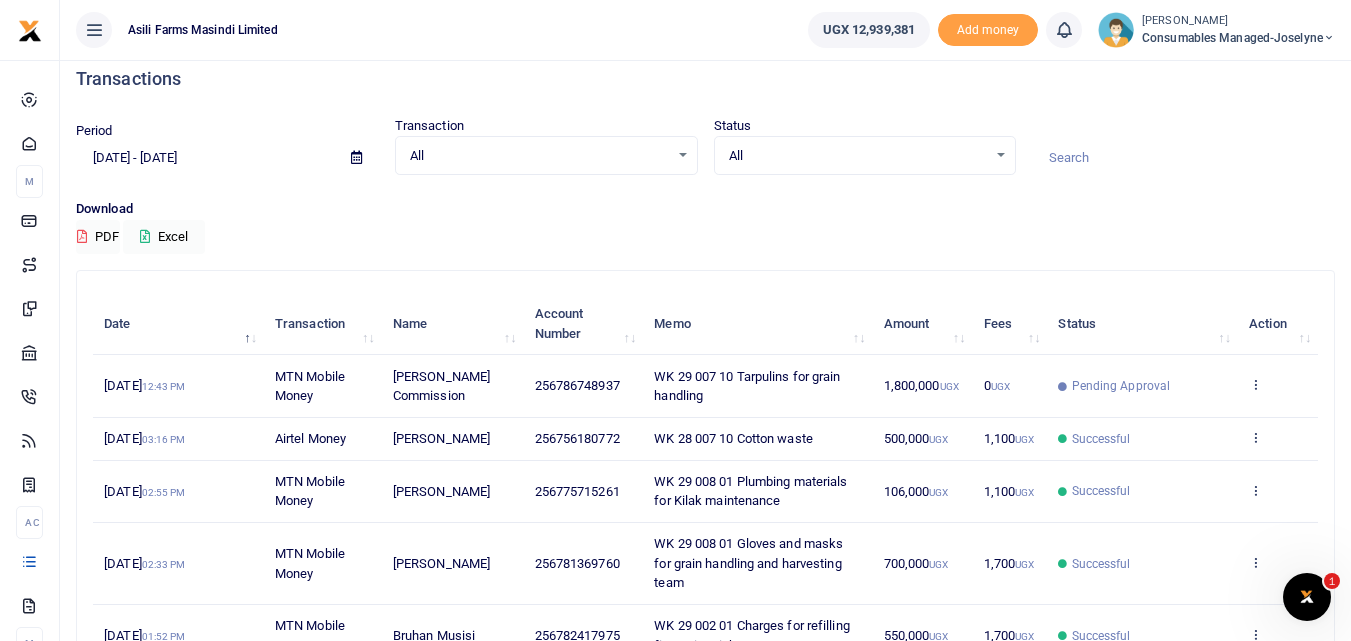 scroll, scrollTop: 16, scrollLeft: 0, axis: vertical 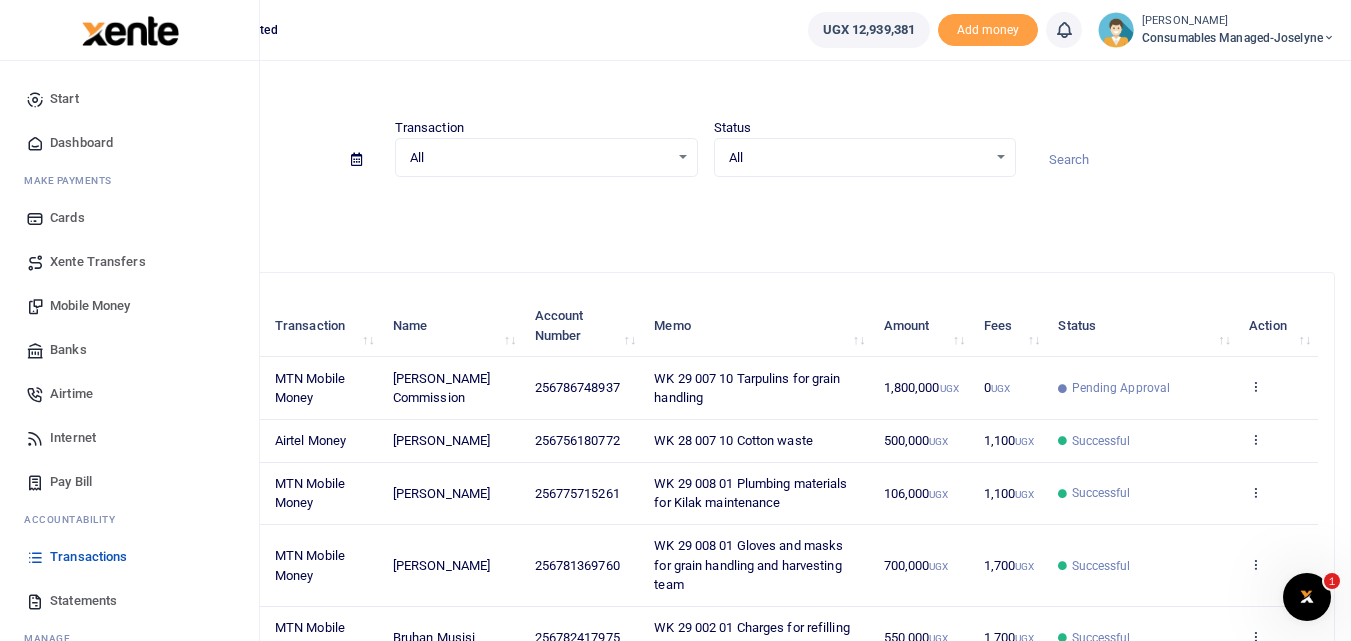 click at bounding box center [35, 557] 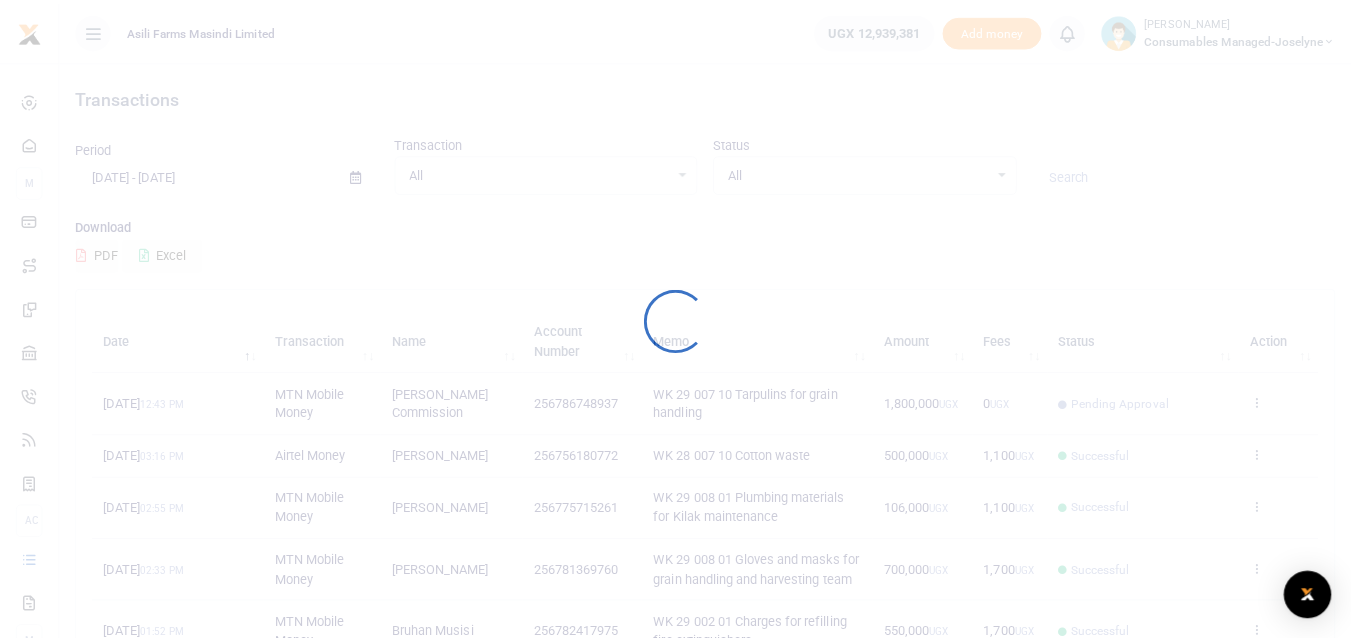 scroll, scrollTop: 0, scrollLeft: 0, axis: both 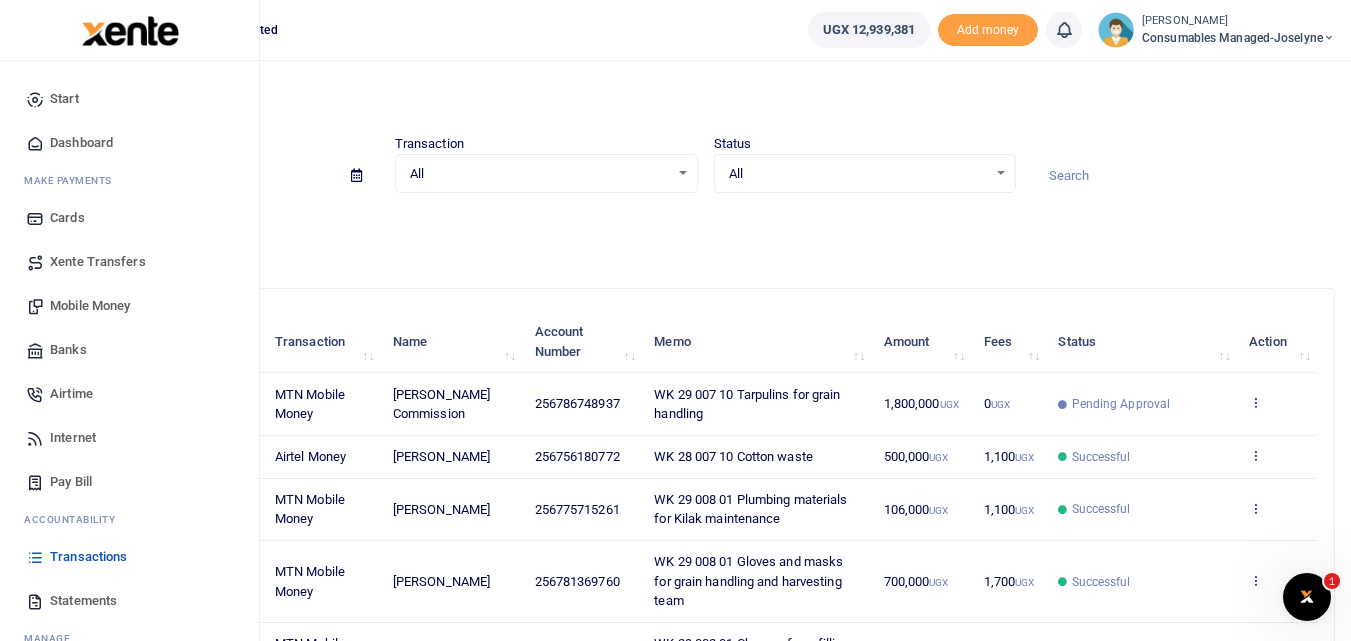 click on "Mobile Money" at bounding box center [90, 306] 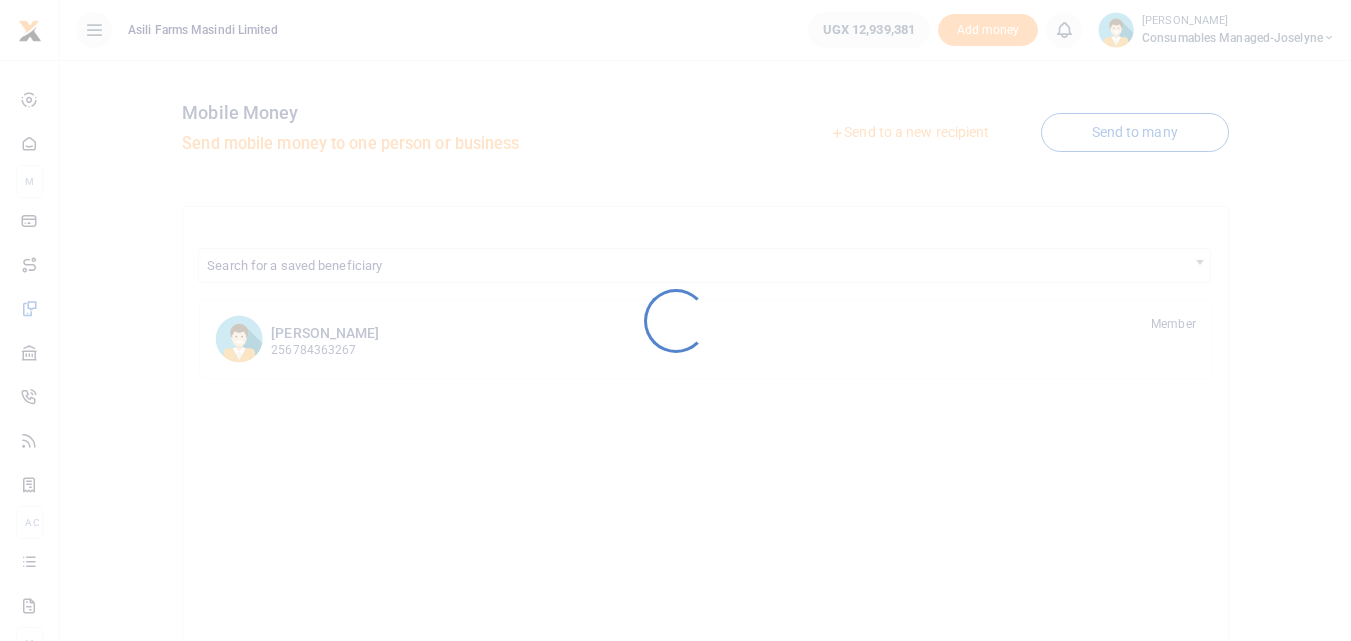 scroll, scrollTop: 0, scrollLeft: 0, axis: both 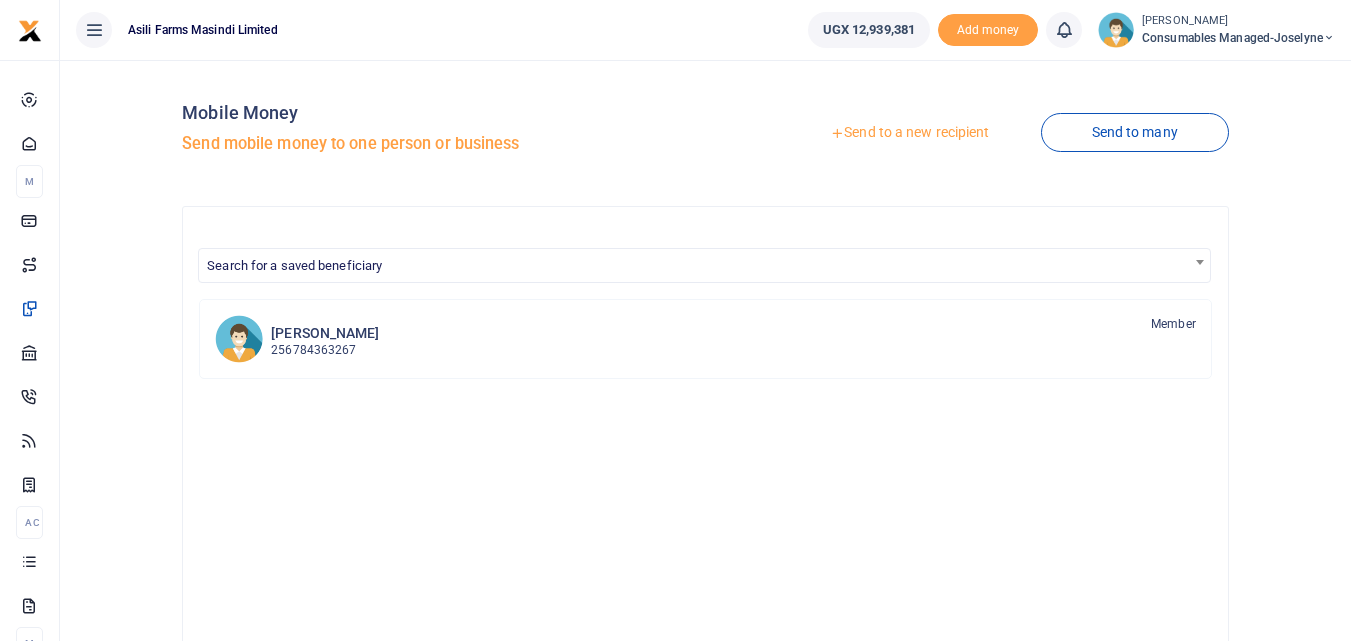 click on "Send to a new recipient" at bounding box center [909, 133] 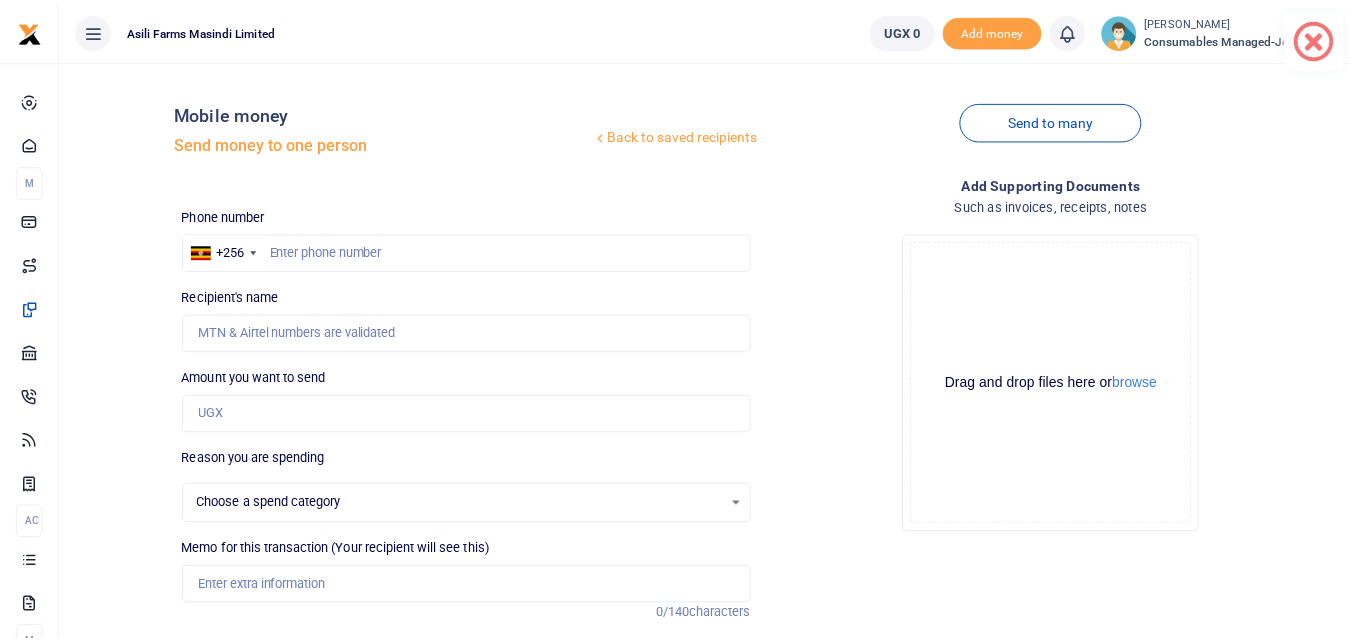 scroll, scrollTop: 0, scrollLeft: 0, axis: both 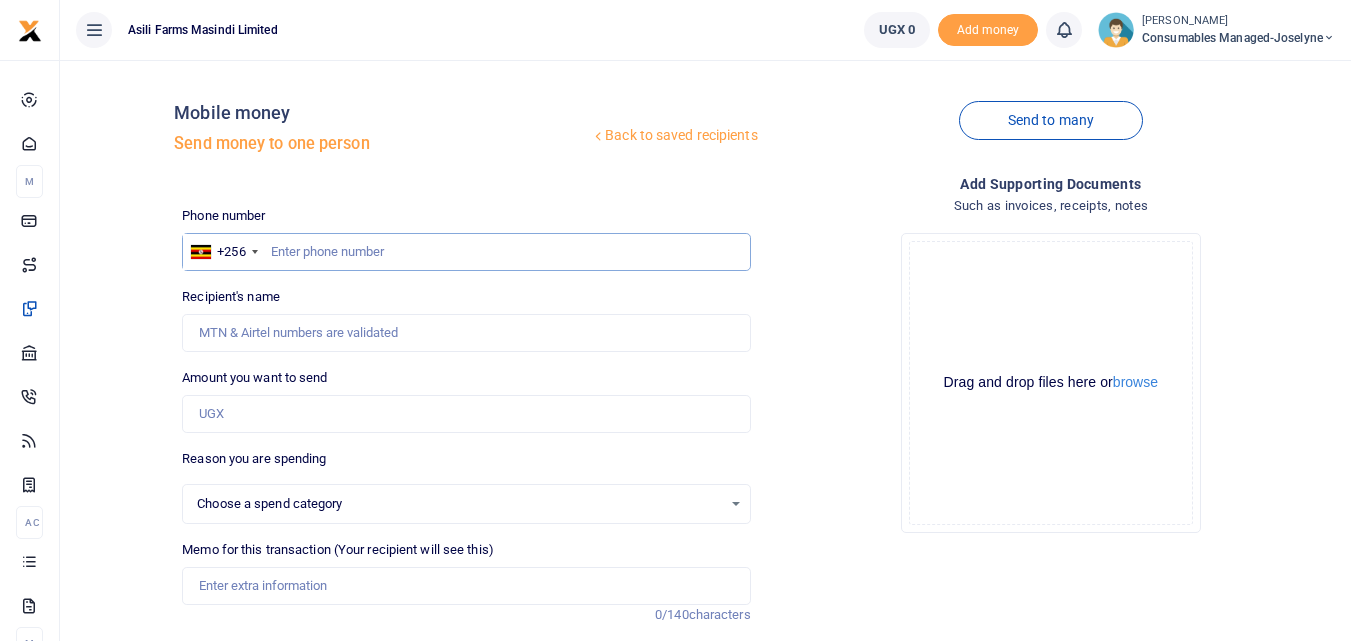 click at bounding box center (466, 252) 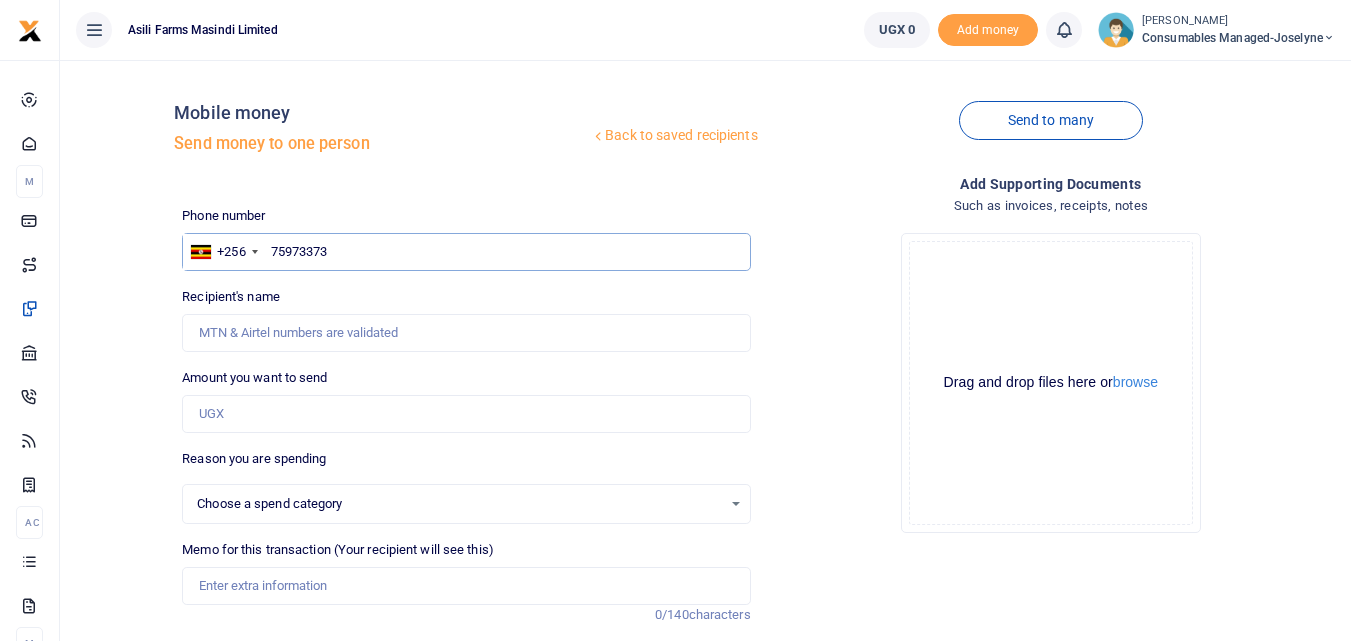 type on "759733736" 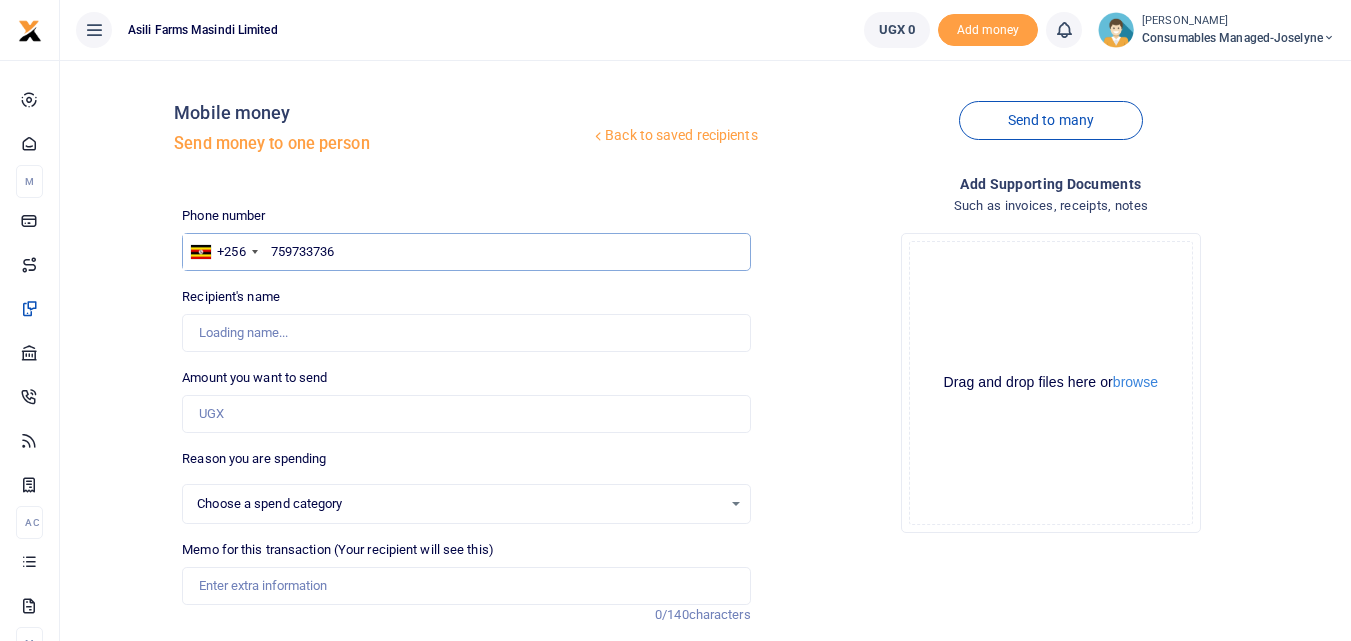 type on "Stephen Mutibwa" 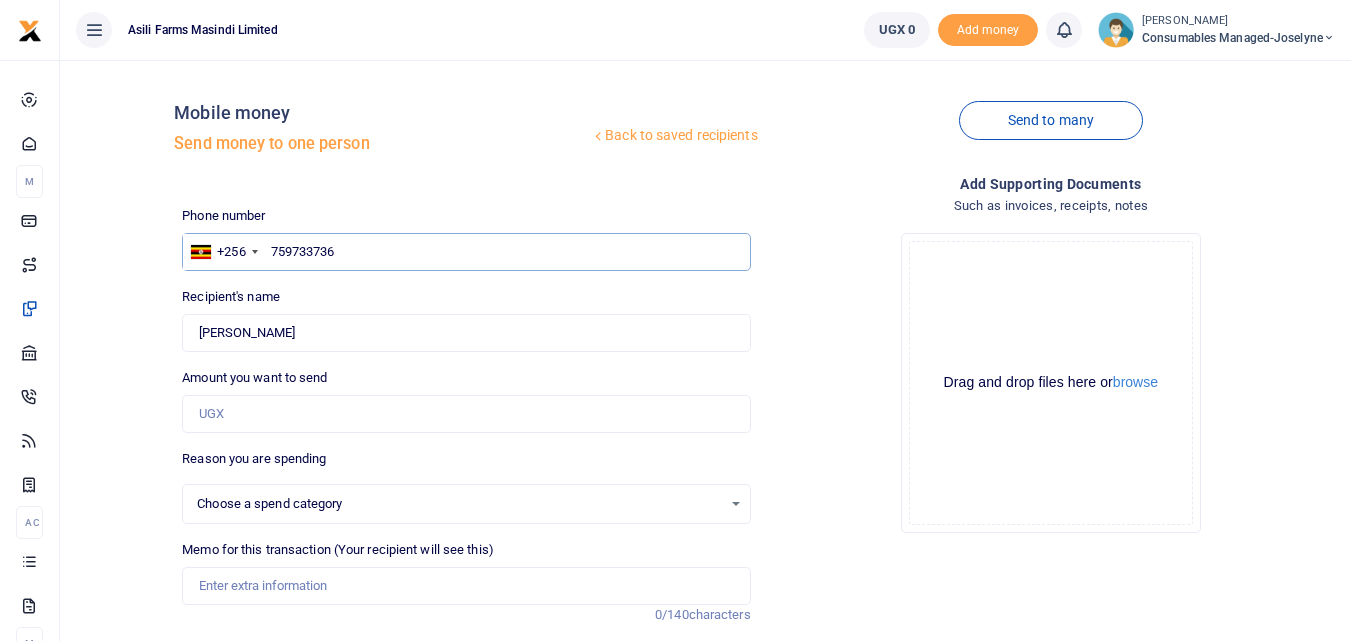 type on "759733736" 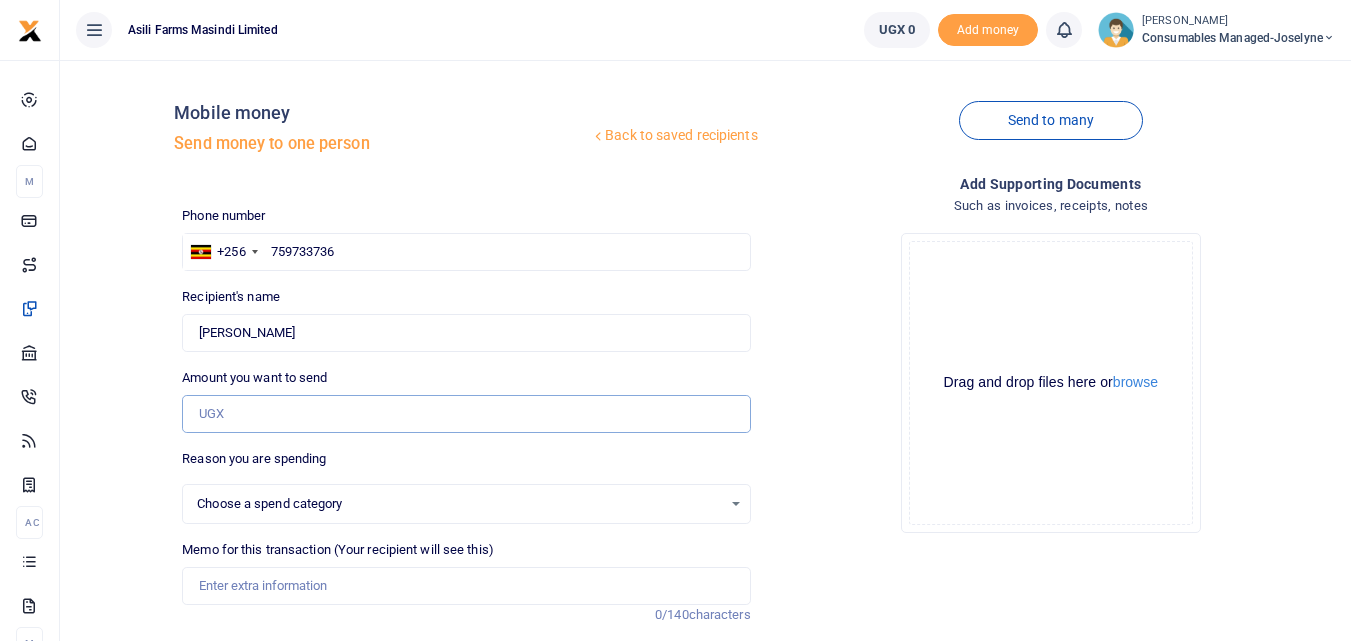 click on "Amount you want to send" at bounding box center (466, 414) 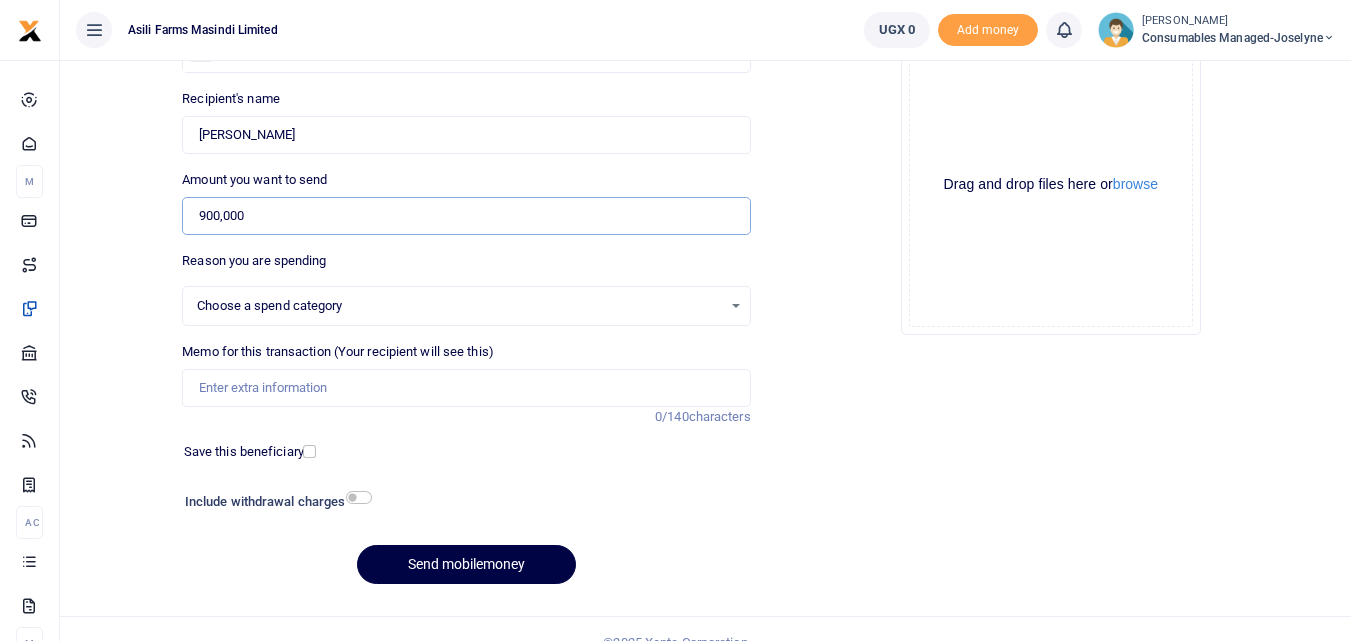 scroll, scrollTop: 225, scrollLeft: 0, axis: vertical 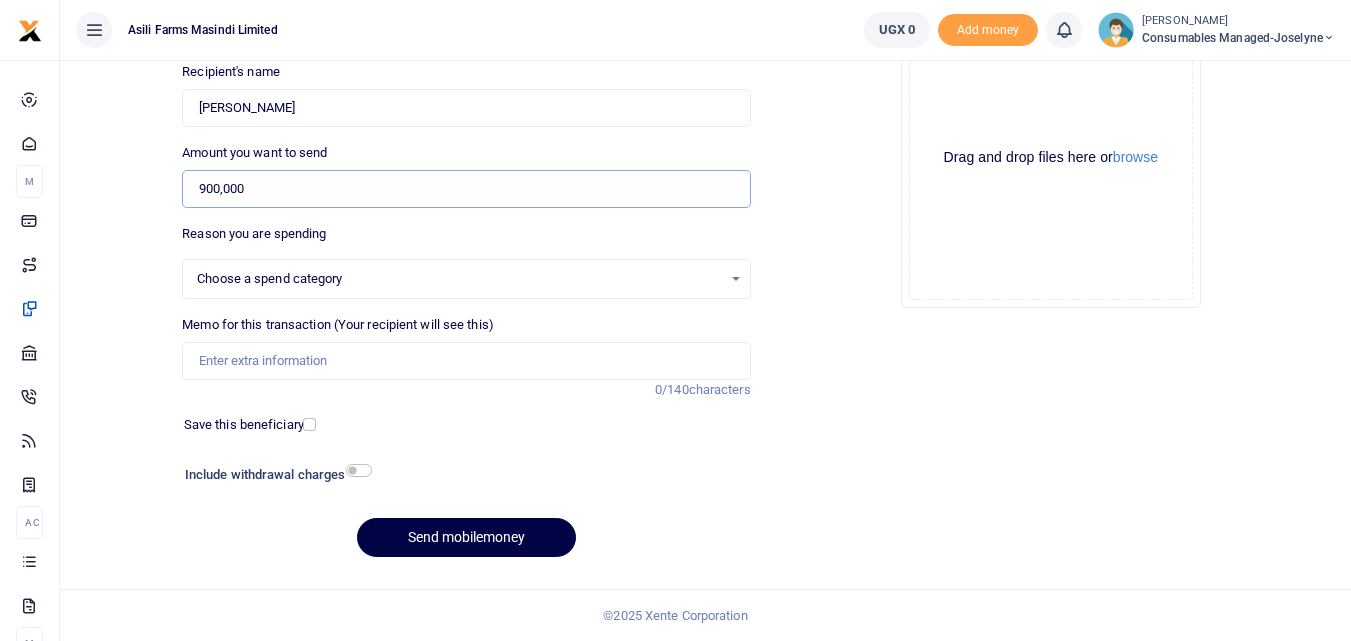 type on "900,000" 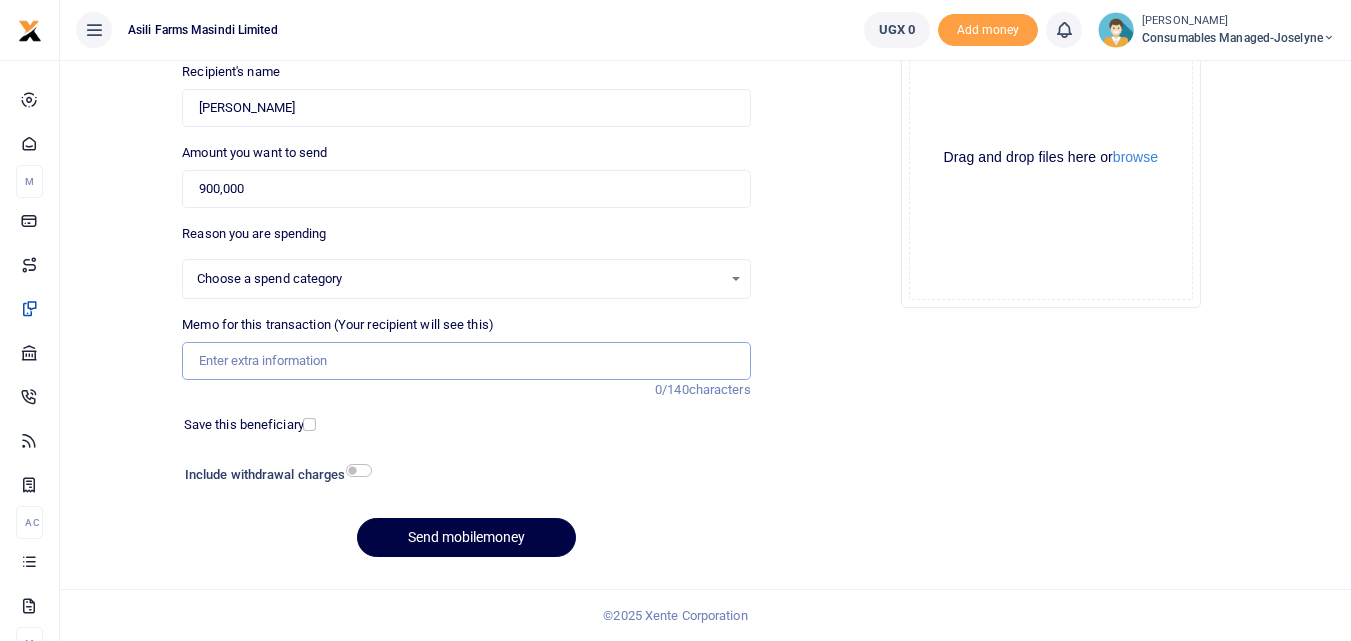 click on "Memo for this transaction (Your recipient will see this)" at bounding box center (466, 361) 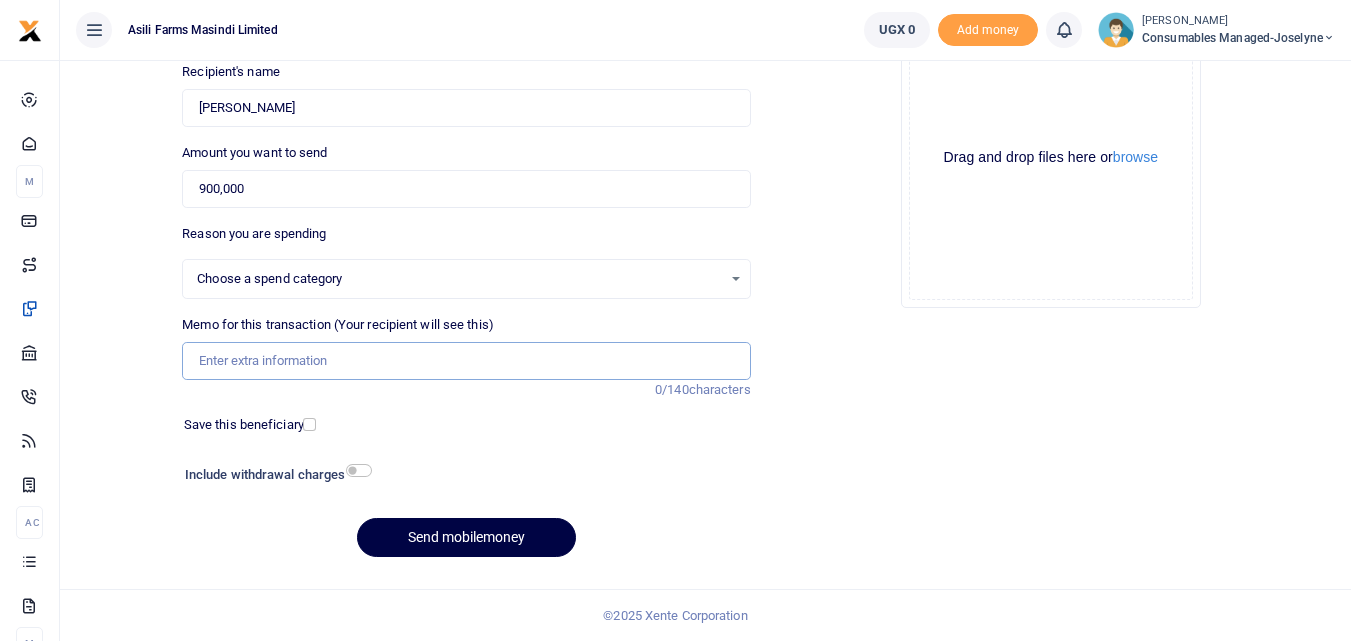 paste on "WK 29 /001 / 14" 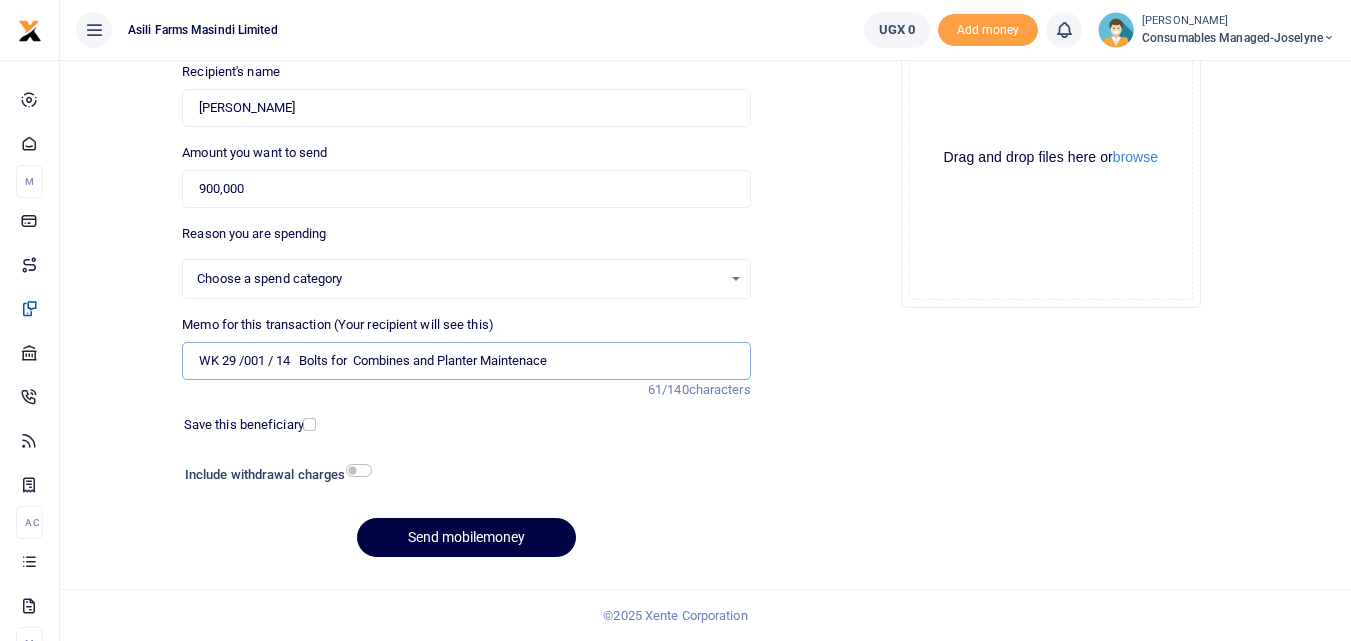 click on "WK 29 /001 / 14   Bolts for  Combines and Planter Maintenace" at bounding box center [466, 361] 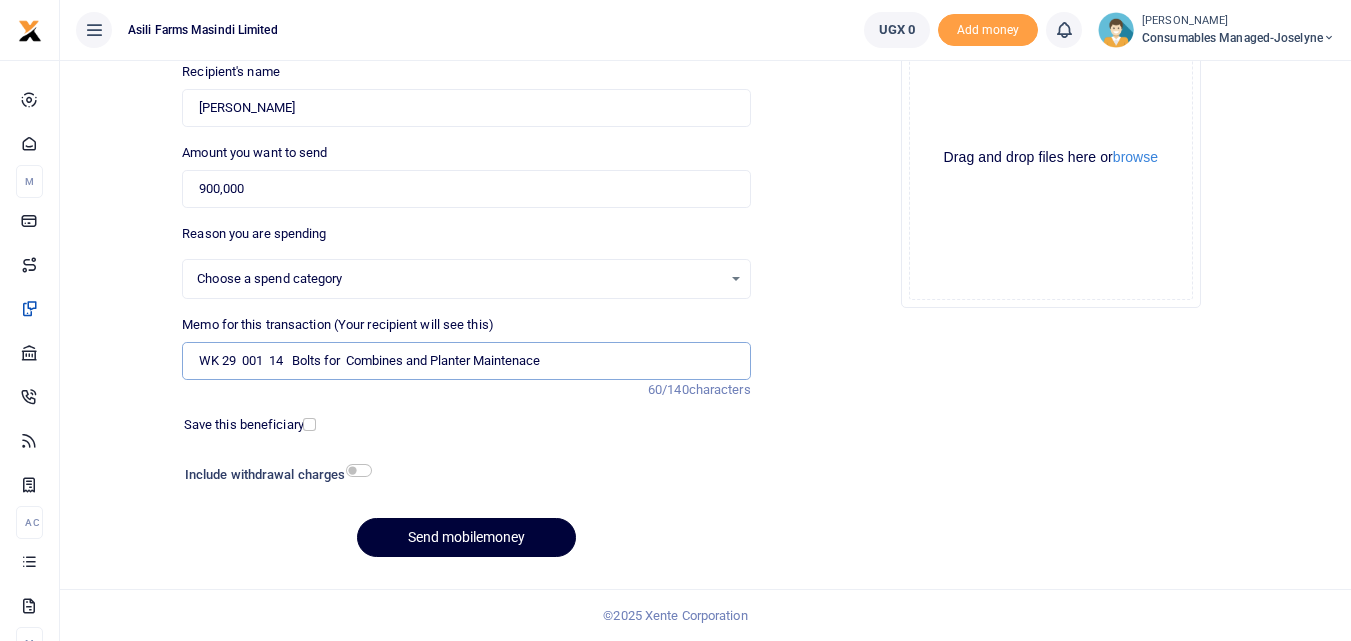 type on "WK 29  001  14   Bolts for  Combines and Planter Maintenace" 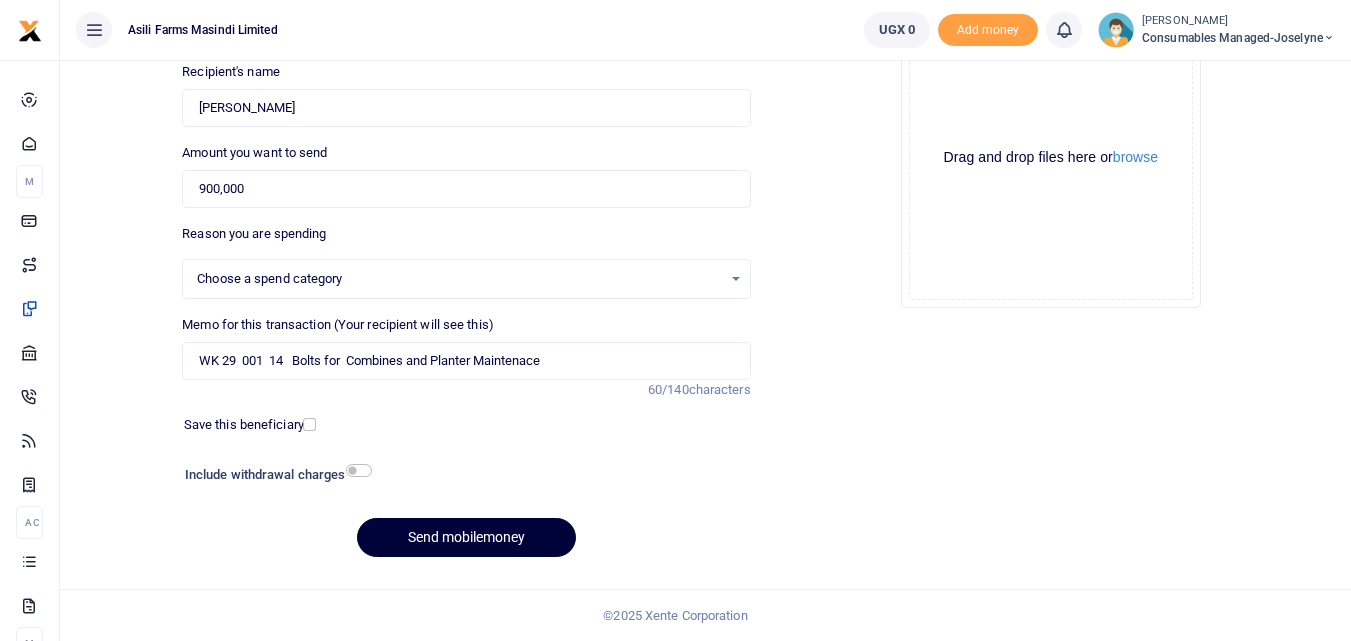 click on "Send mobilemoney" at bounding box center (466, 537) 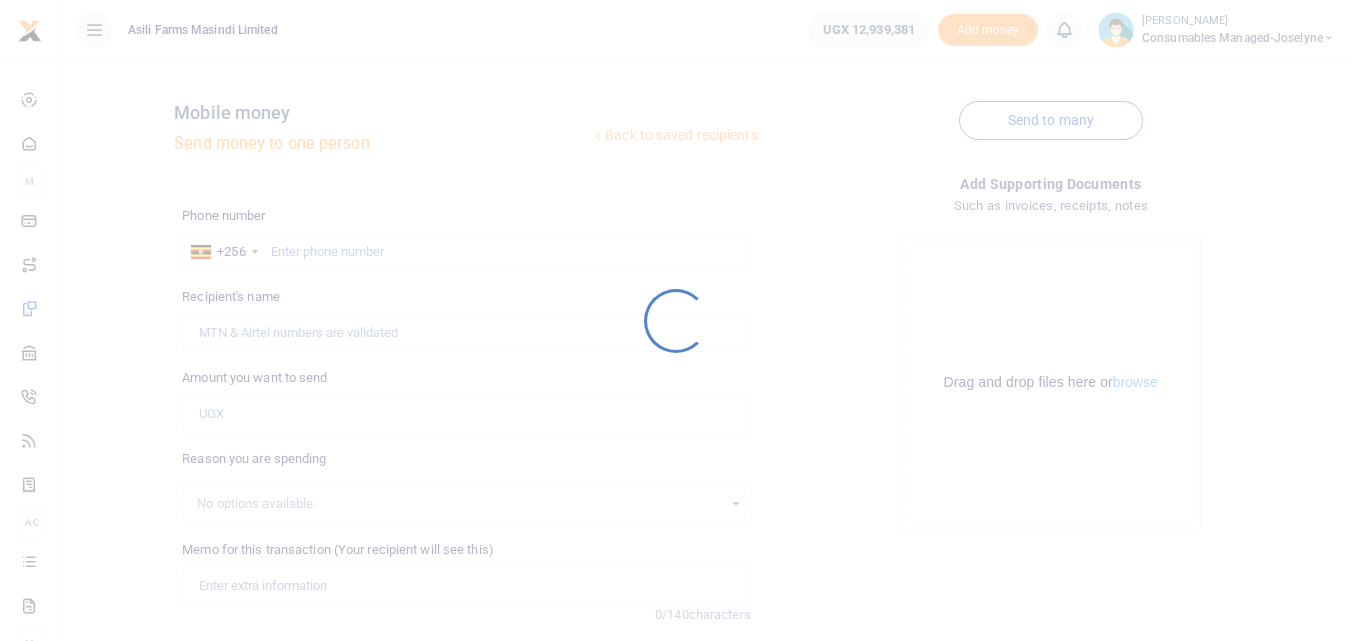 scroll, scrollTop: 225, scrollLeft: 0, axis: vertical 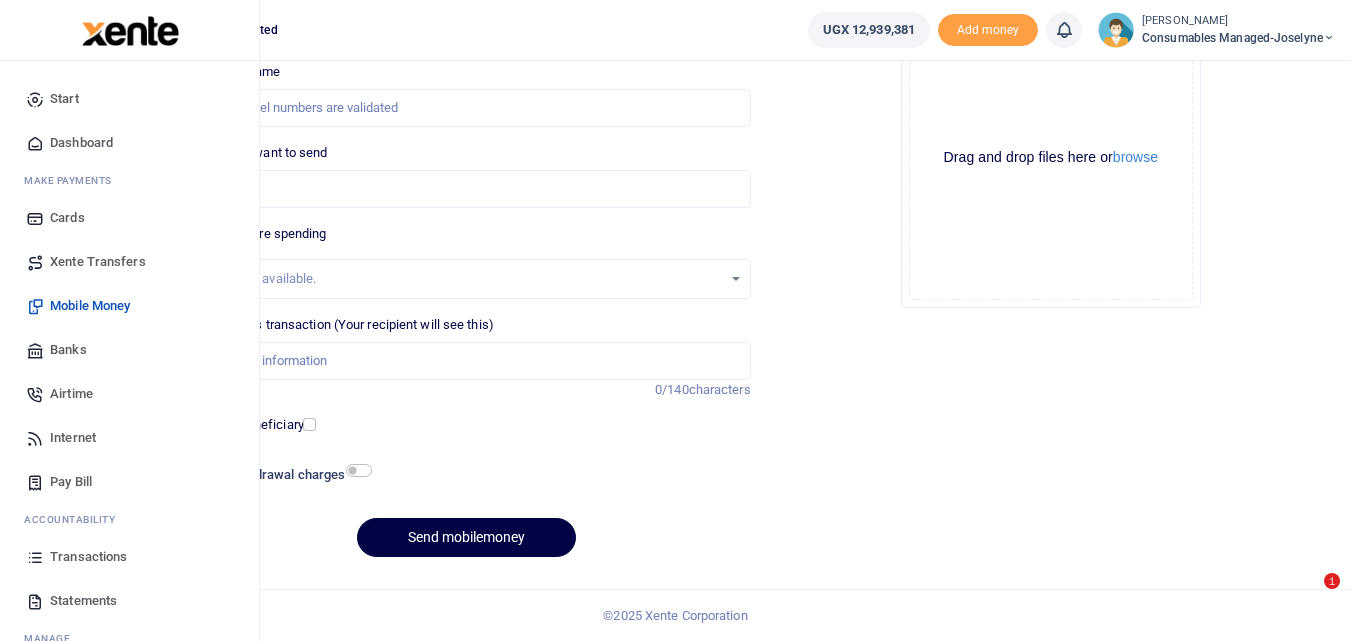 click at bounding box center [35, 557] 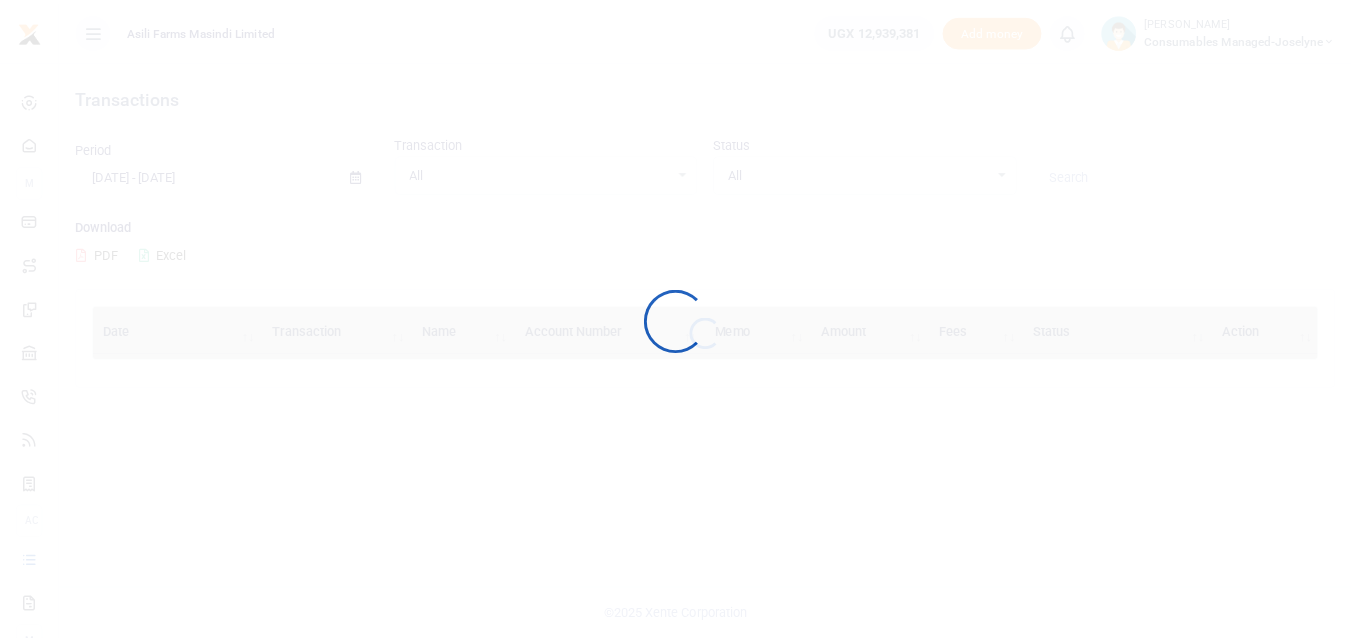 scroll, scrollTop: 0, scrollLeft: 0, axis: both 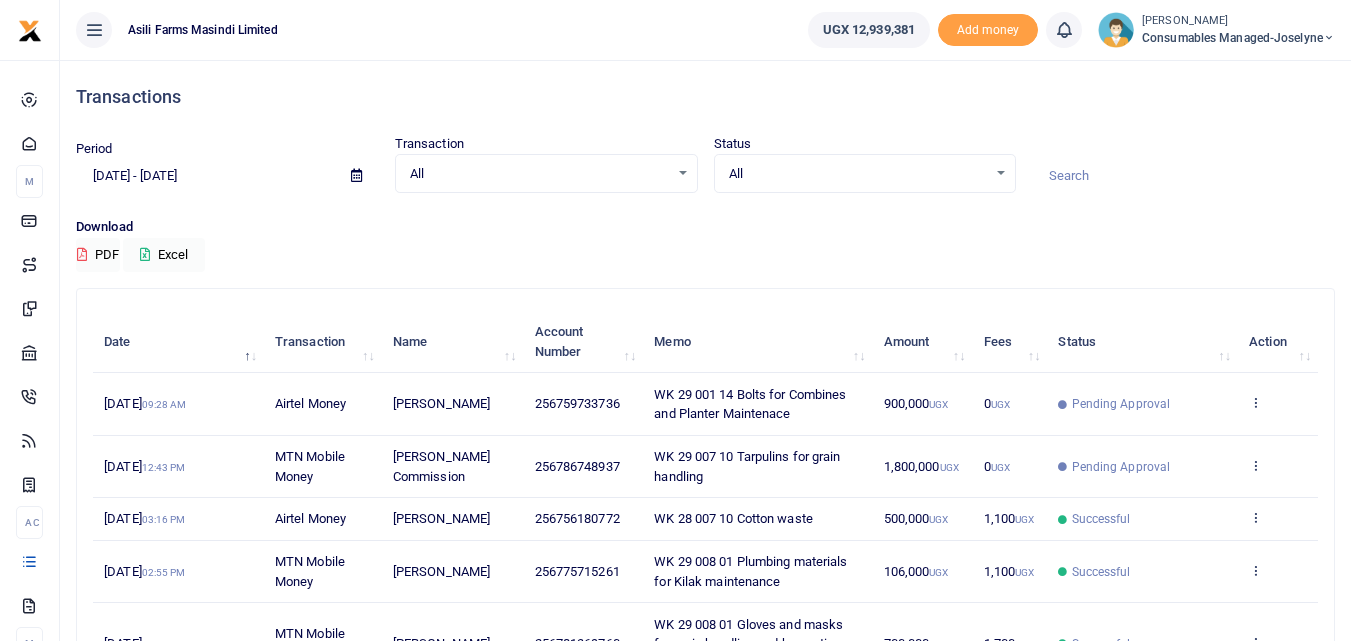 click on "View details
Send again" at bounding box center (1278, 404) 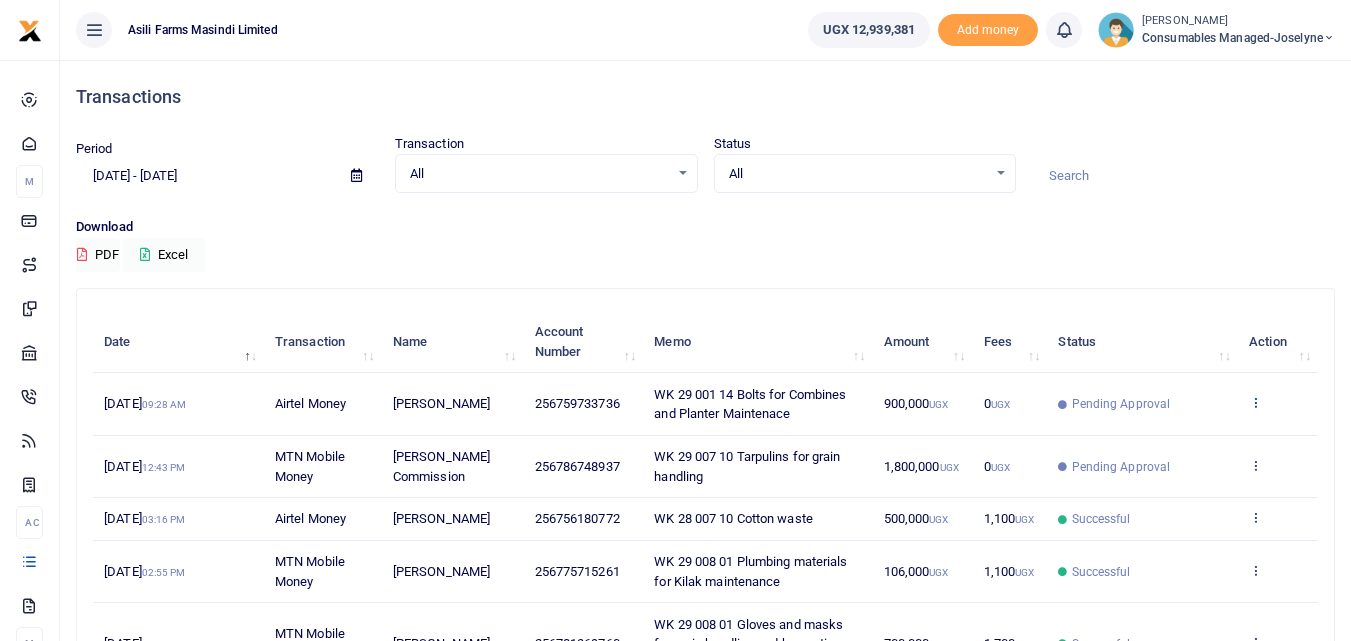 click at bounding box center (1255, 402) 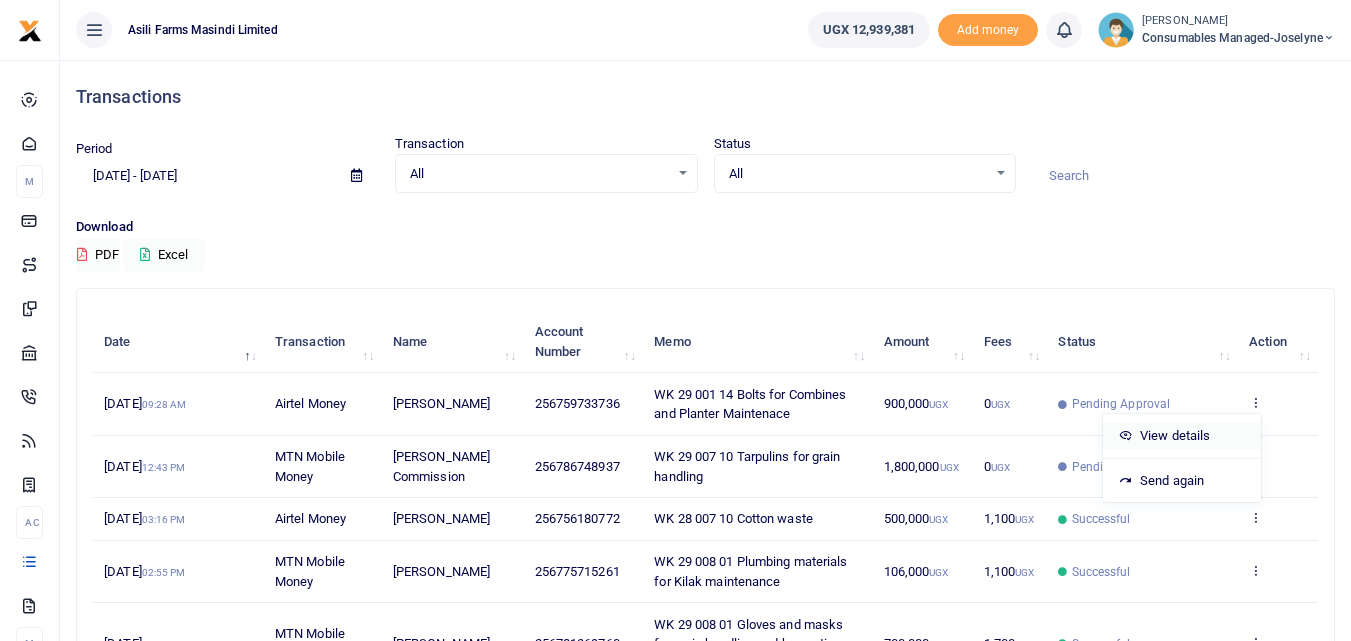 click on "View details" at bounding box center (1182, 436) 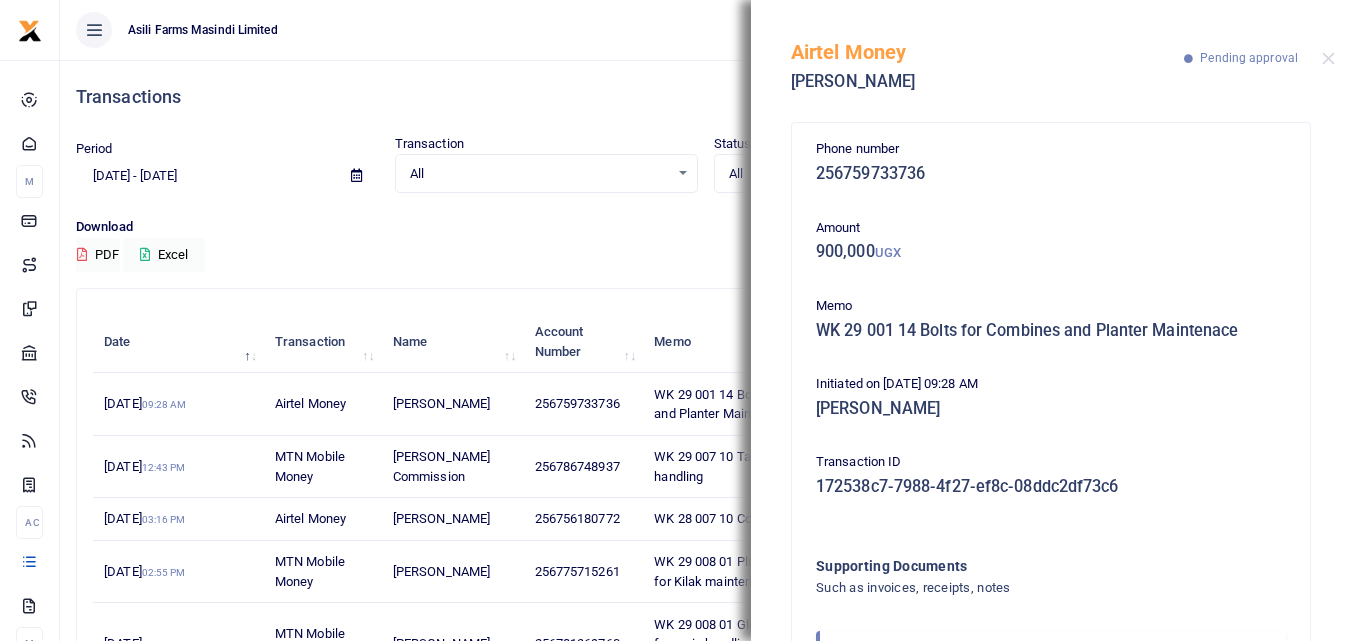 scroll, scrollTop: 119, scrollLeft: 0, axis: vertical 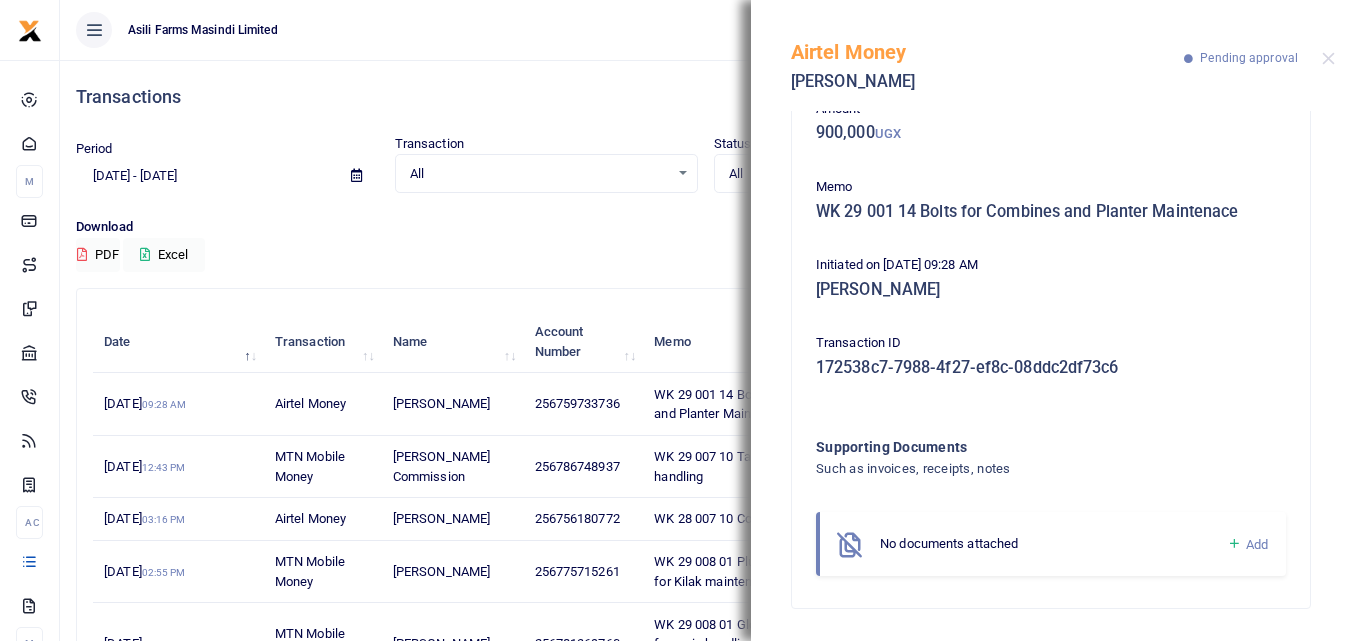 click at bounding box center [1234, 544] 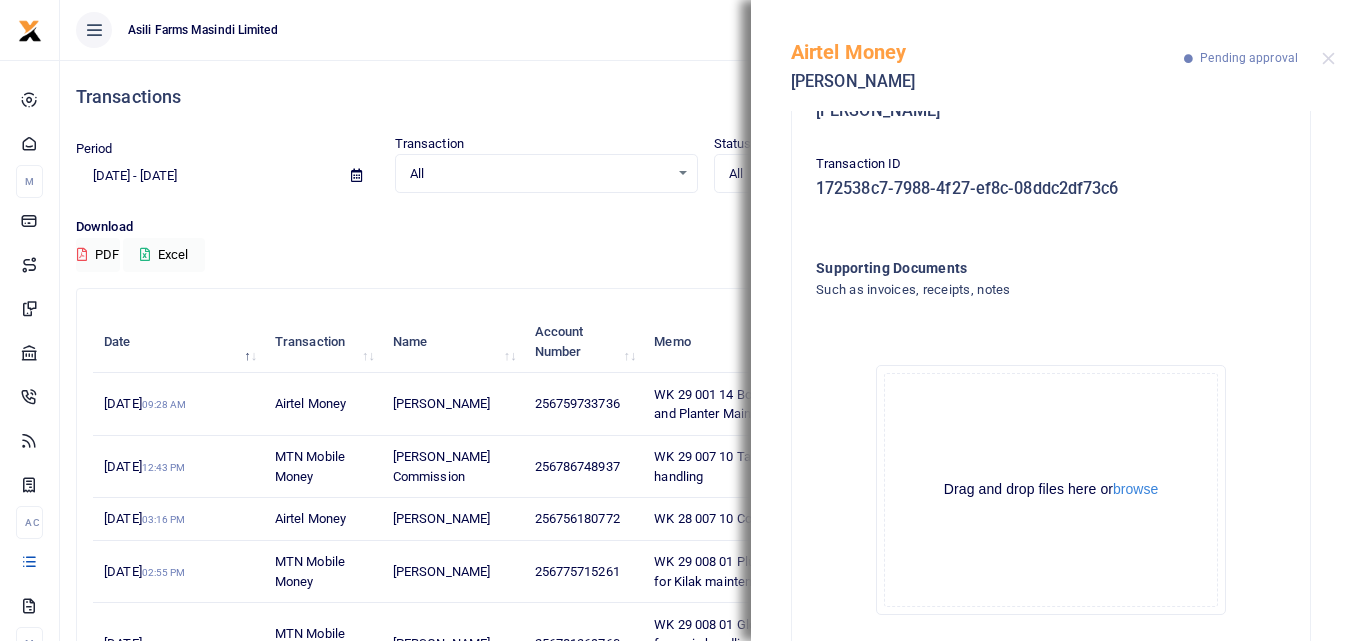 scroll, scrollTop: 345, scrollLeft: 0, axis: vertical 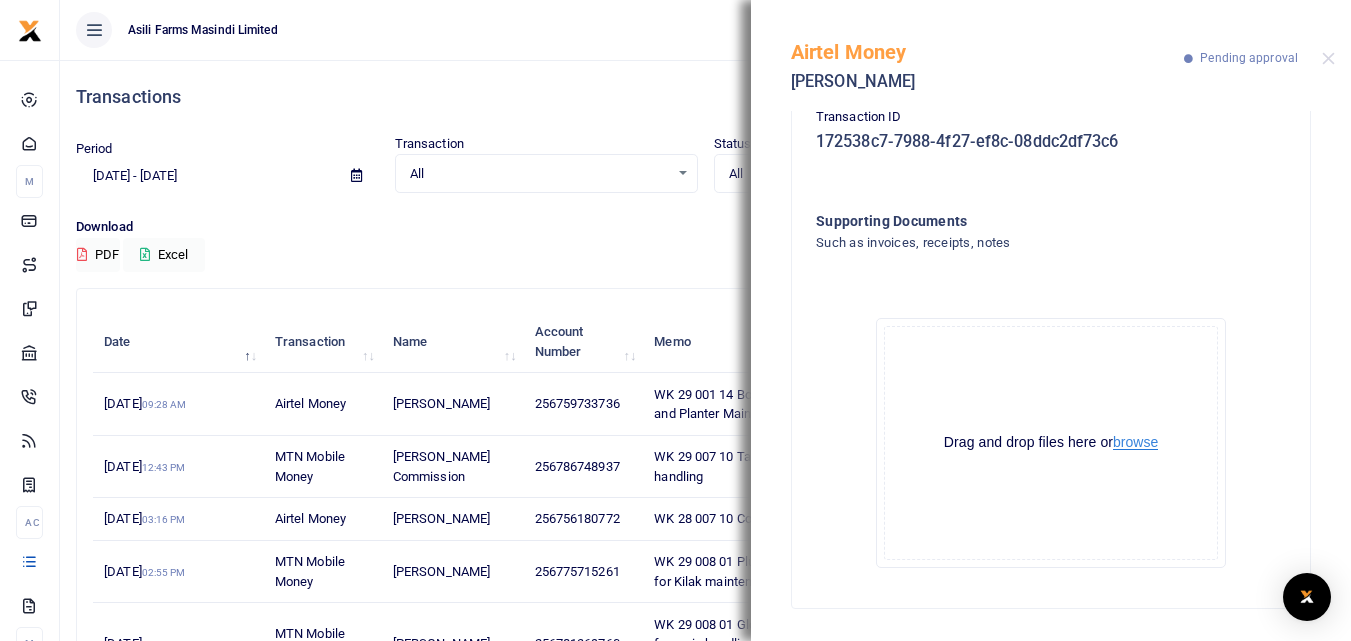 click on "browse" at bounding box center (1135, 442) 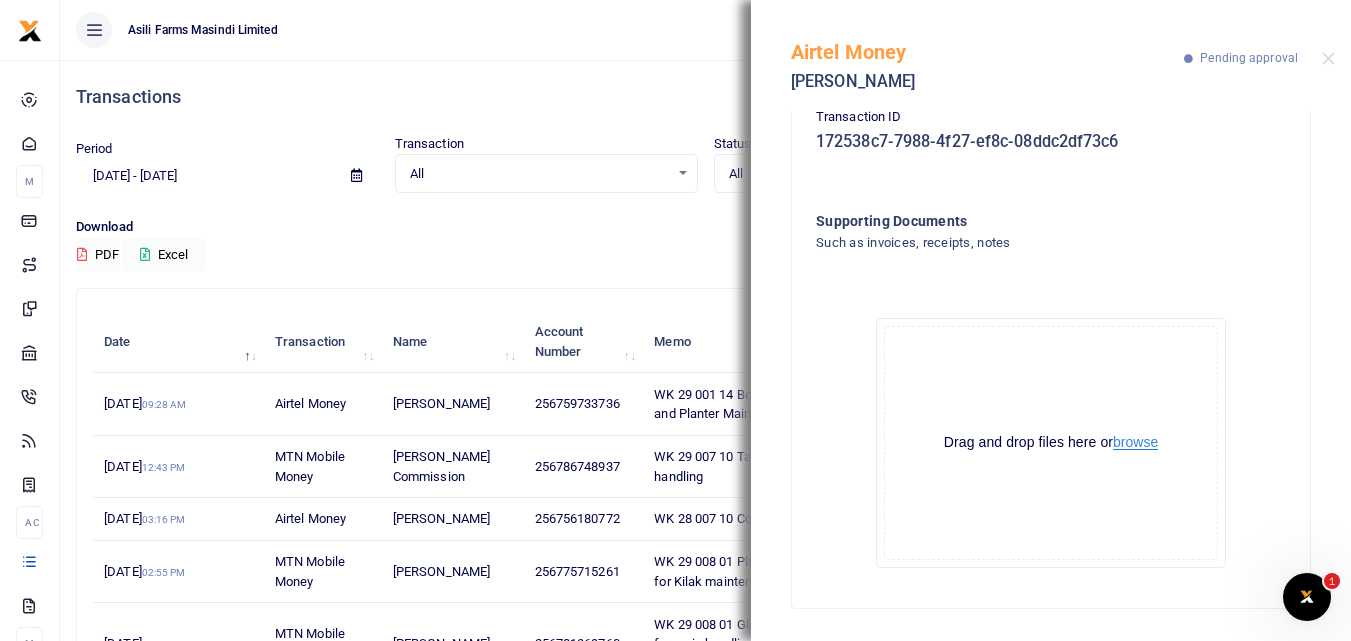 scroll, scrollTop: 0, scrollLeft: 0, axis: both 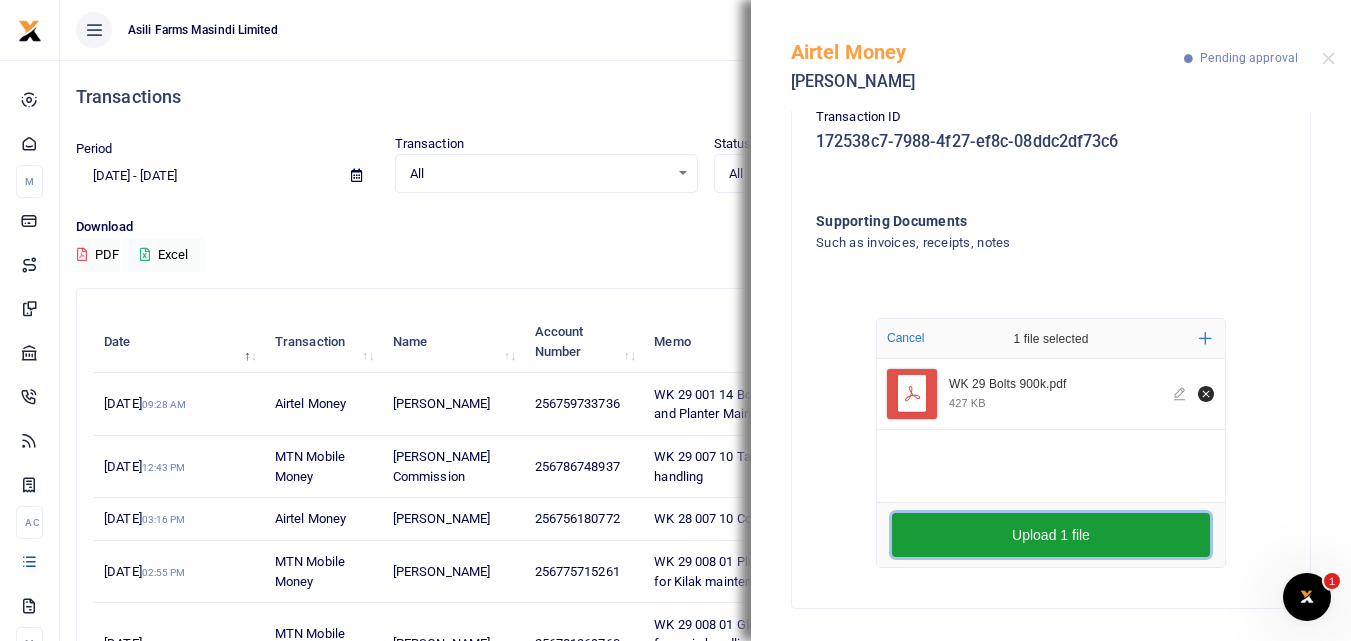click on "Upload 1 file" at bounding box center (1051, 535) 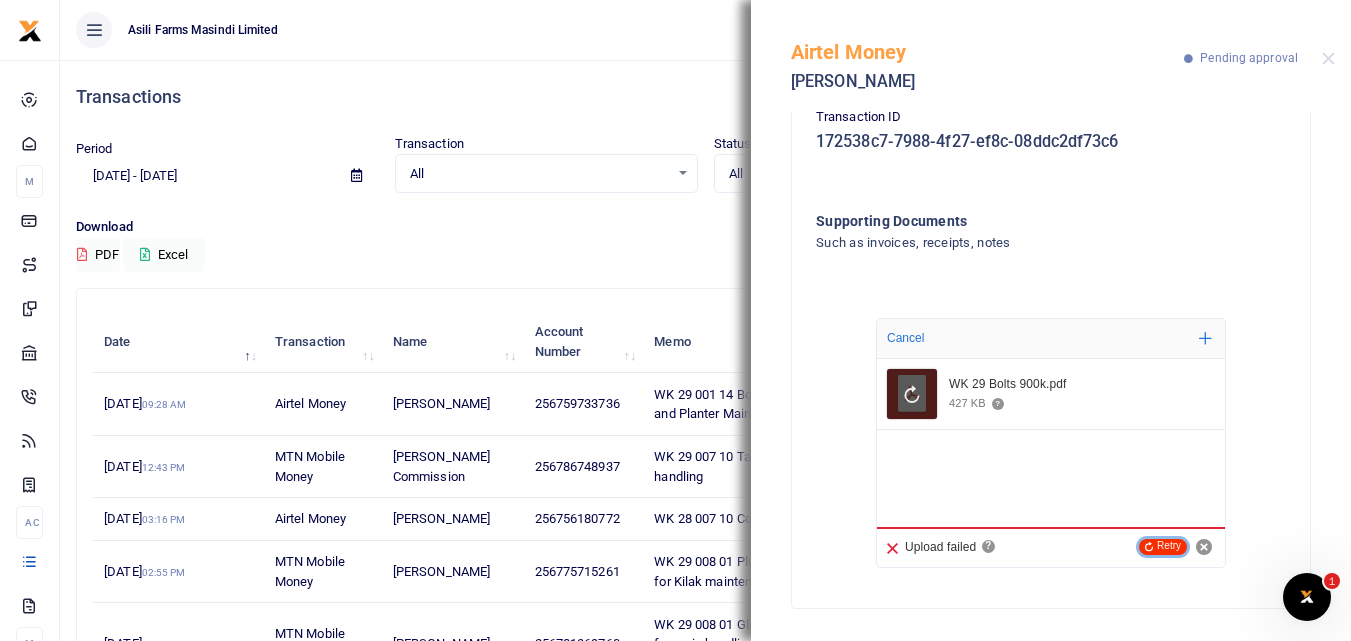 click on "Retry" 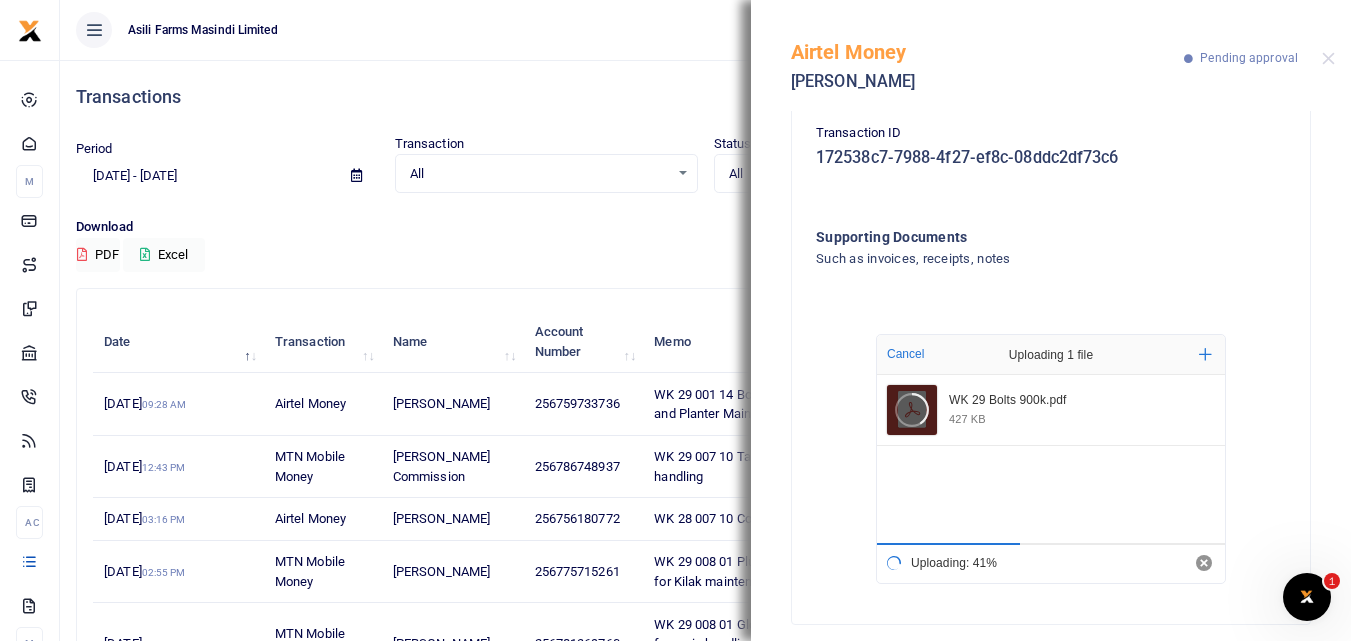 scroll, scrollTop: 326, scrollLeft: 0, axis: vertical 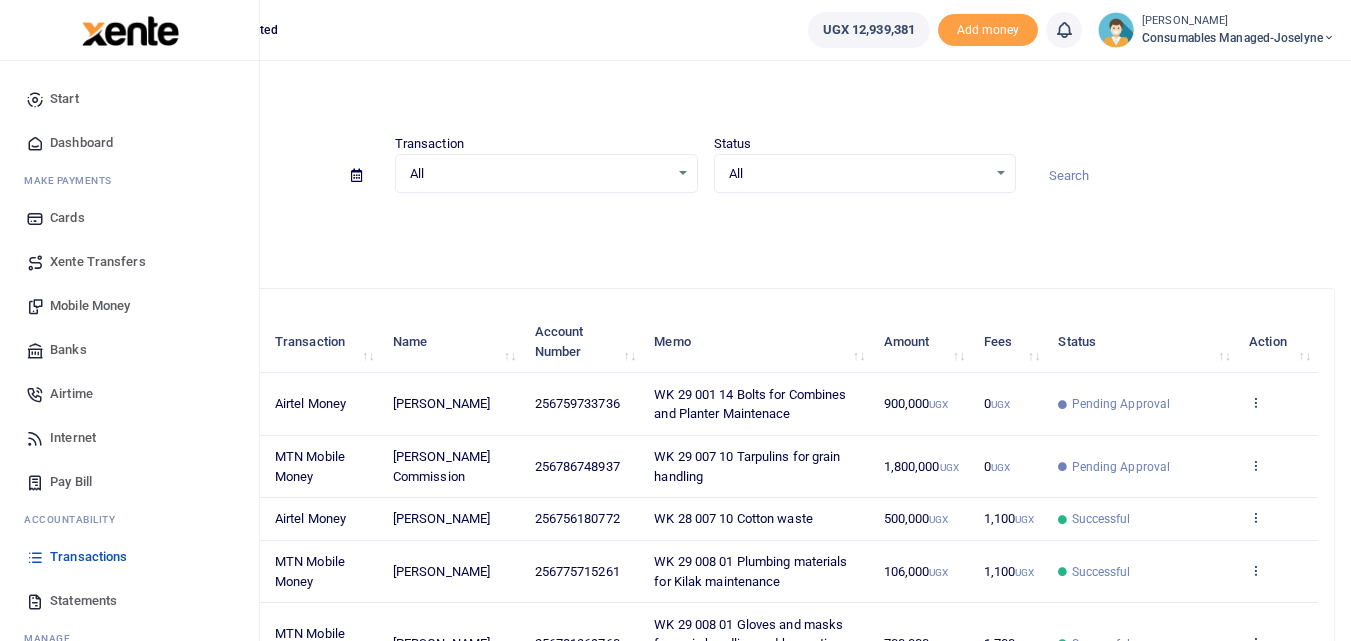 click on "Mobile Money" at bounding box center (90, 306) 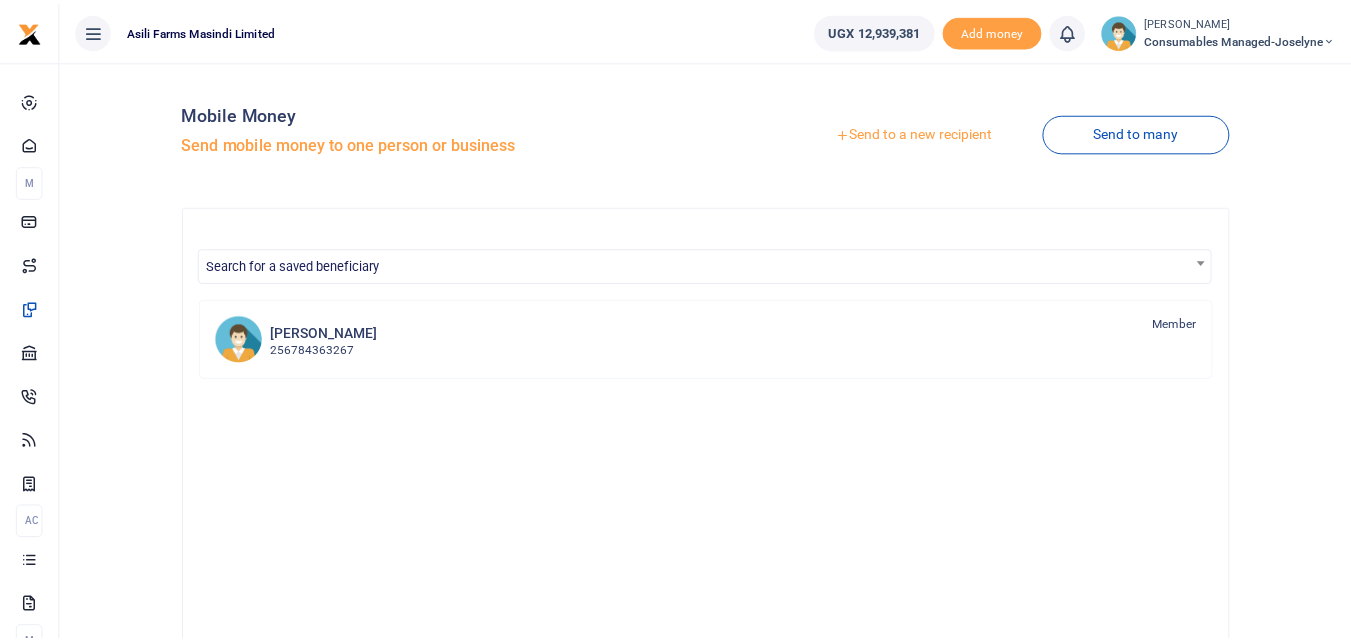 scroll, scrollTop: 0, scrollLeft: 0, axis: both 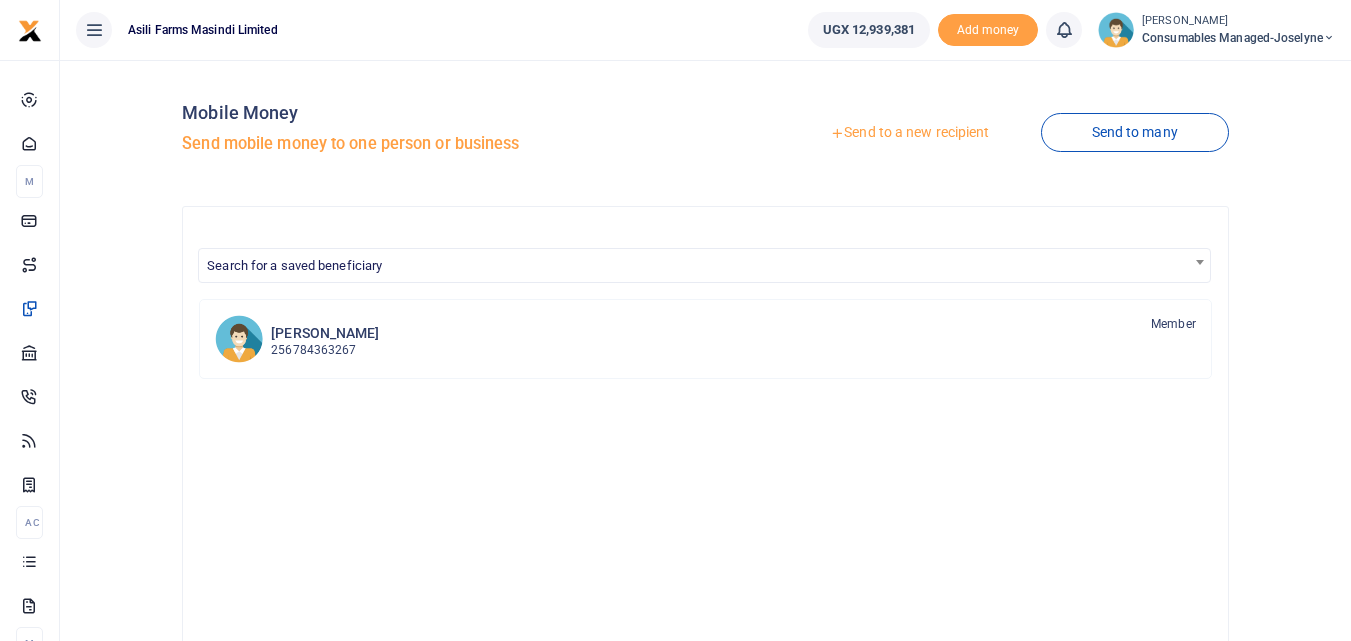 click on "Send to a new recipient" at bounding box center (909, 133) 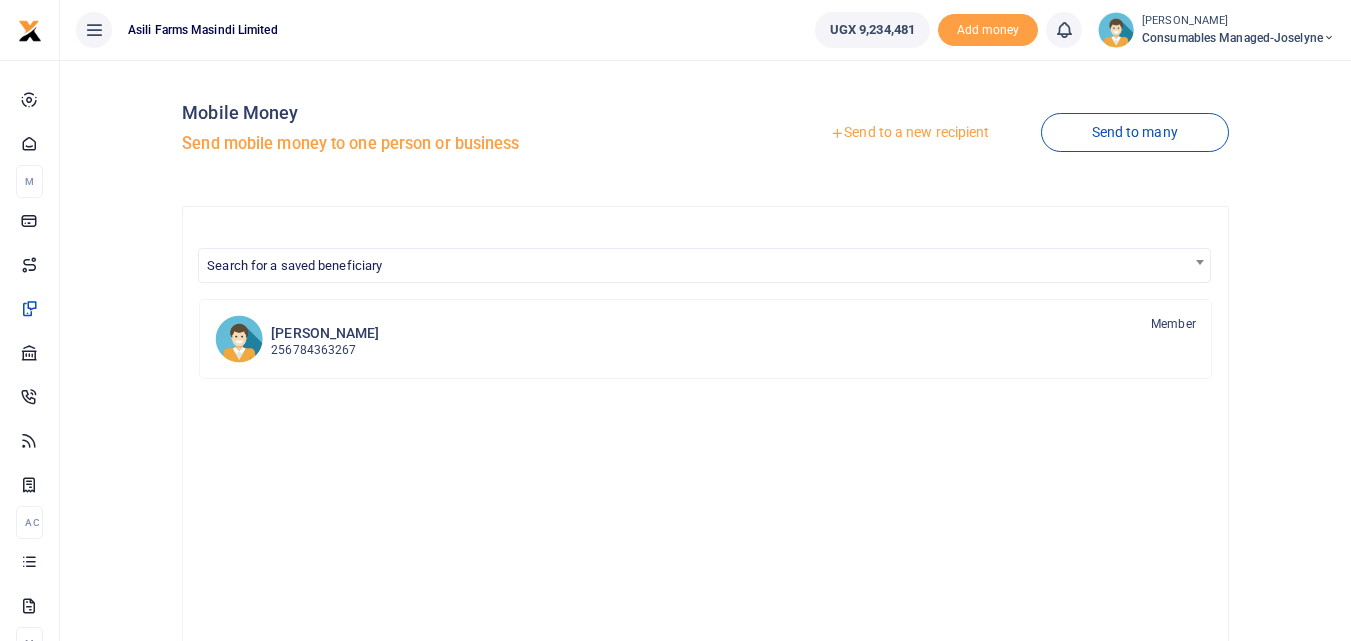click on "Send to a new recipient" at bounding box center [909, 133] 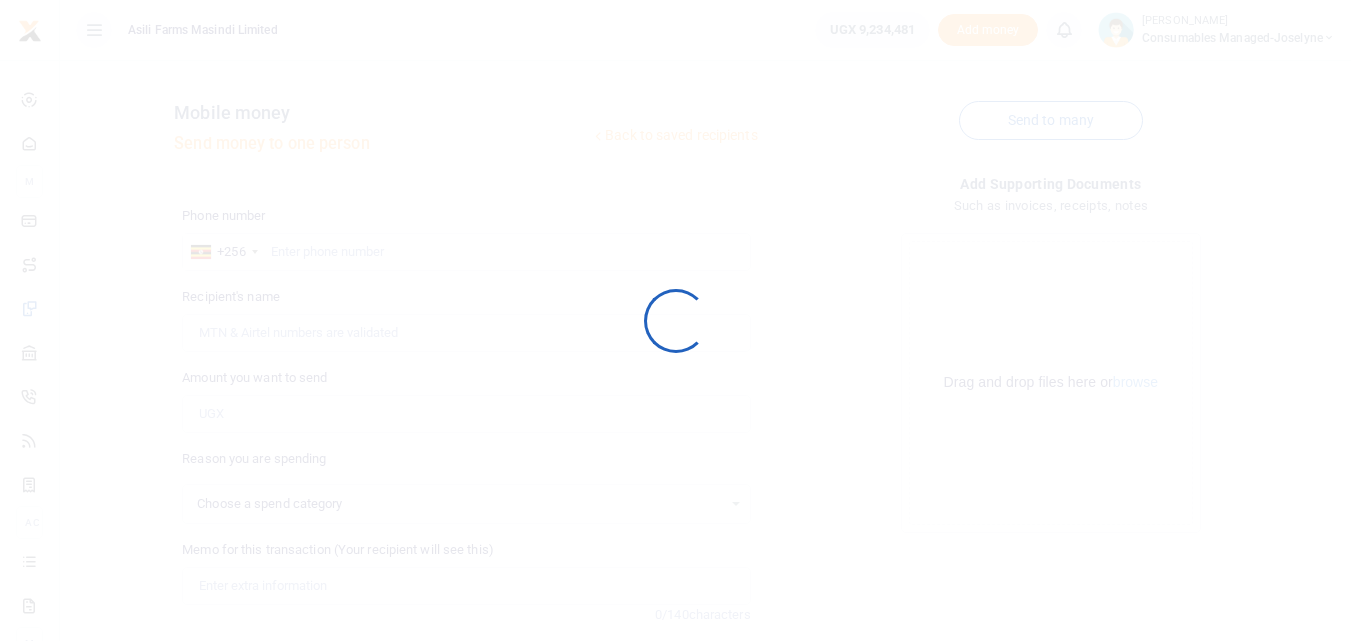 scroll, scrollTop: 0, scrollLeft: 0, axis: both 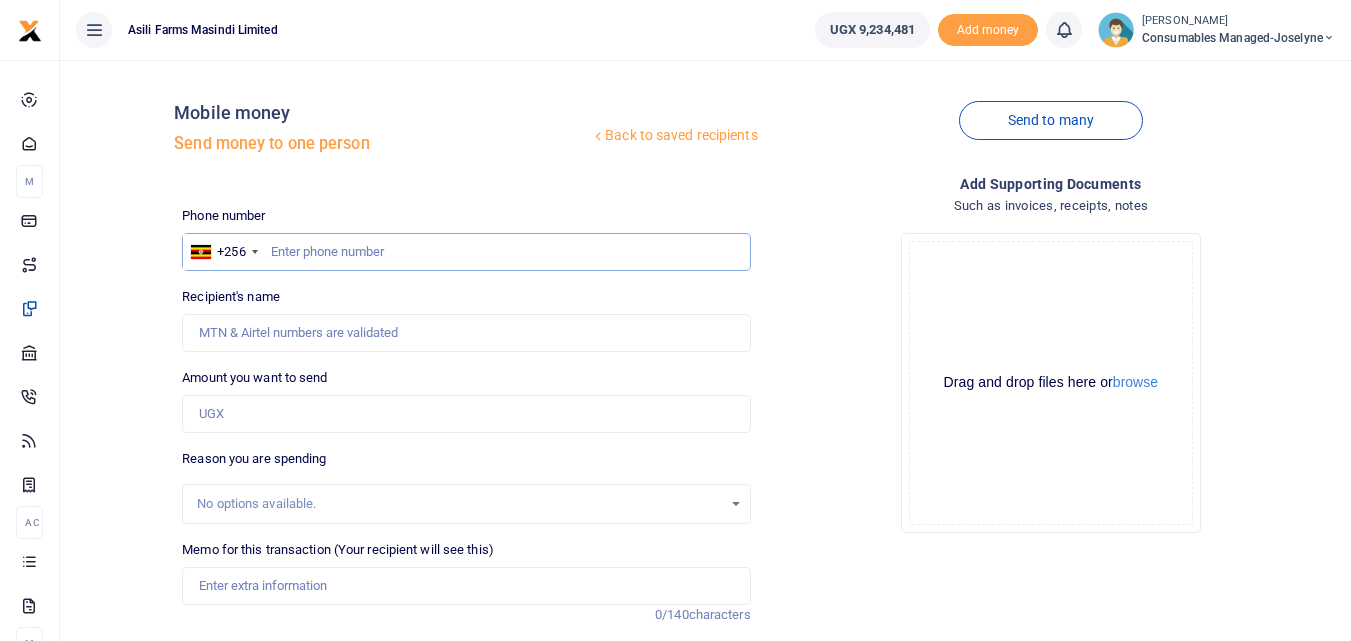 click at bounding box center (466, 252) 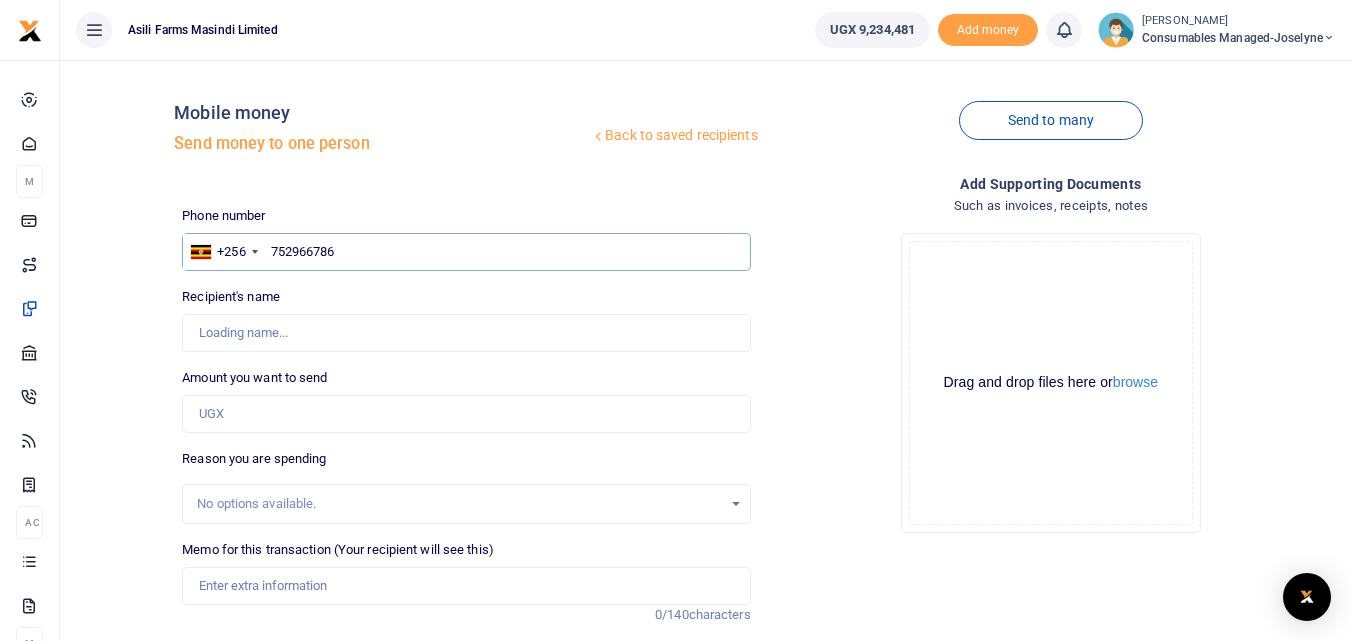 type on "752966786" 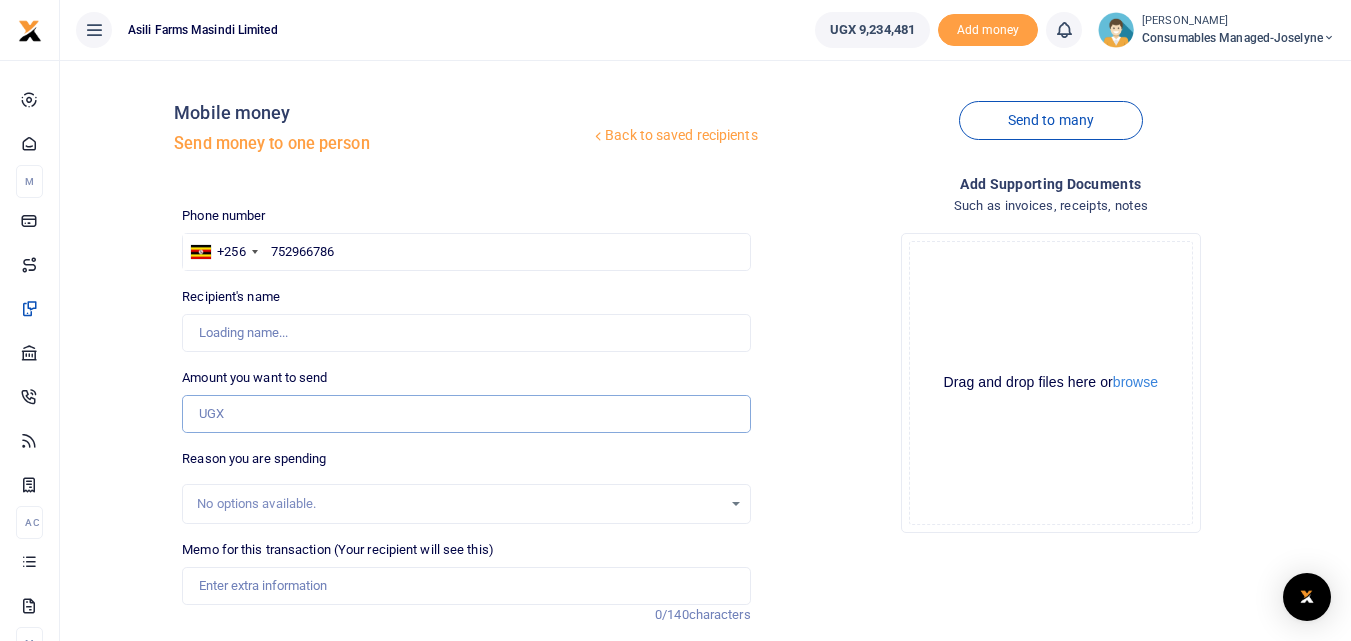click on "Amount you want to send" at bounding box center [466, 414] 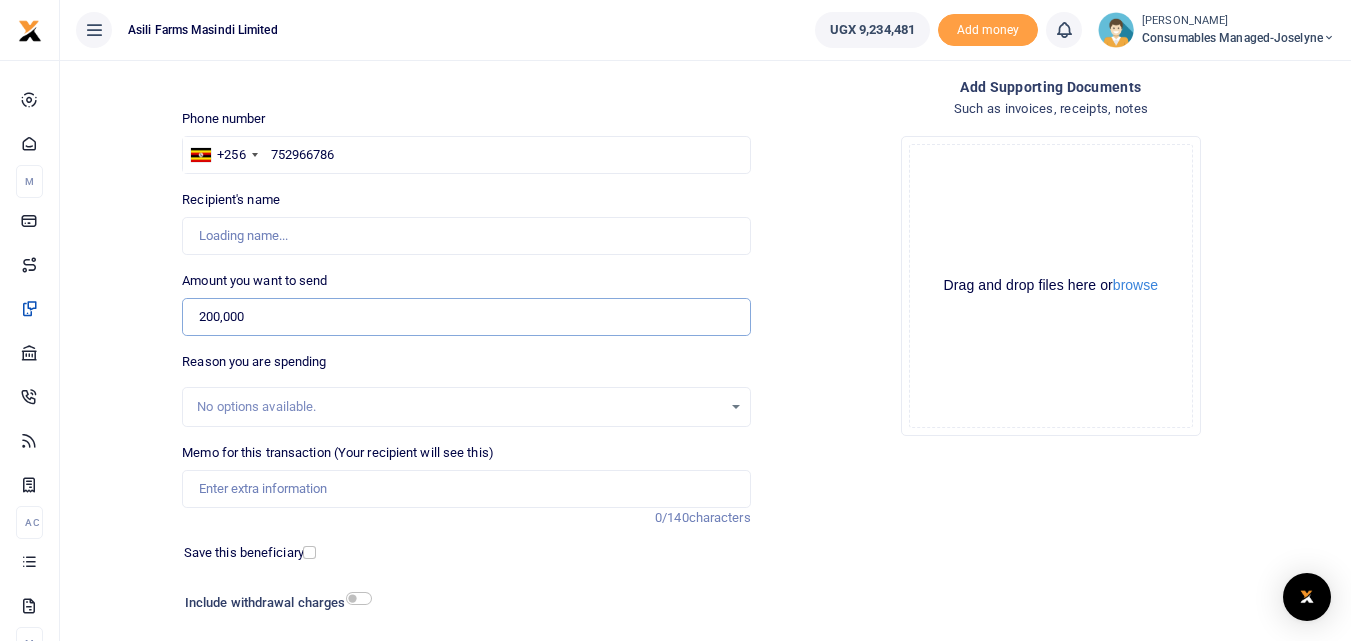 scroll, scrollTop: 105, scrollLeft: 0, axis: vertical 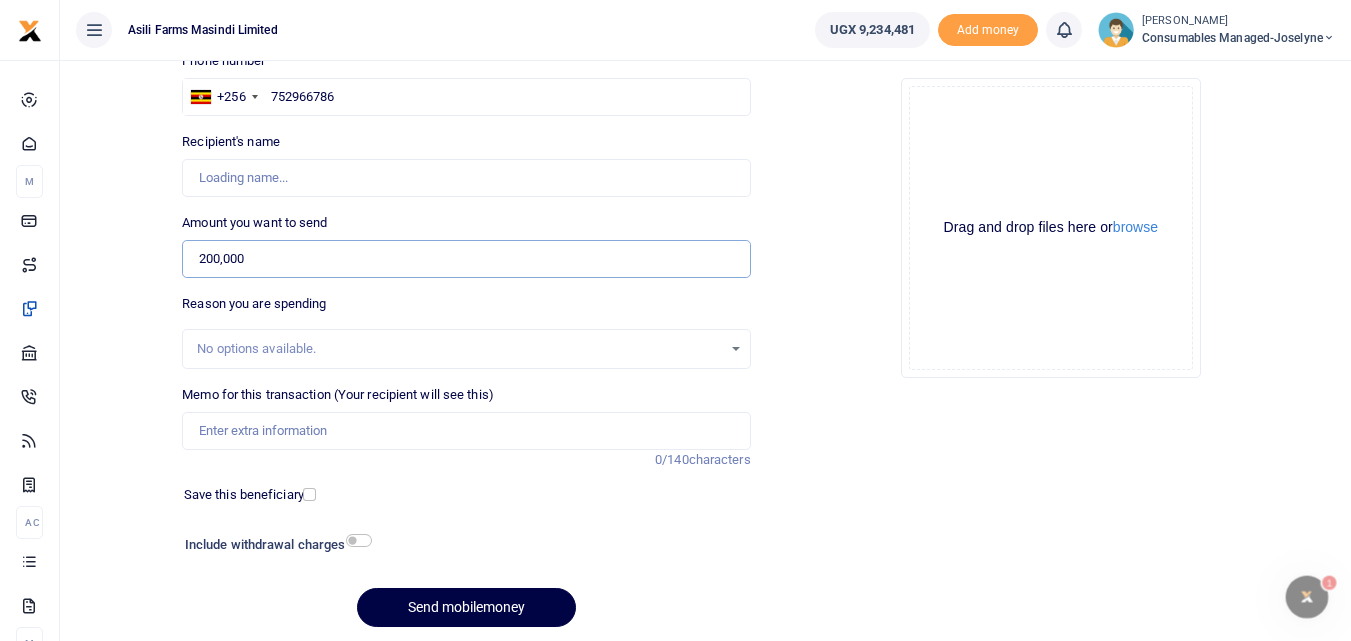 type on "200,000" 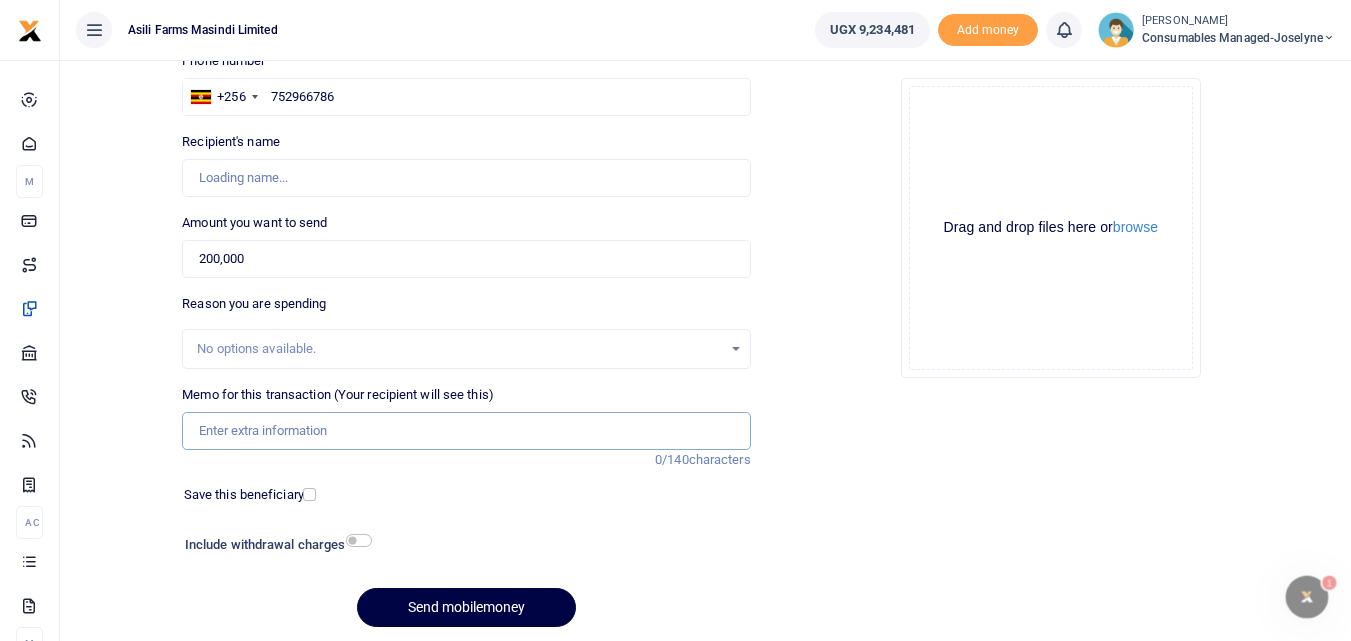 click on "Memo for this transaction (Your recipient will see this)" at bounding box center [466, 431] 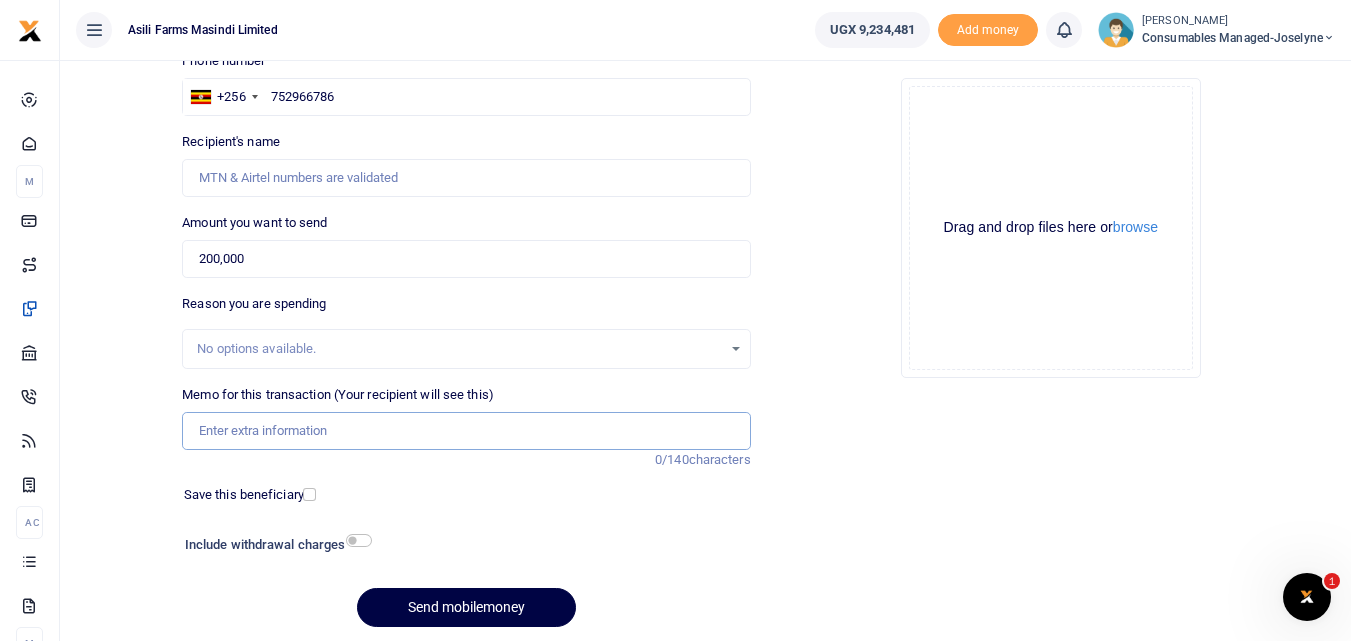 click on "Memo for this transaction (Your recipient will see this)" at bounding box center (466, 431) 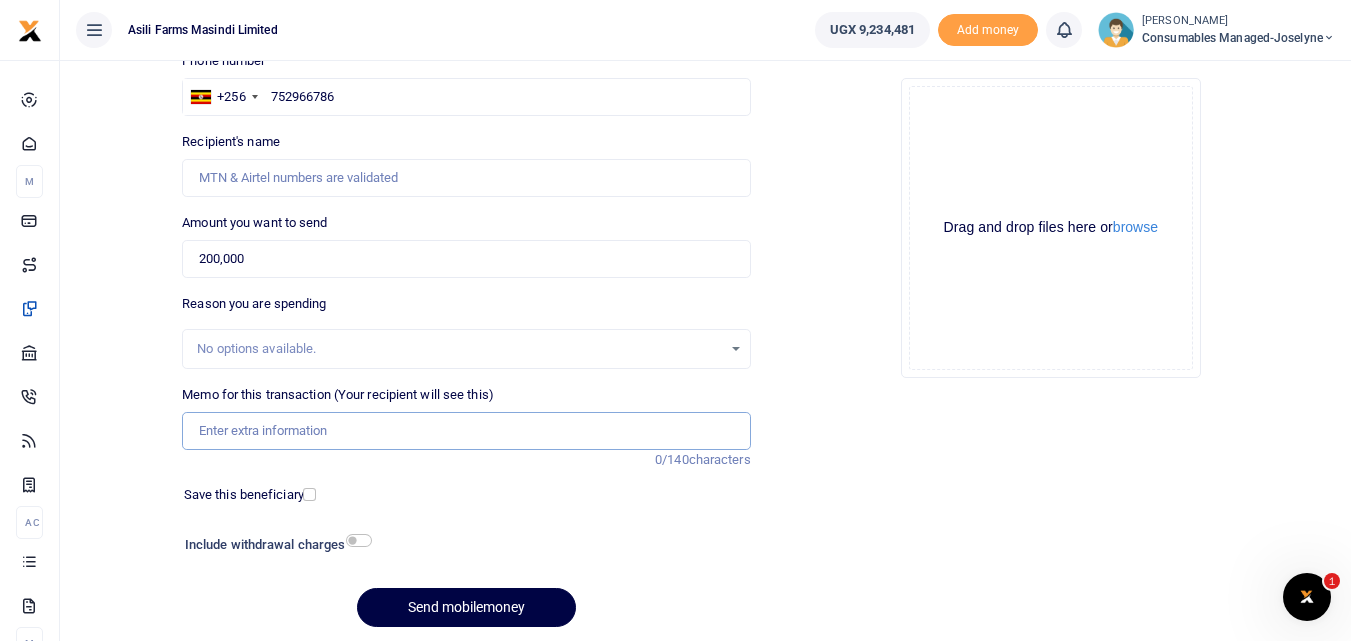 paste on "WK 28 /001 / 22" 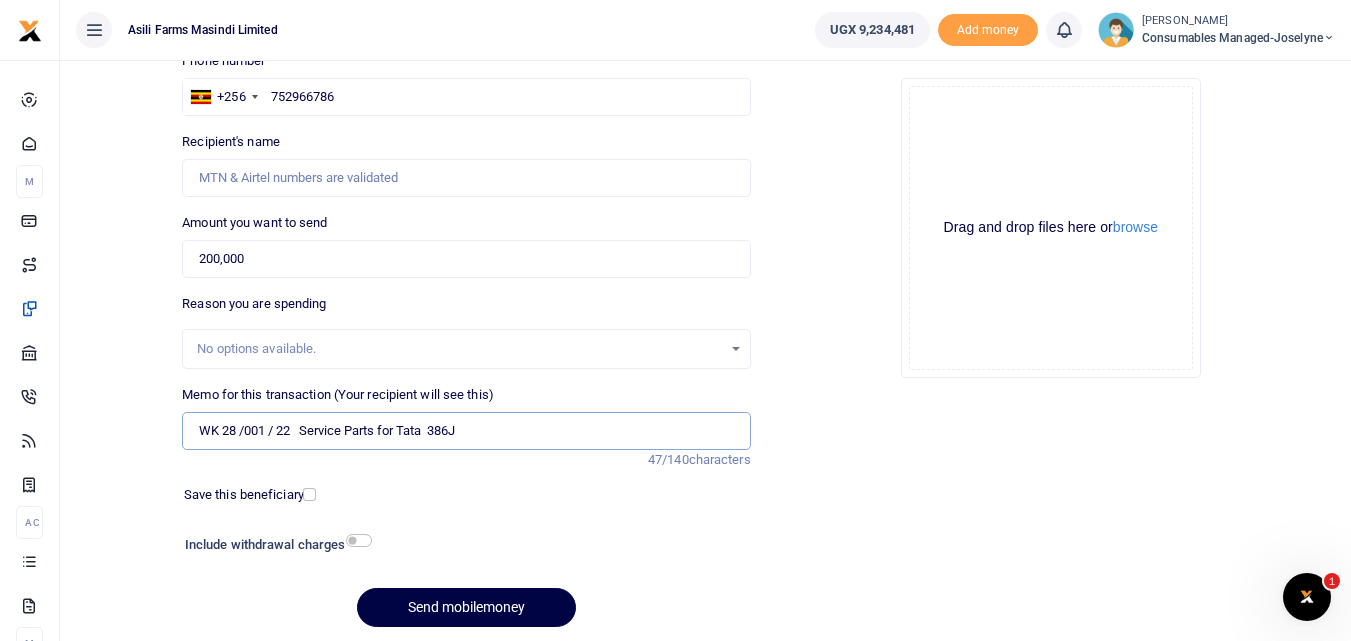 click on "WK 28 /001 / 22   Service Parts for Tata  386J" at bounding box center (466, 431) 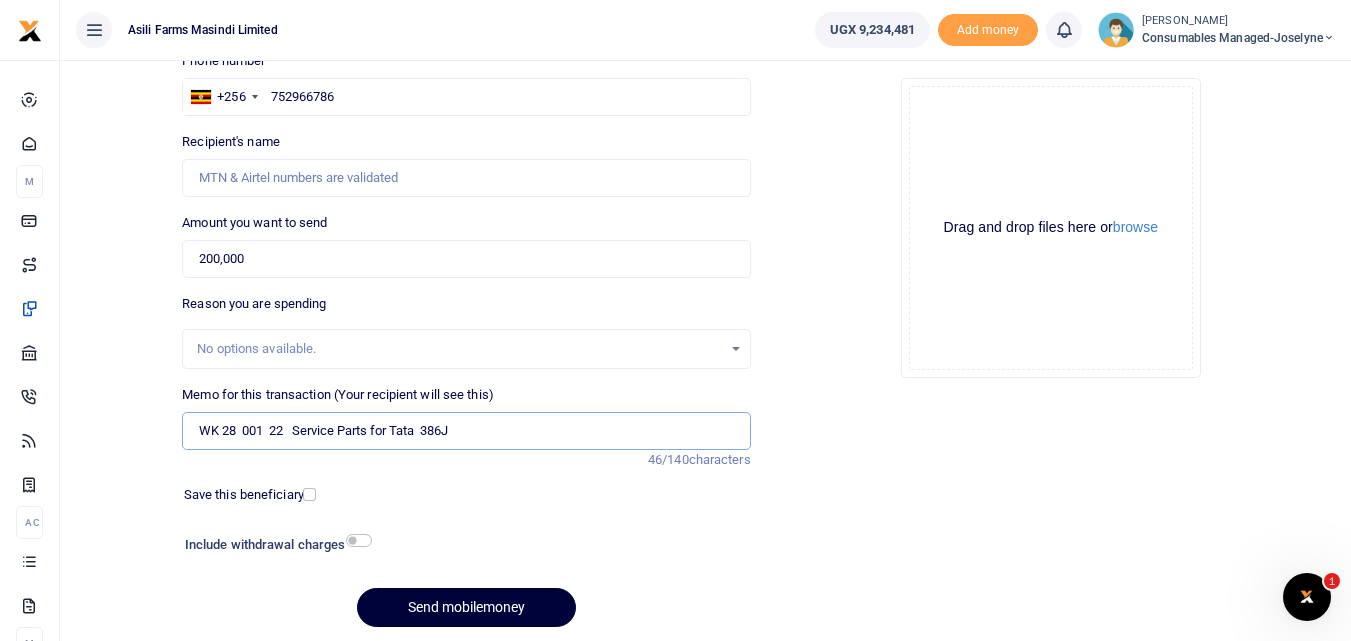 type on "WK 28  001  22   Service Parts for Tata  386J" 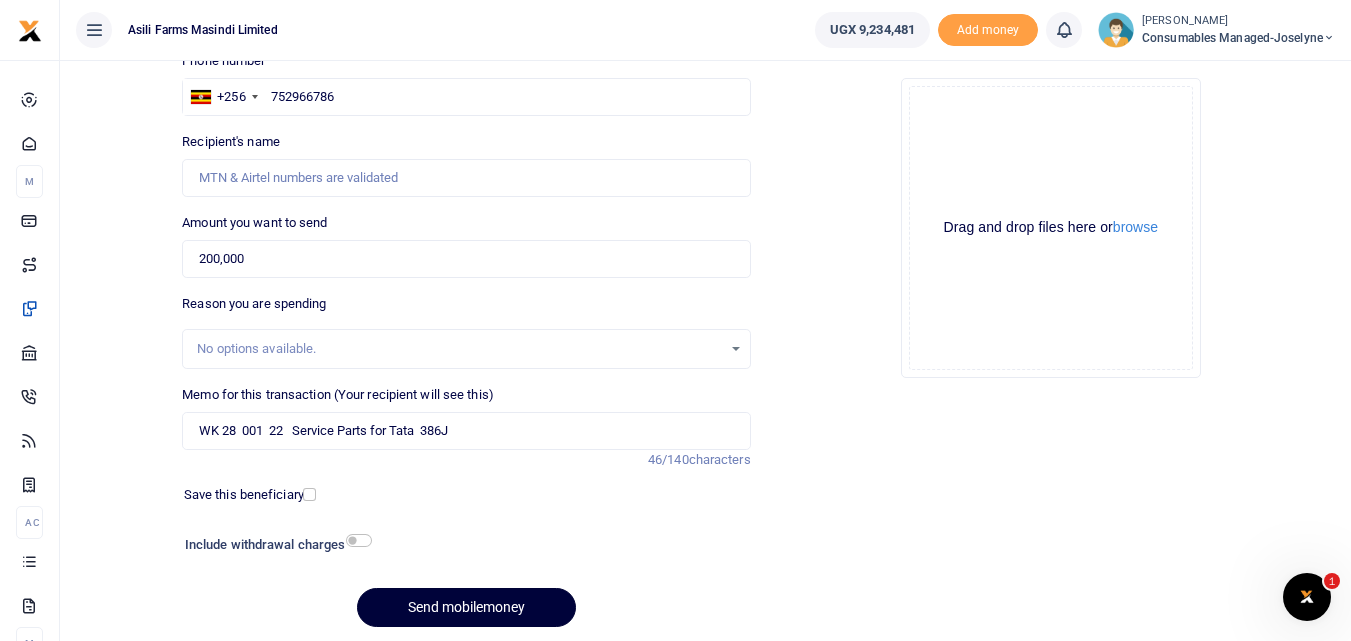 click on "Send mobilemoney" at bounding box center [466, 607] 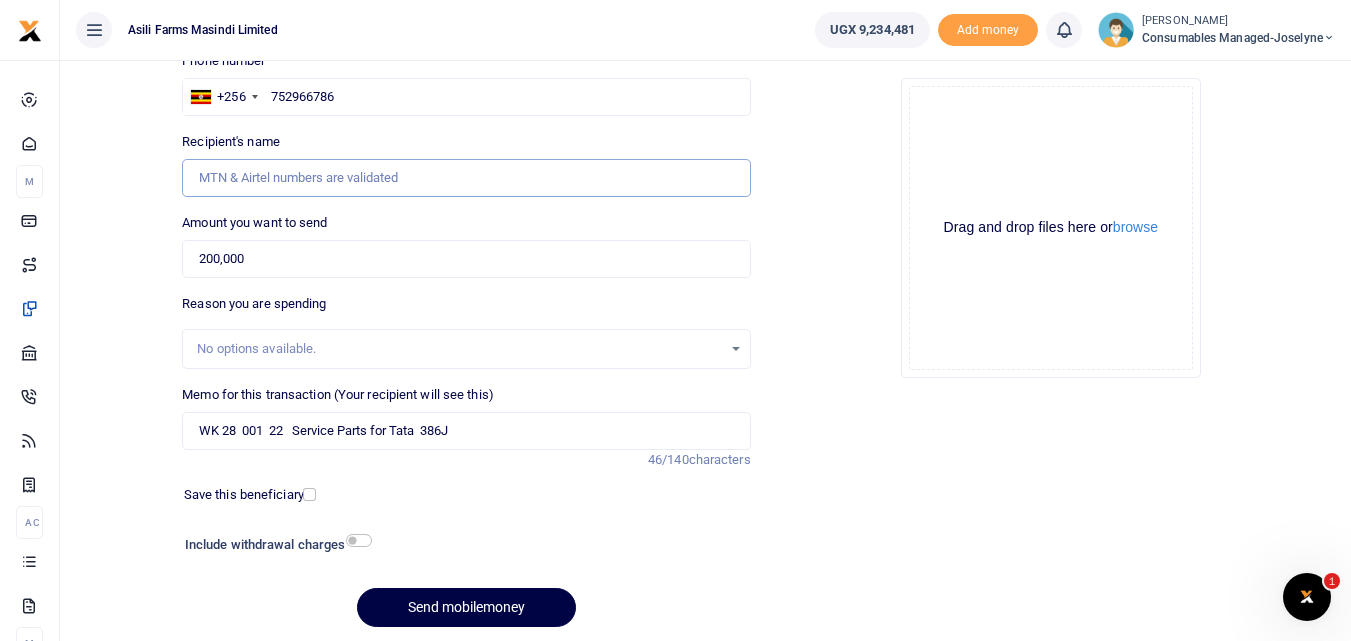 click on "Recipient's name" at bounding box center [466, 178] 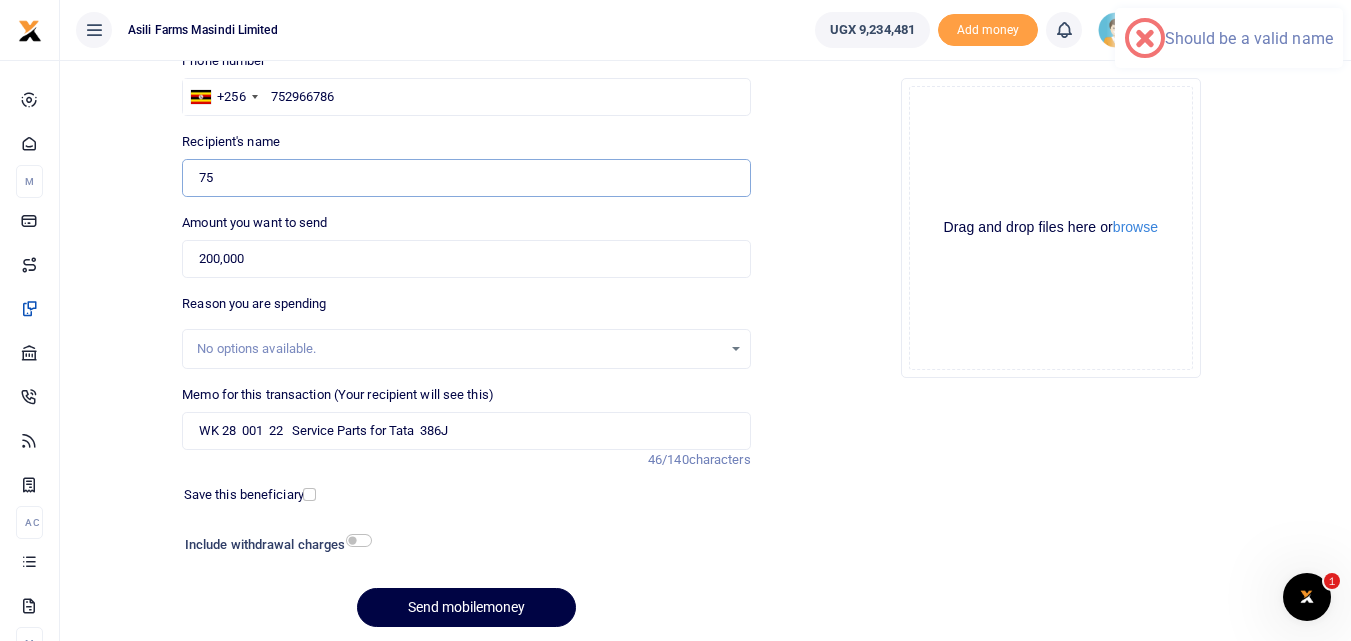 type on "7" 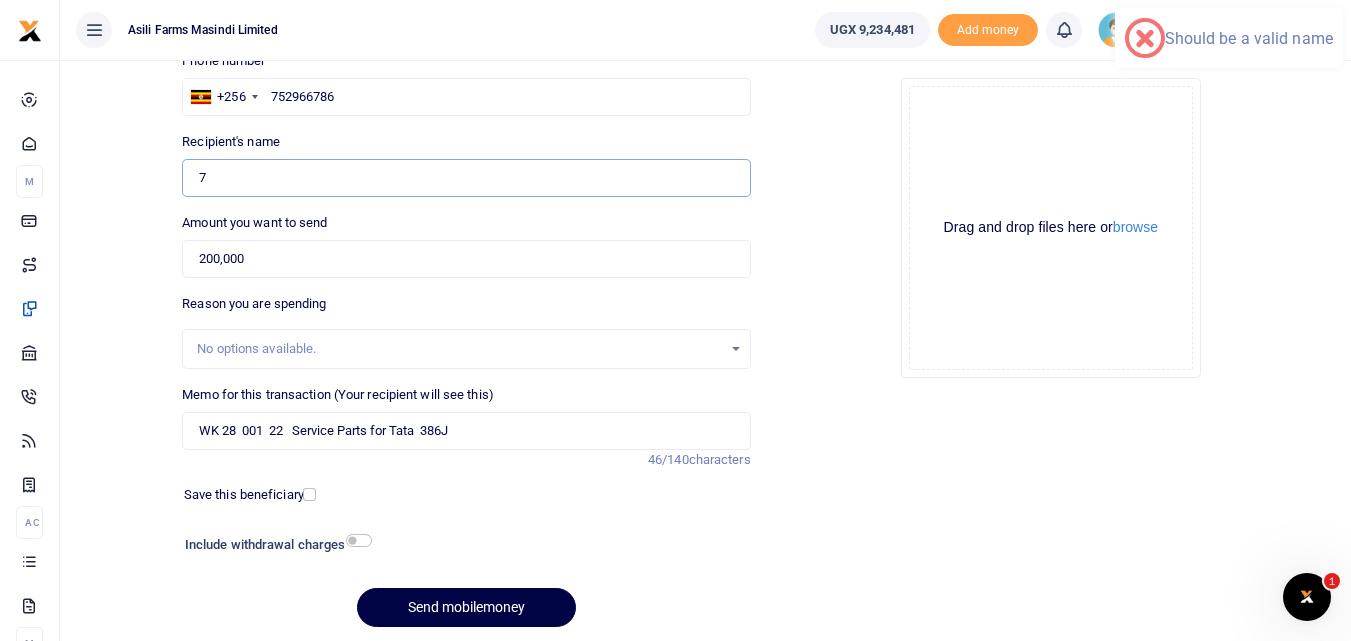 type 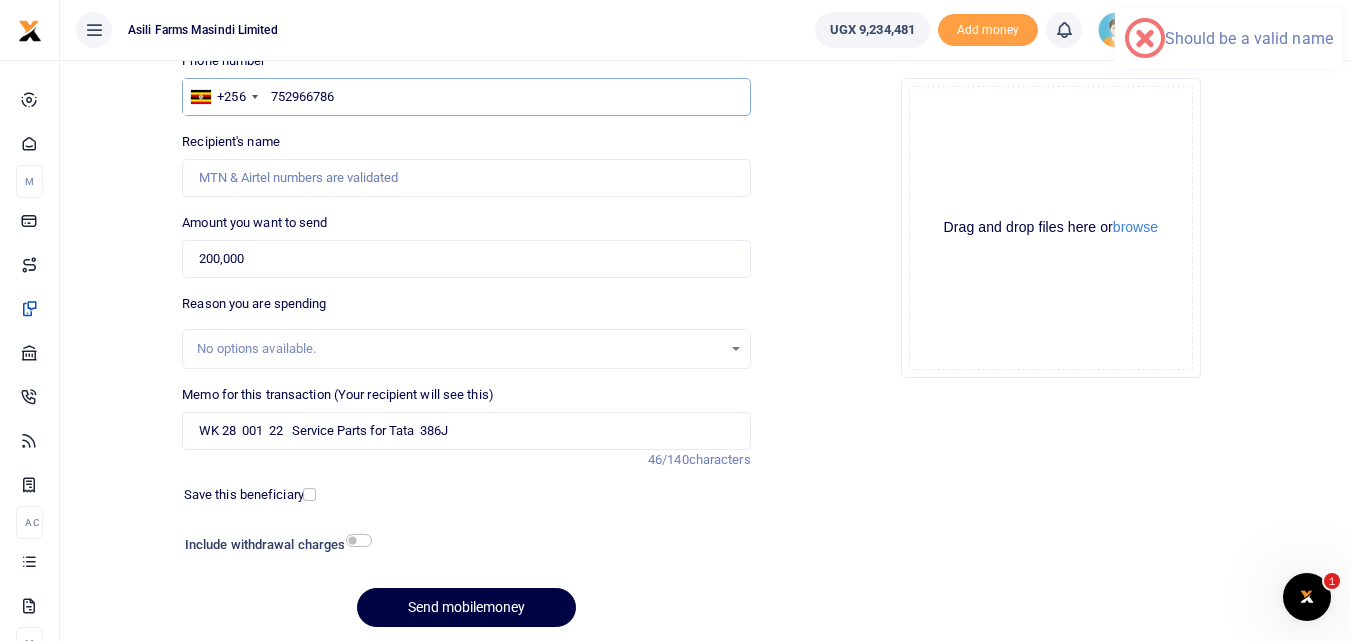 click on "752966786" at bounding box center [466, 97] 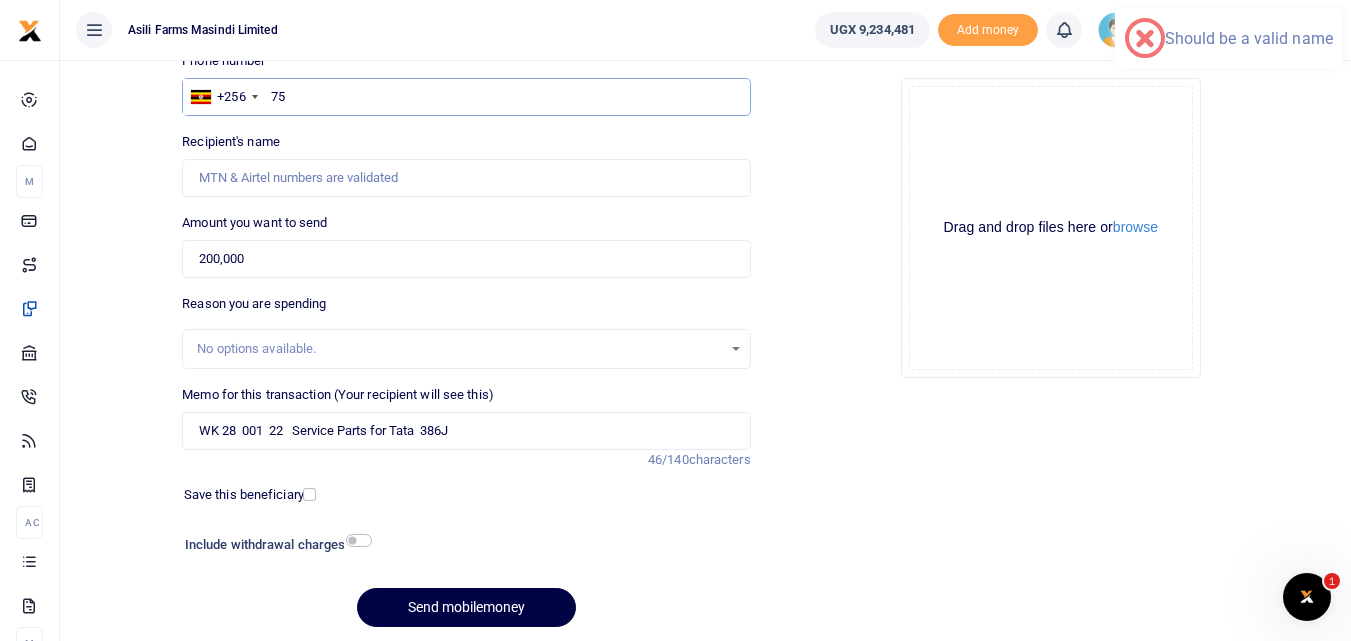 type on "7" 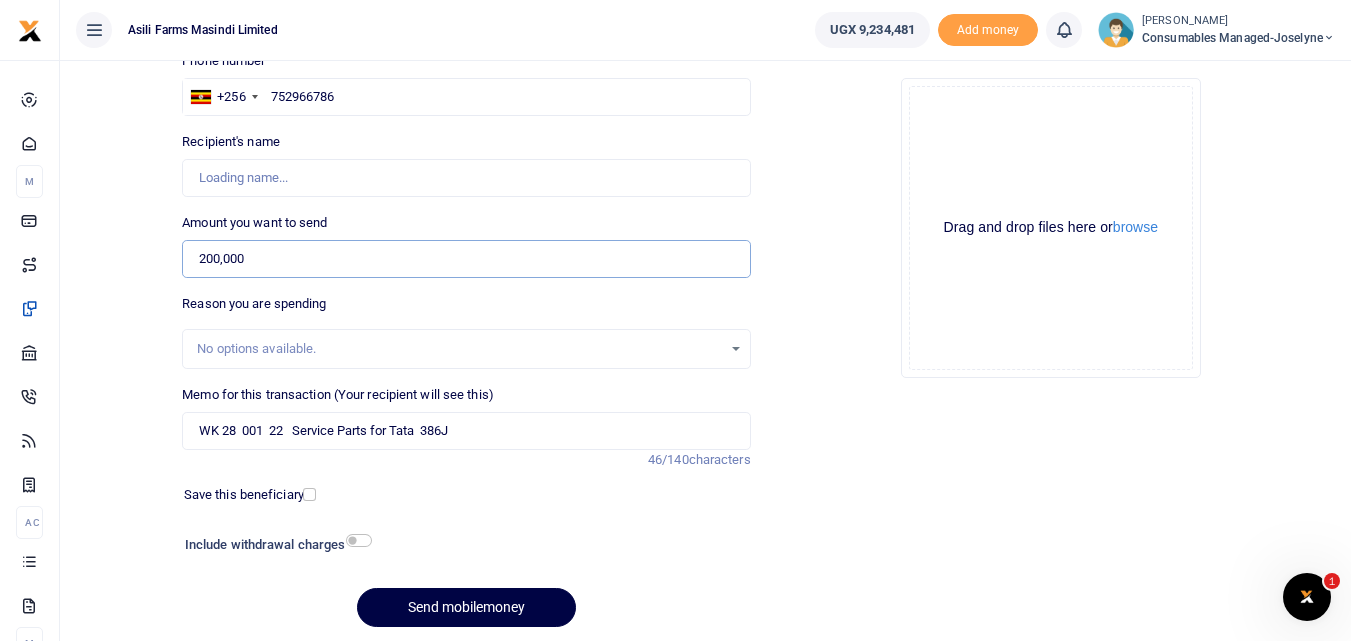 click on "200,000" at bounding box center (466, 259) 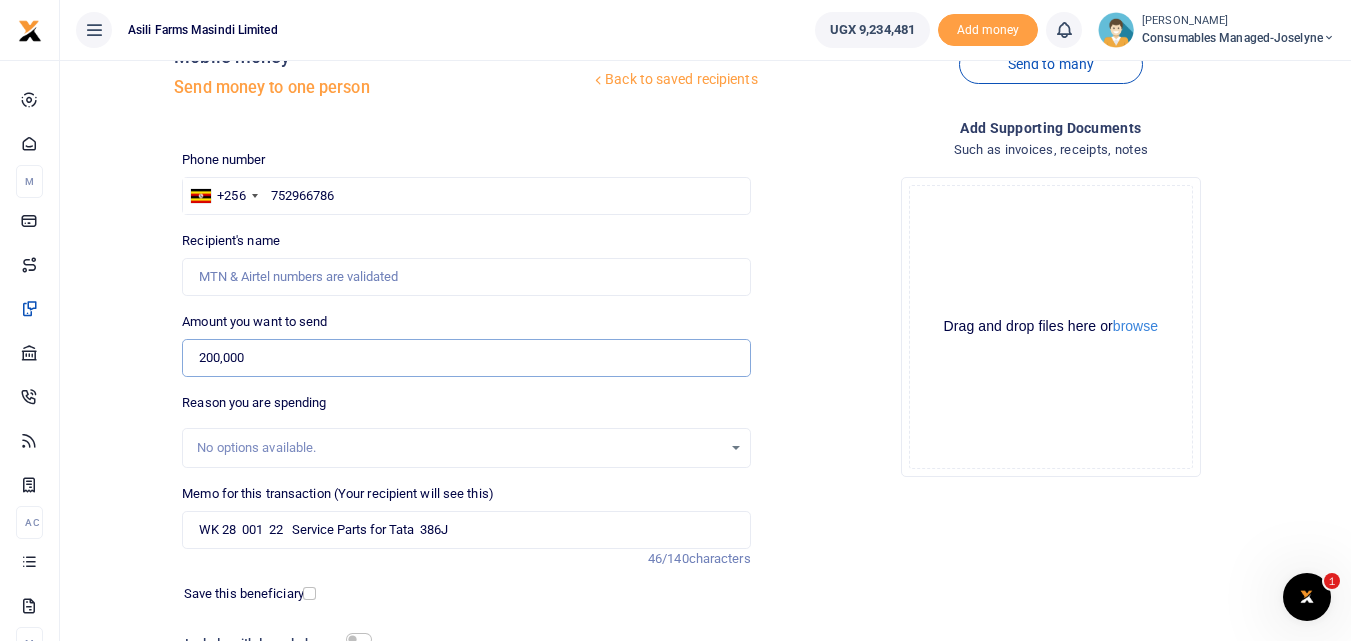 scroll, scrollTop: 50, scrollLeft: 0, axis: vertical 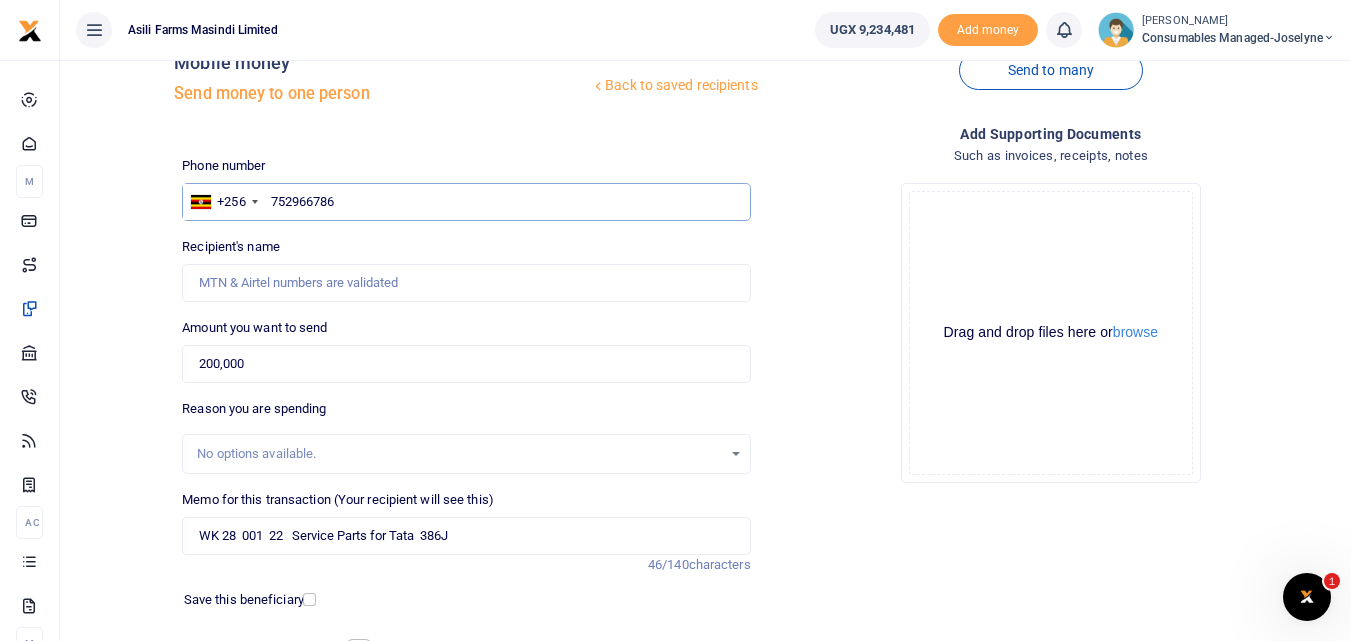 click on "752966786" at bounding box center [466, 202] 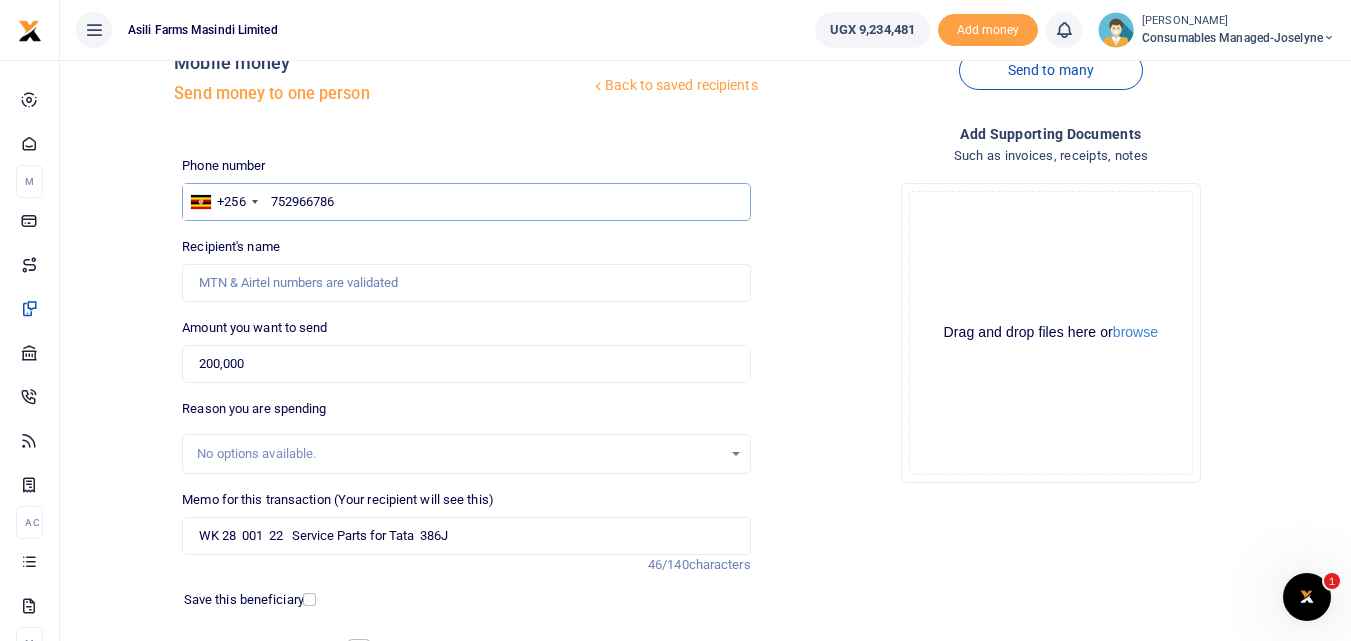 click on "752966786" at bounding box center (466, 202) 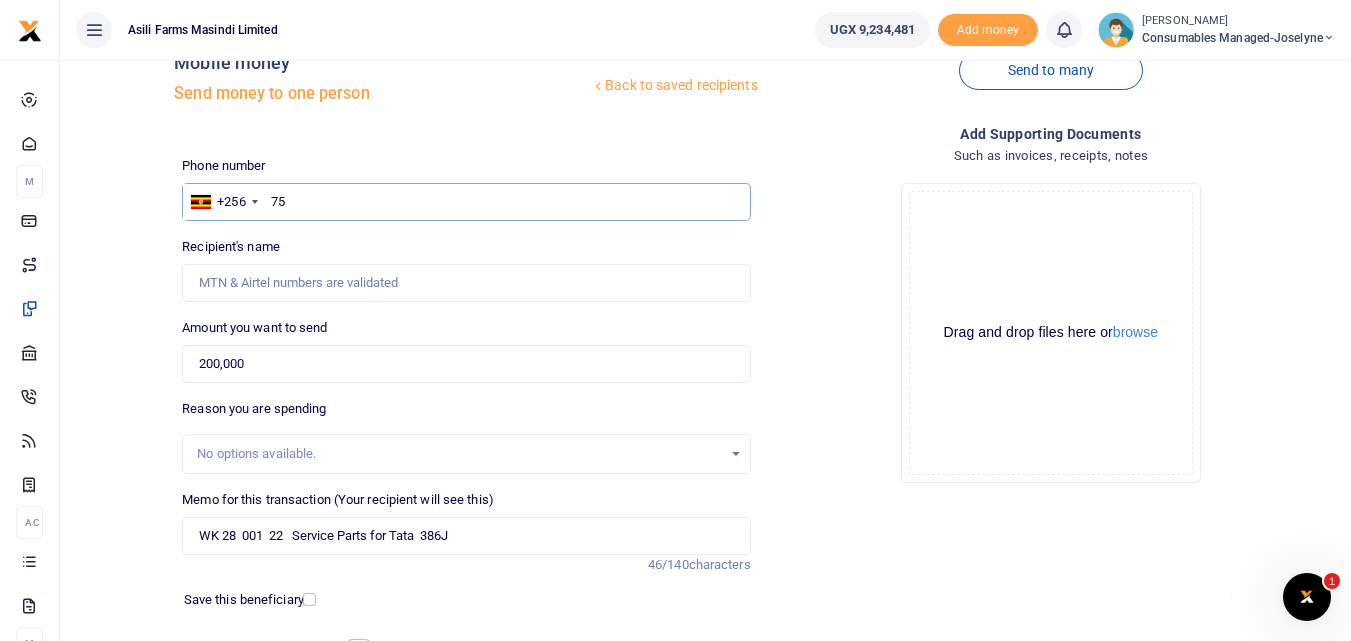 type on "7" 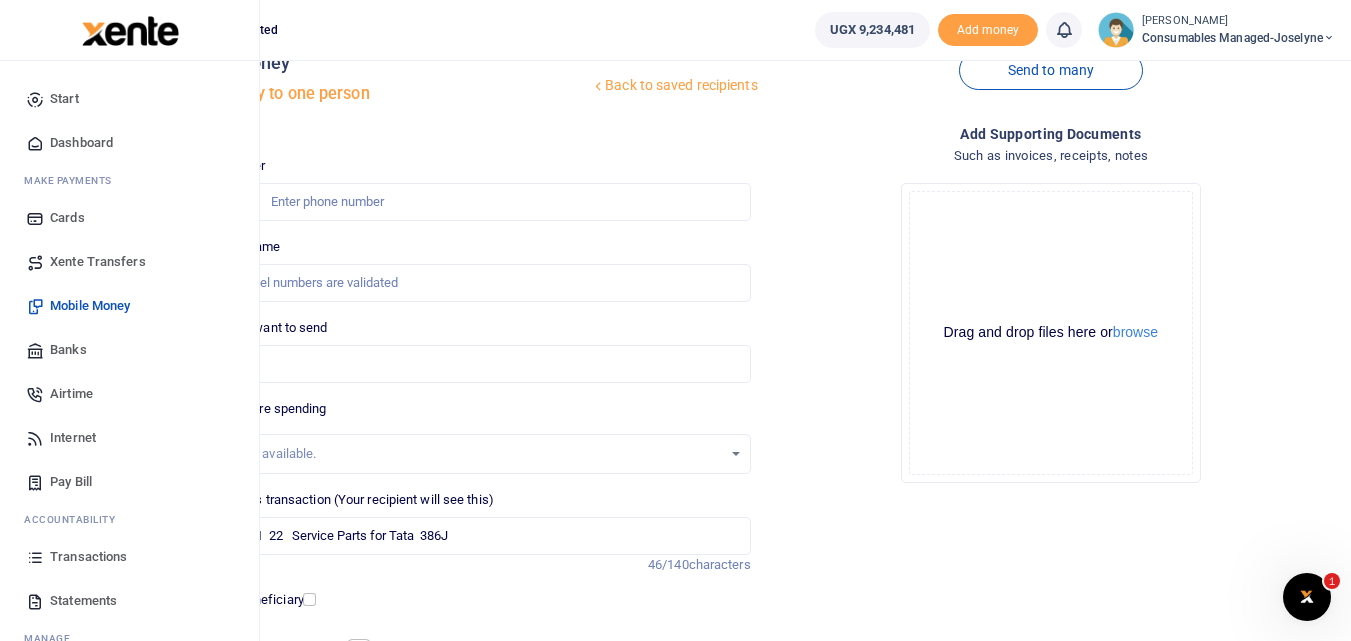 click on "Mobile Money" at bounding box center [90, 306] 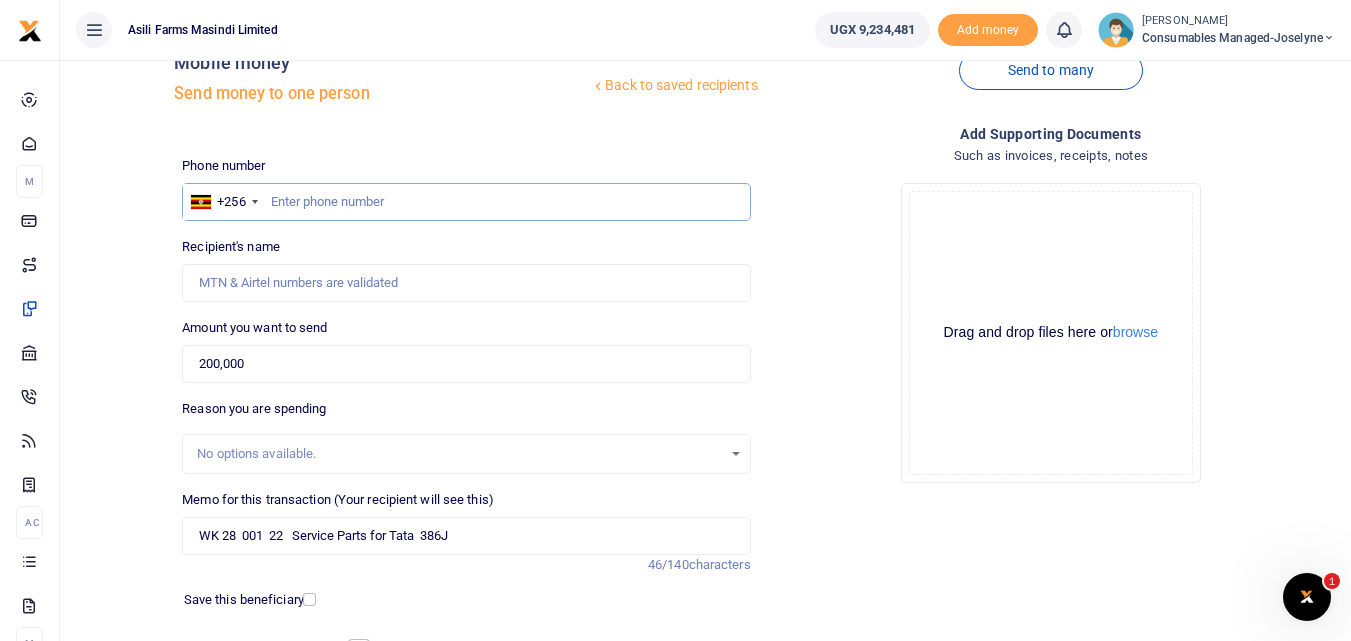 click at bounding box center (466, 202) 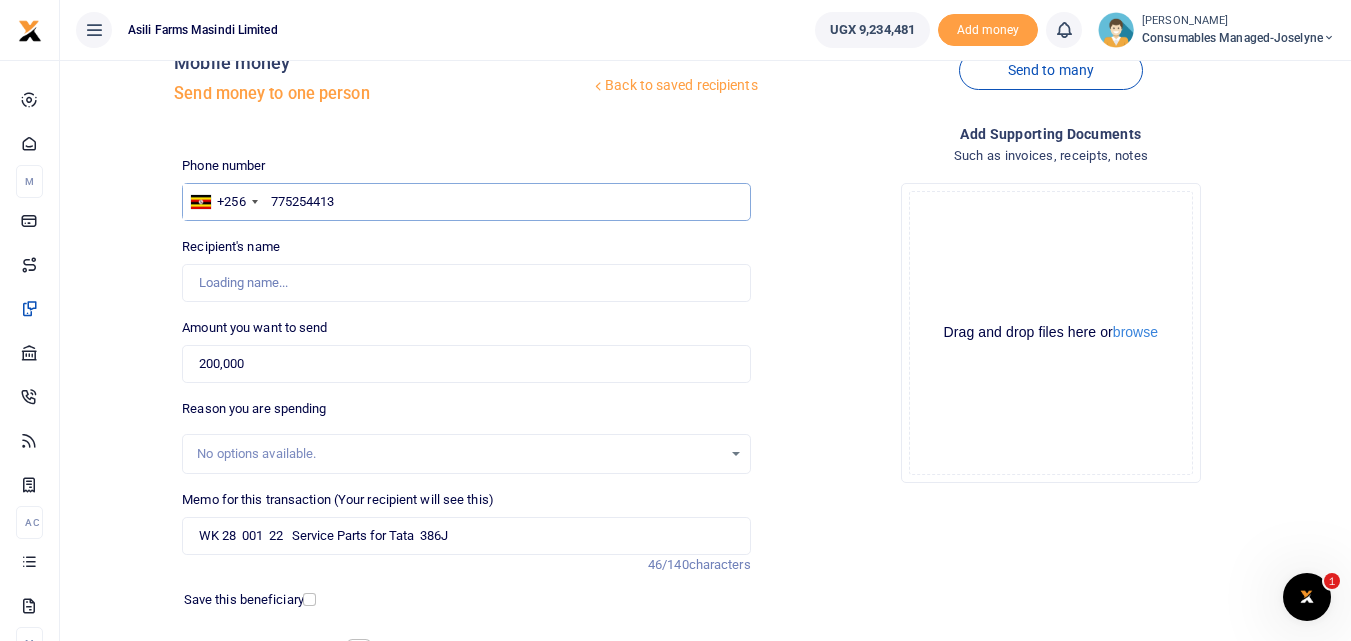 type on "775254413" 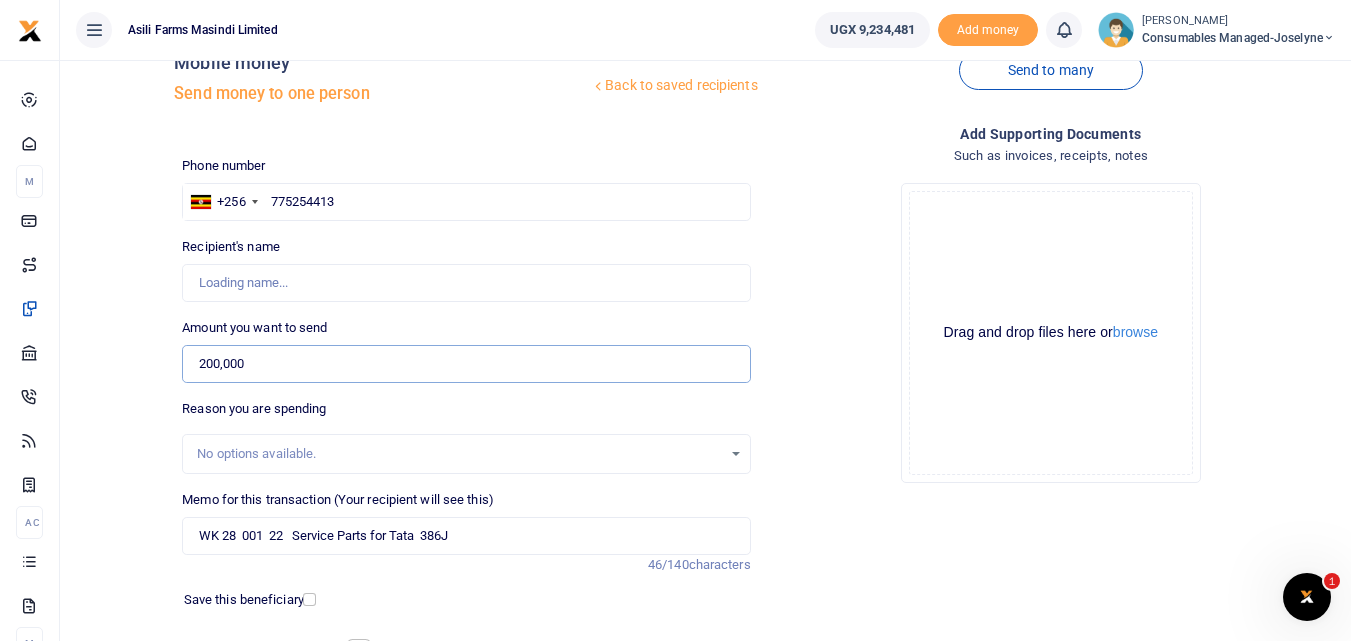 click on "200,000" at bounding box center (466, 364) 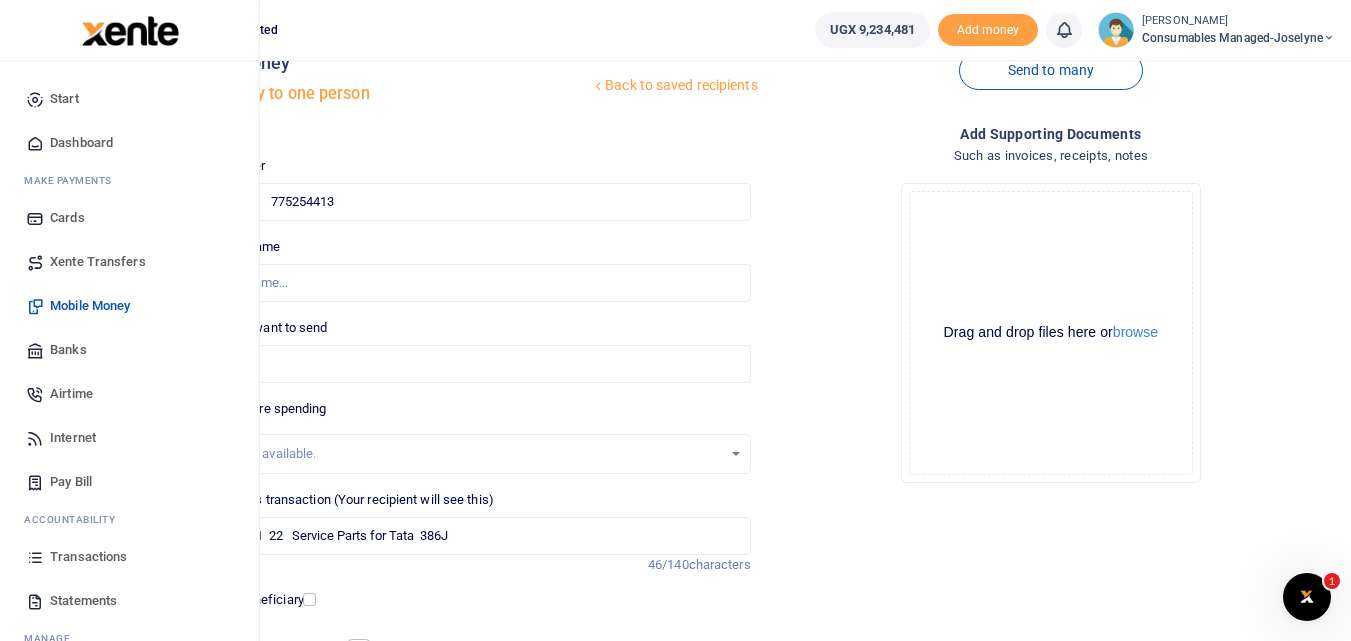 click at bounding box center [35, 557] 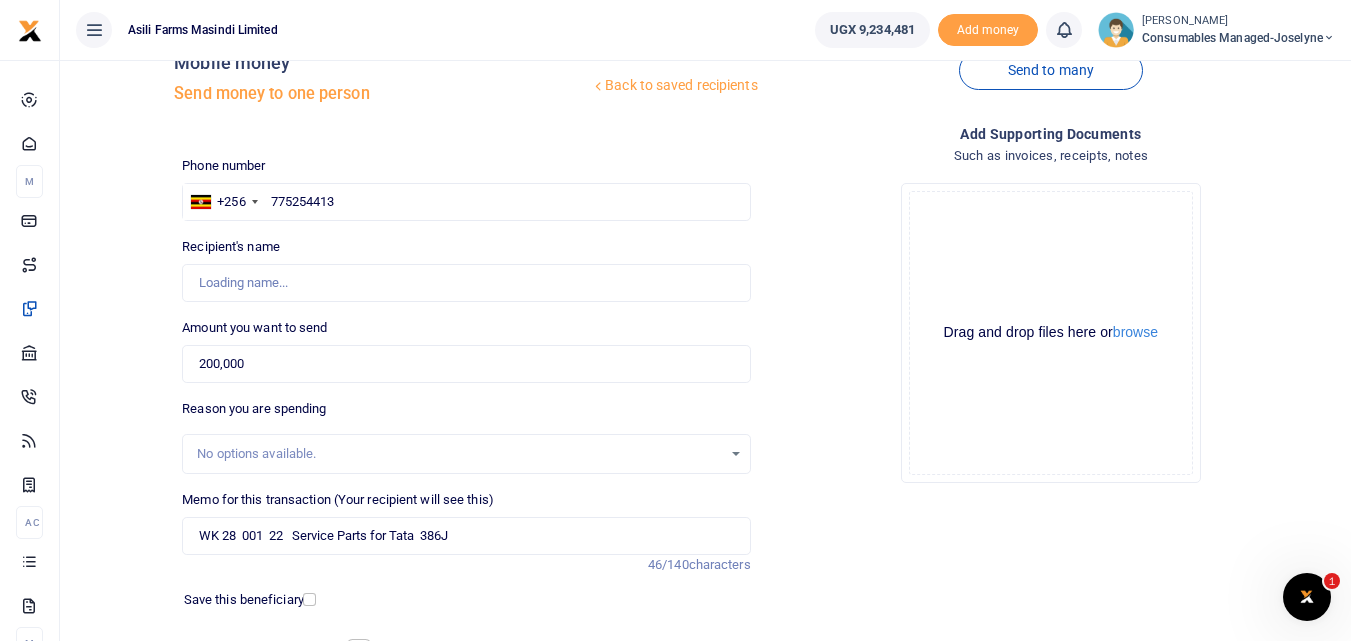 drag, startPoint x: 30, startPoint y: 556, endPoint x: 458, endPoint y: 470, distance: 436.5547 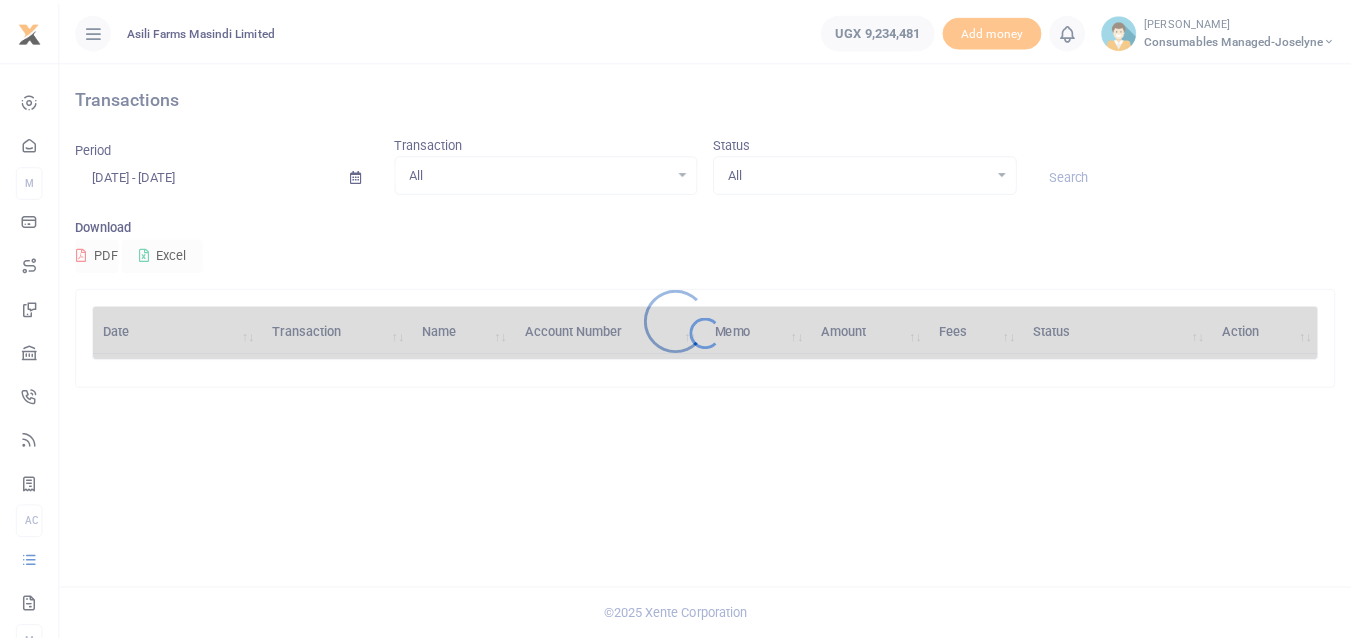 scroll, scrollTop: 0, scrollLeft: 0, axis: both 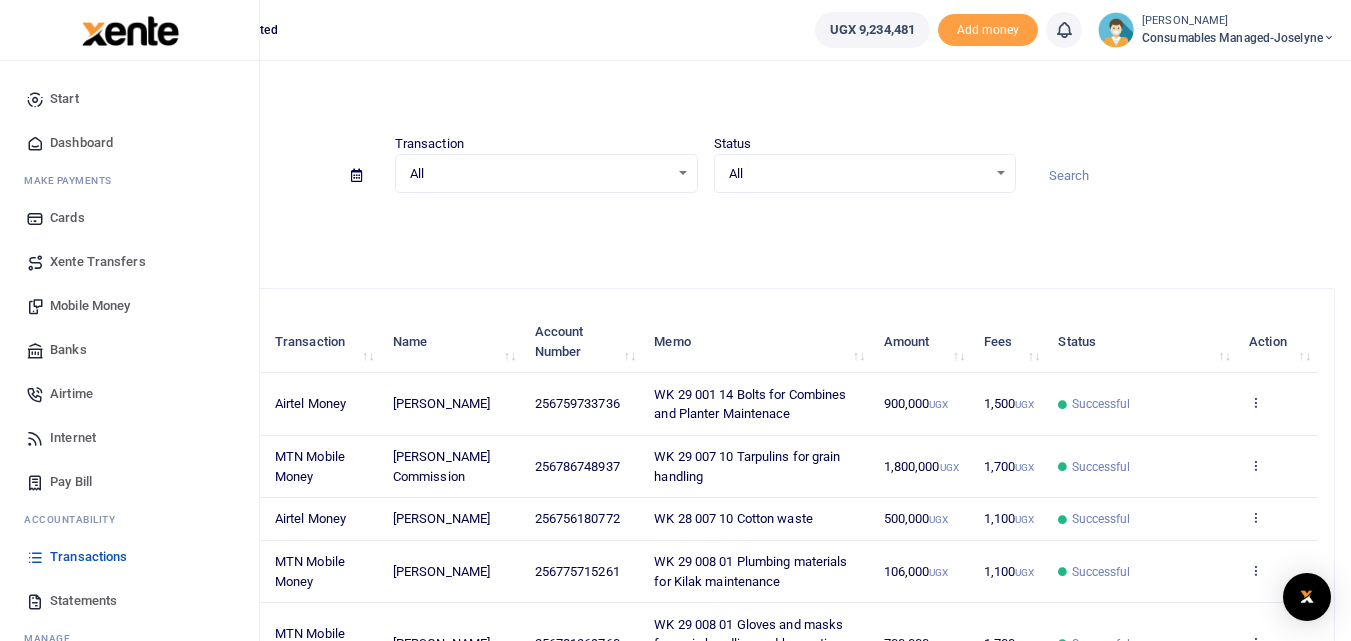 click on "Mobile Money" at bounding box center (90, 306) 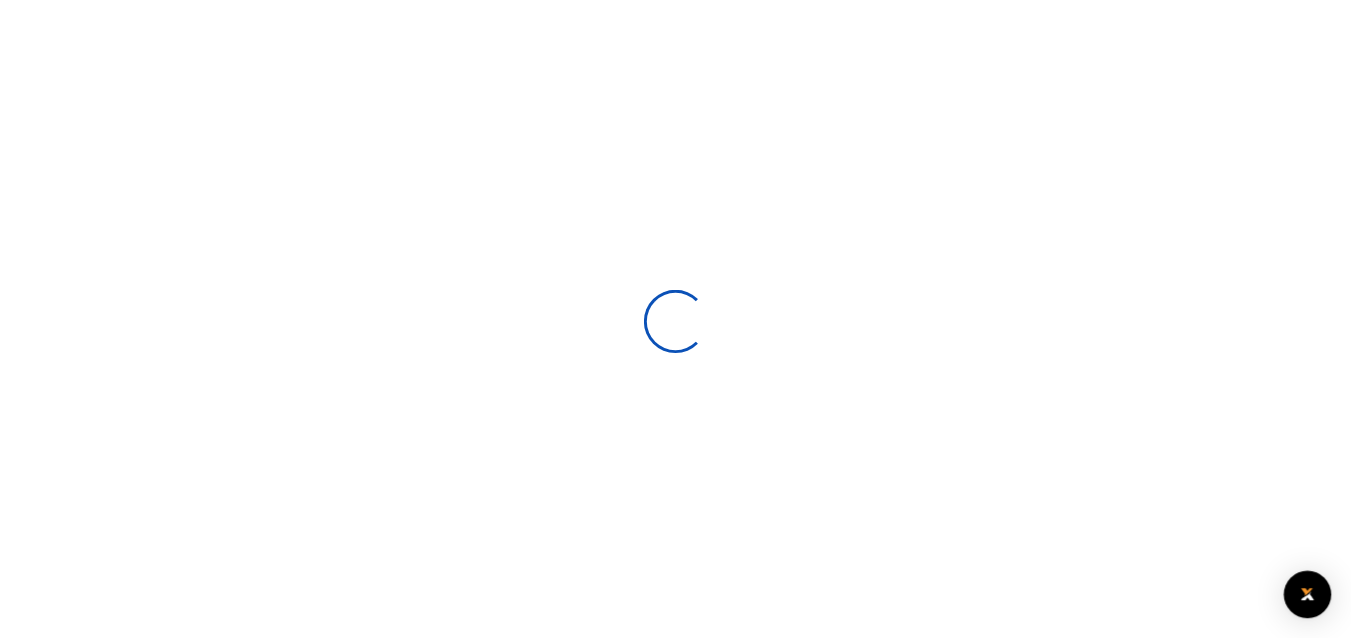scroll, scrollTop: 0, scrollLeft: 0, axis: both 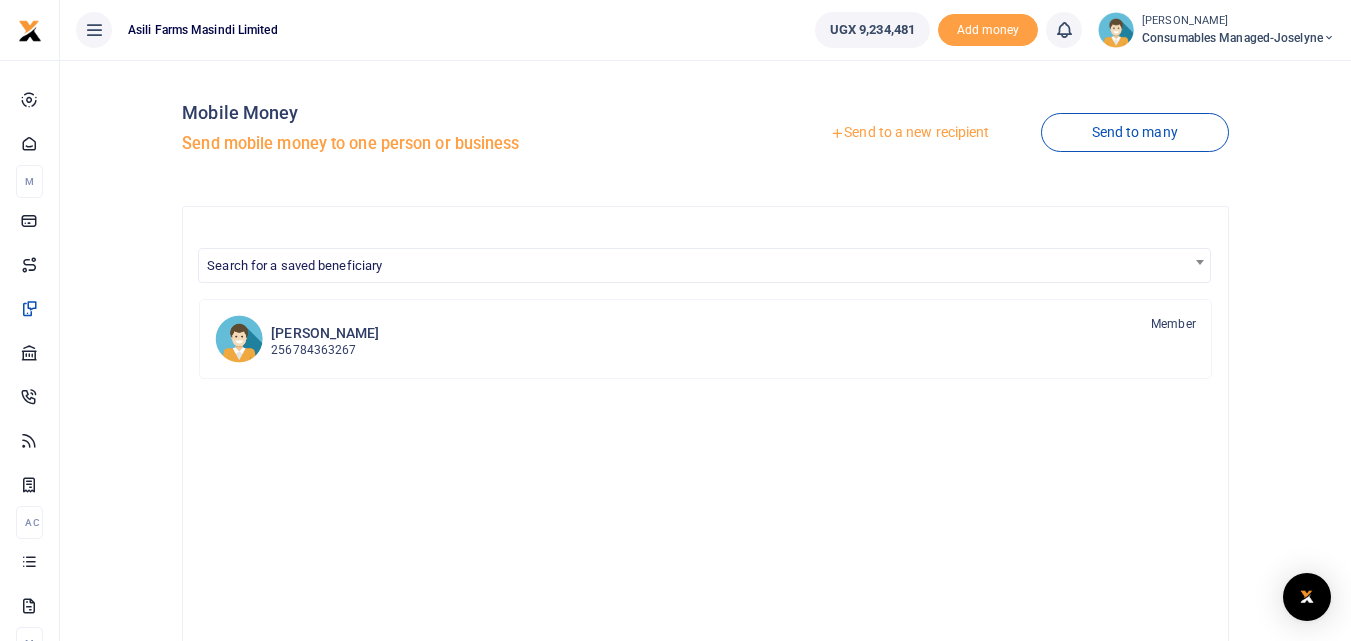 click on "Send to a new recipient" at bounding box center (909, 133) 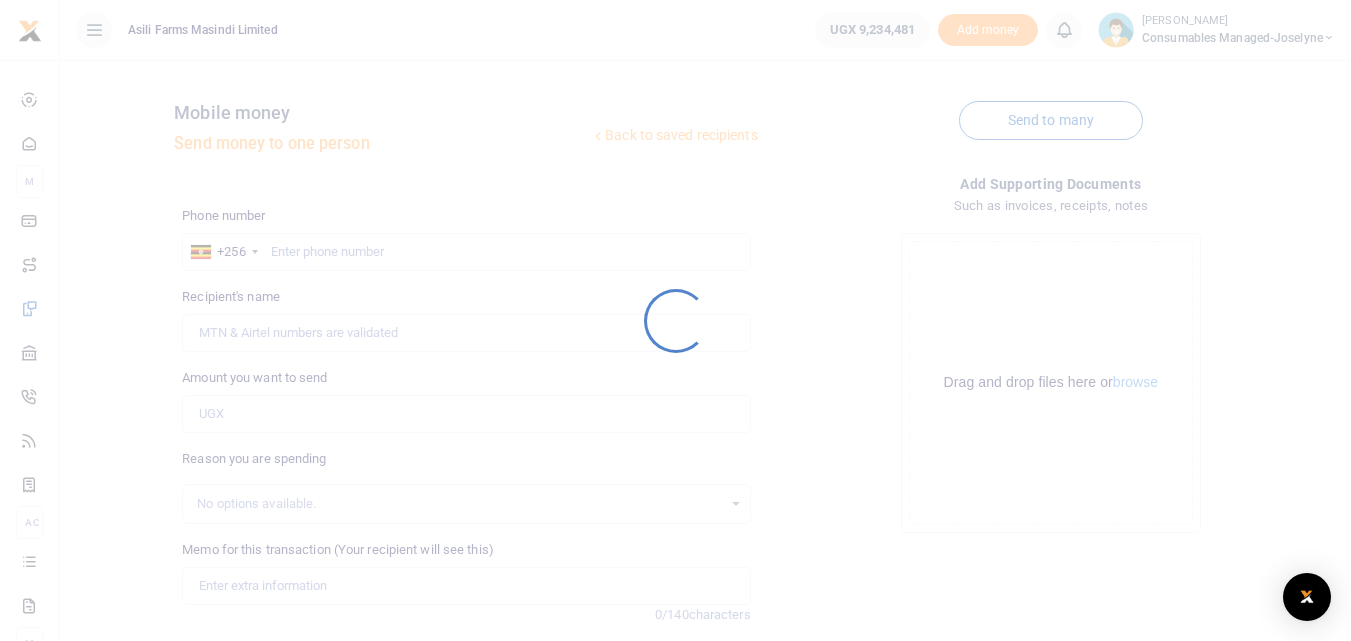 scroll, scrollTop: 0, scrollLeft: 0, axis: both 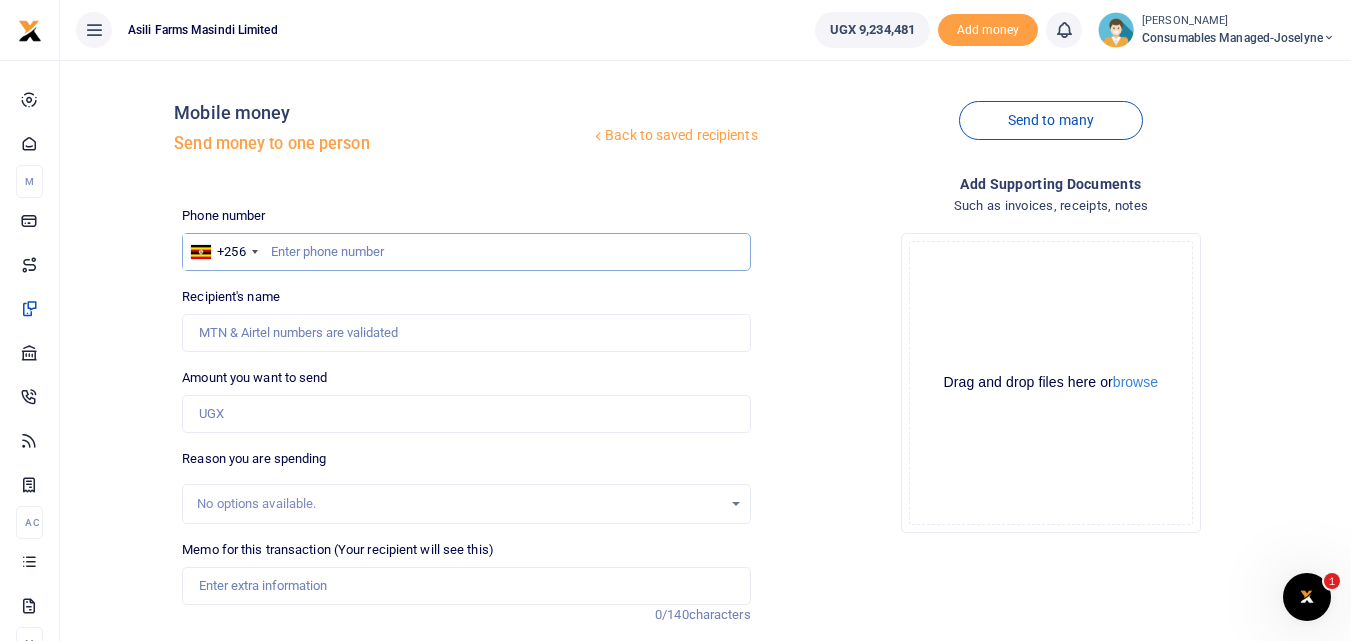 click at bounding box center [466, 252] 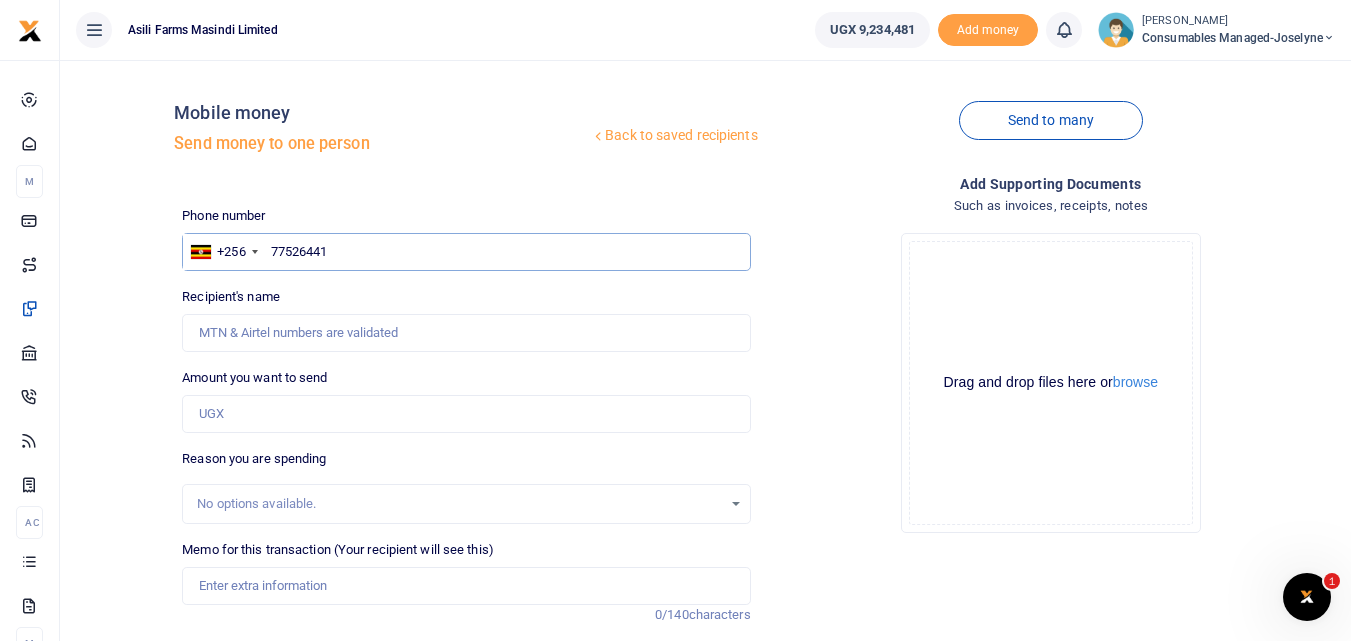 type on "775264413" 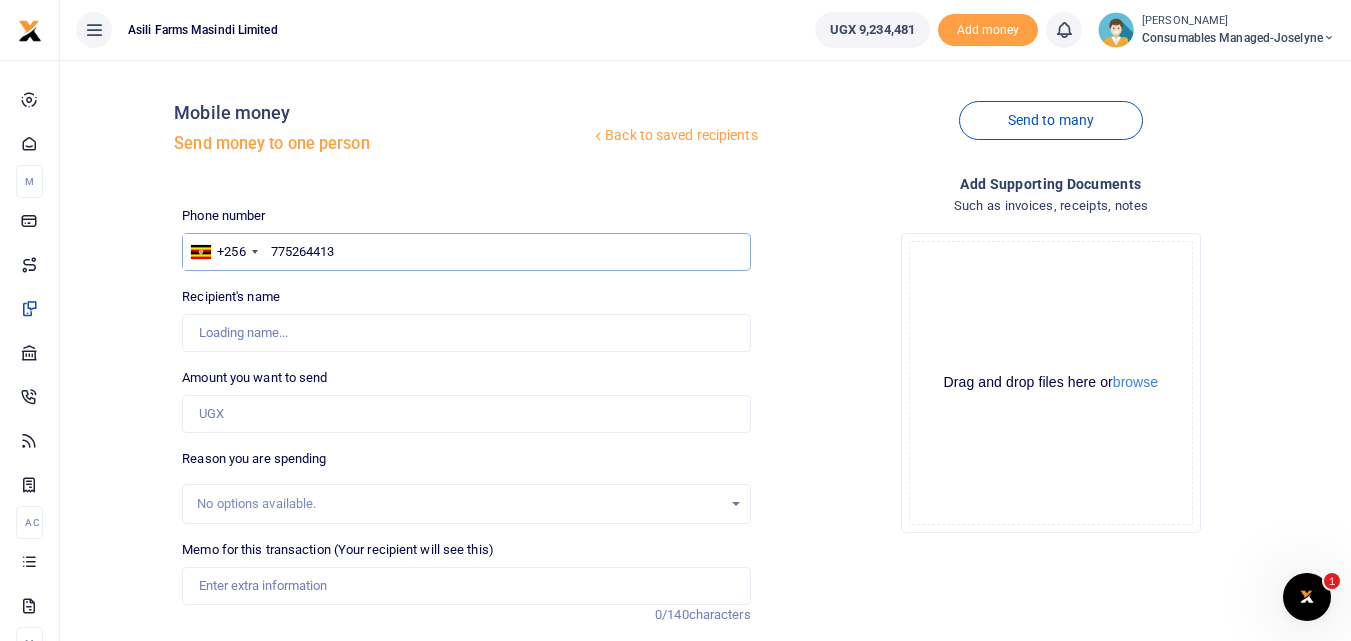 type on "[PERSON_NAME]" 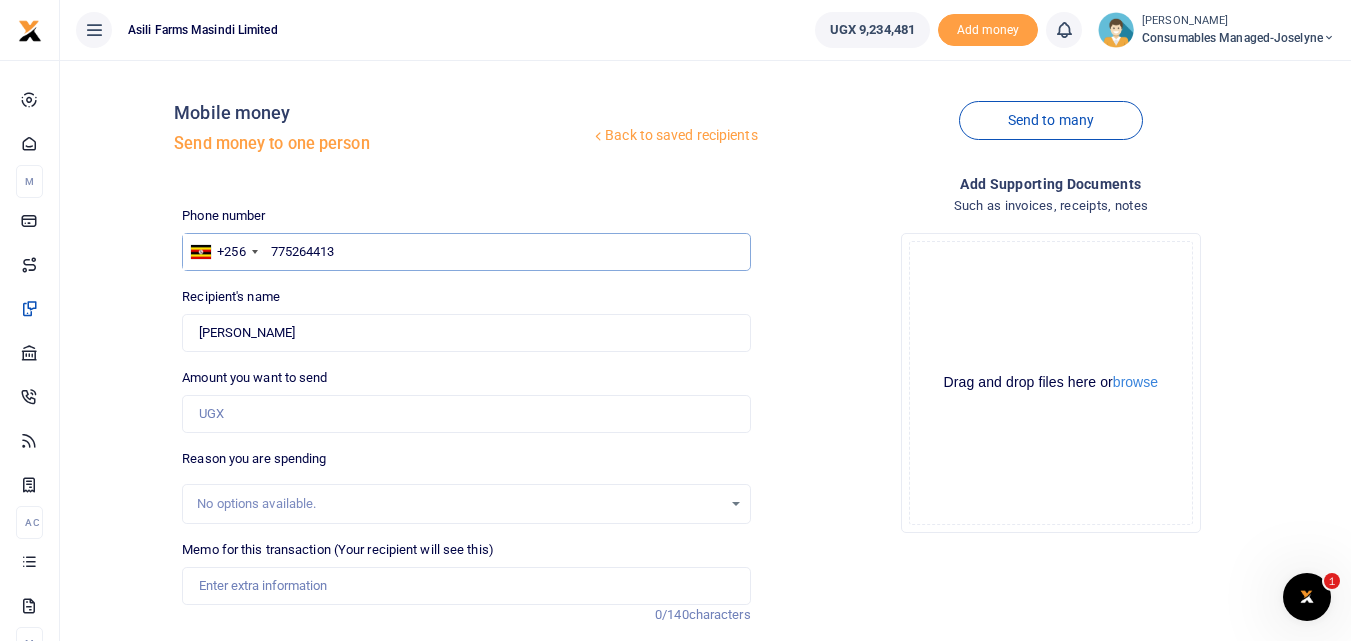 type on "775264413" 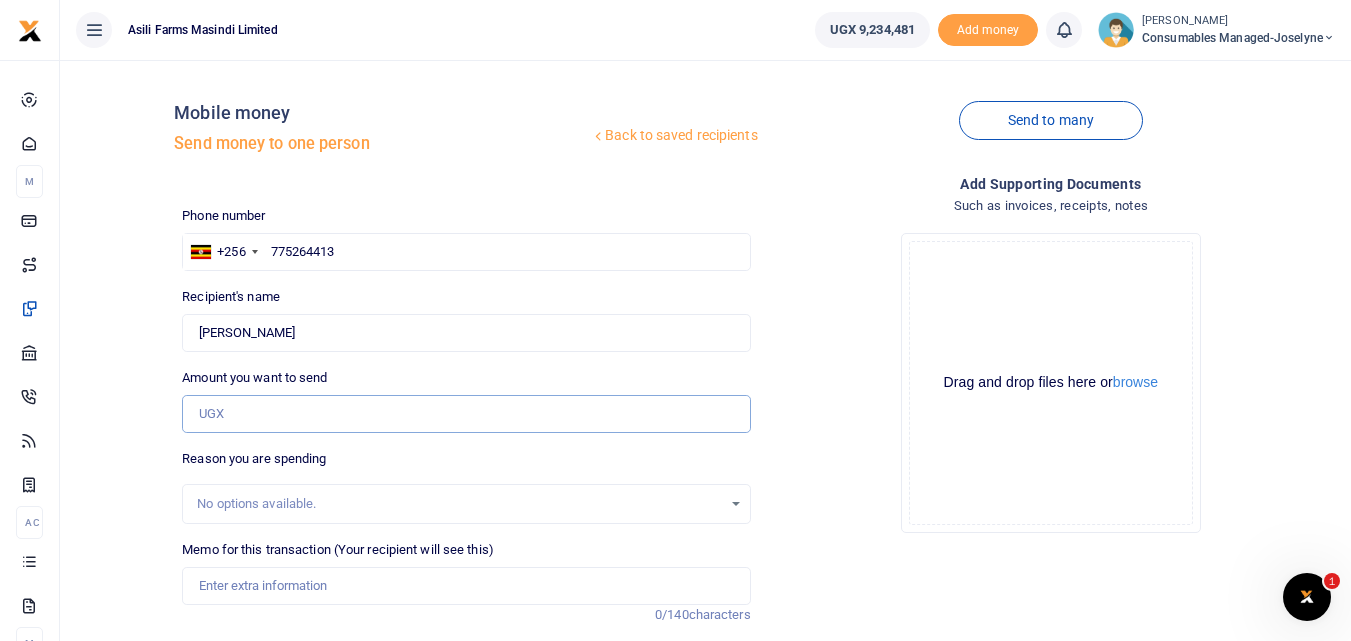 click on "Amount you want to send" at bounding box center (466, 414) 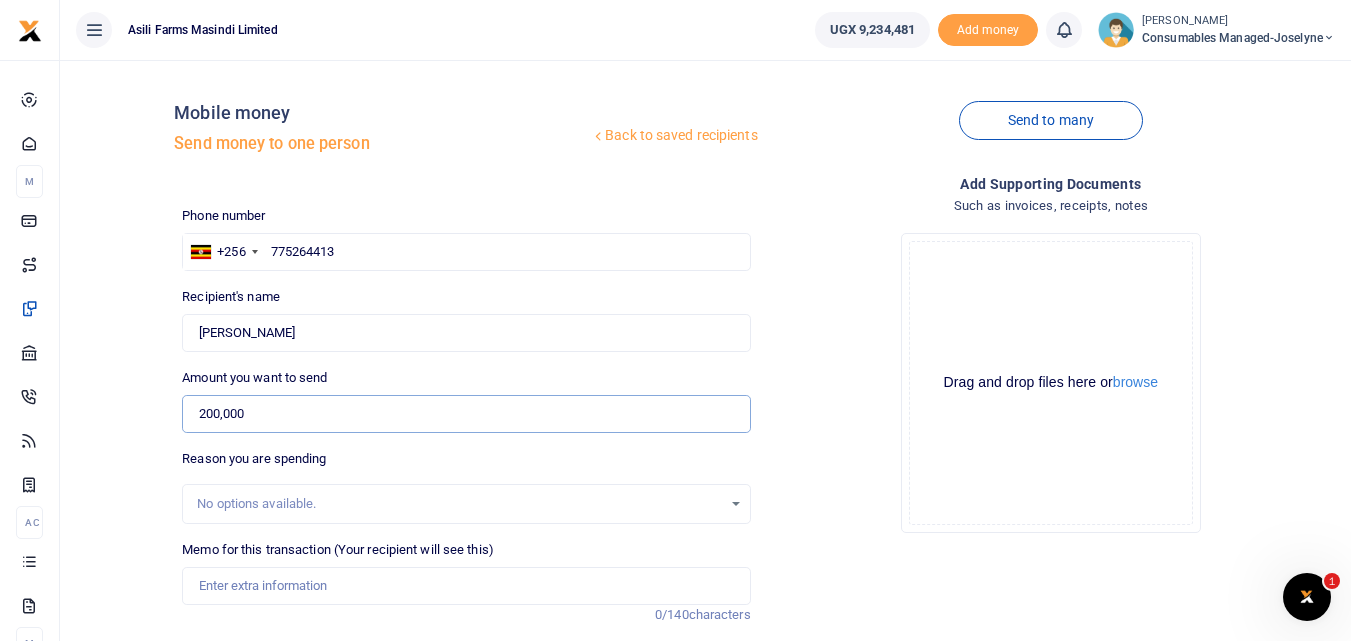 scroll, scrollTop: 212, scrollLeft: 0, axis: vertical 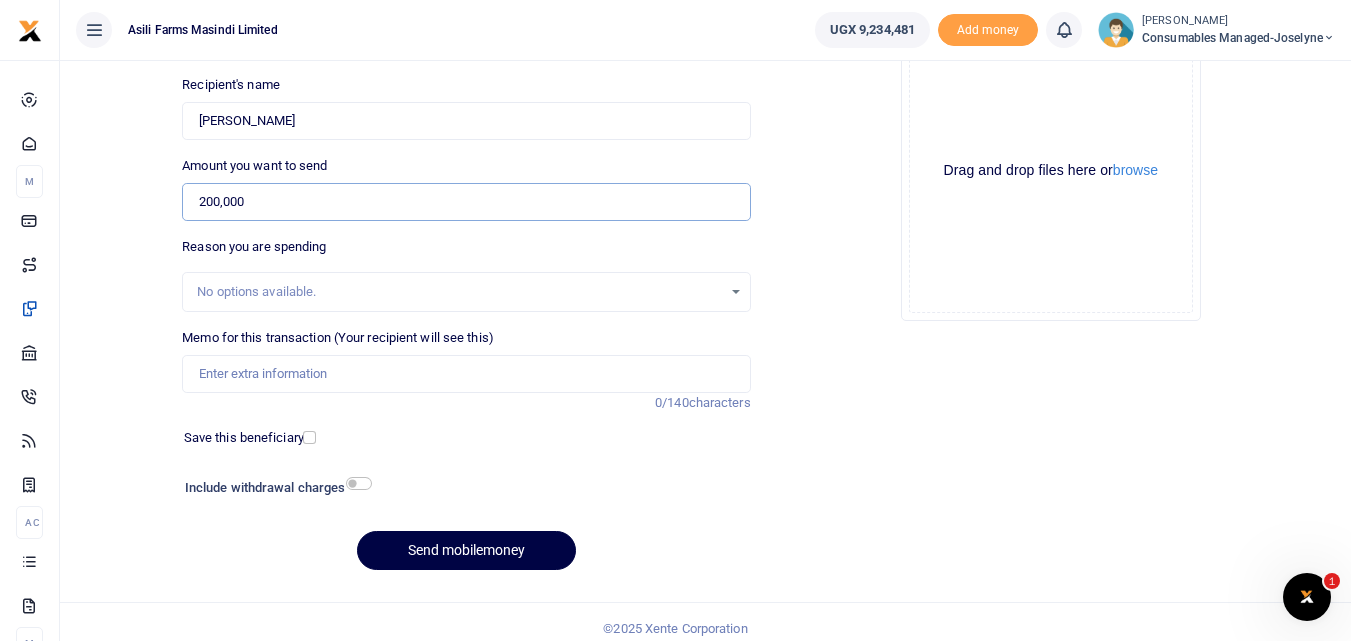 type on "200,000" 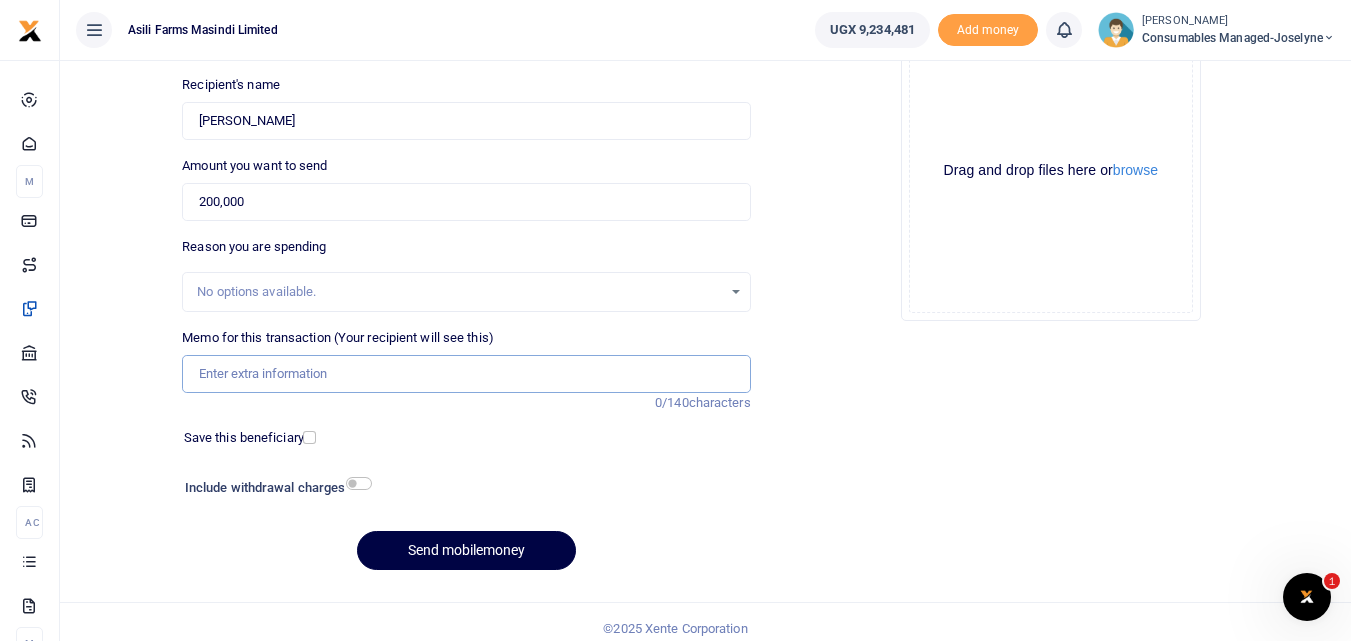 click on "Memo for this transaction (Your recipient will see this)" at bounding box center [466, 374] 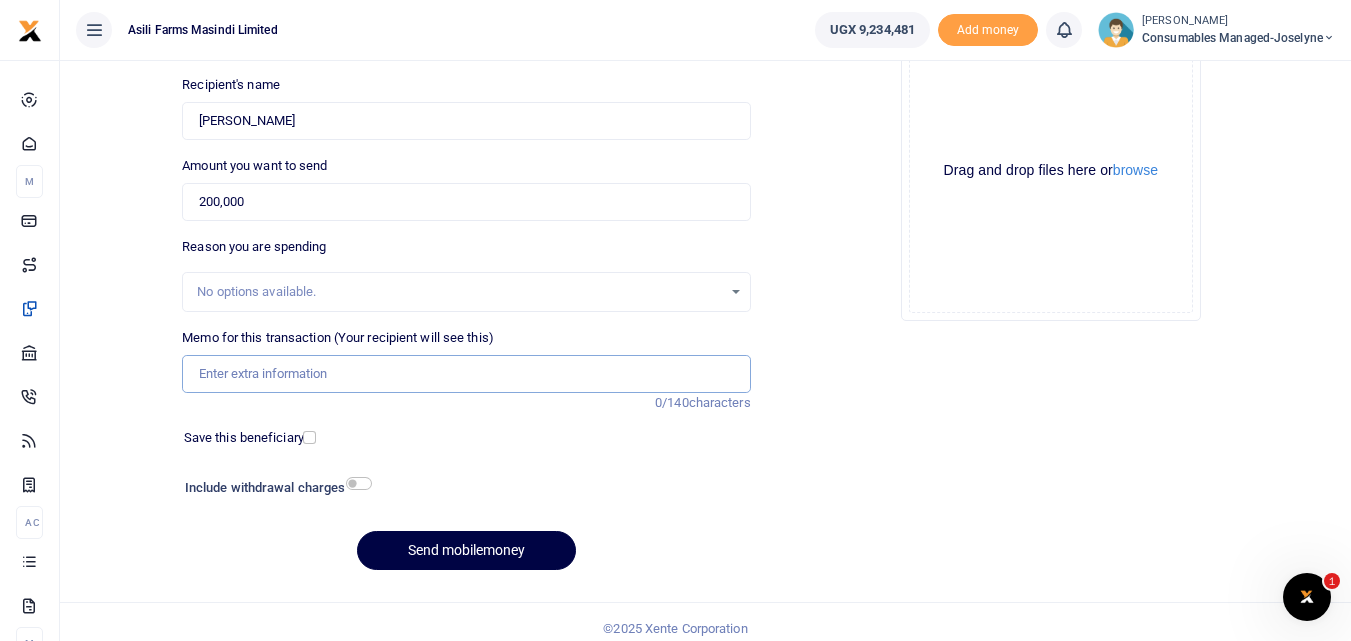 paste on "WK 28 /001 / 22" 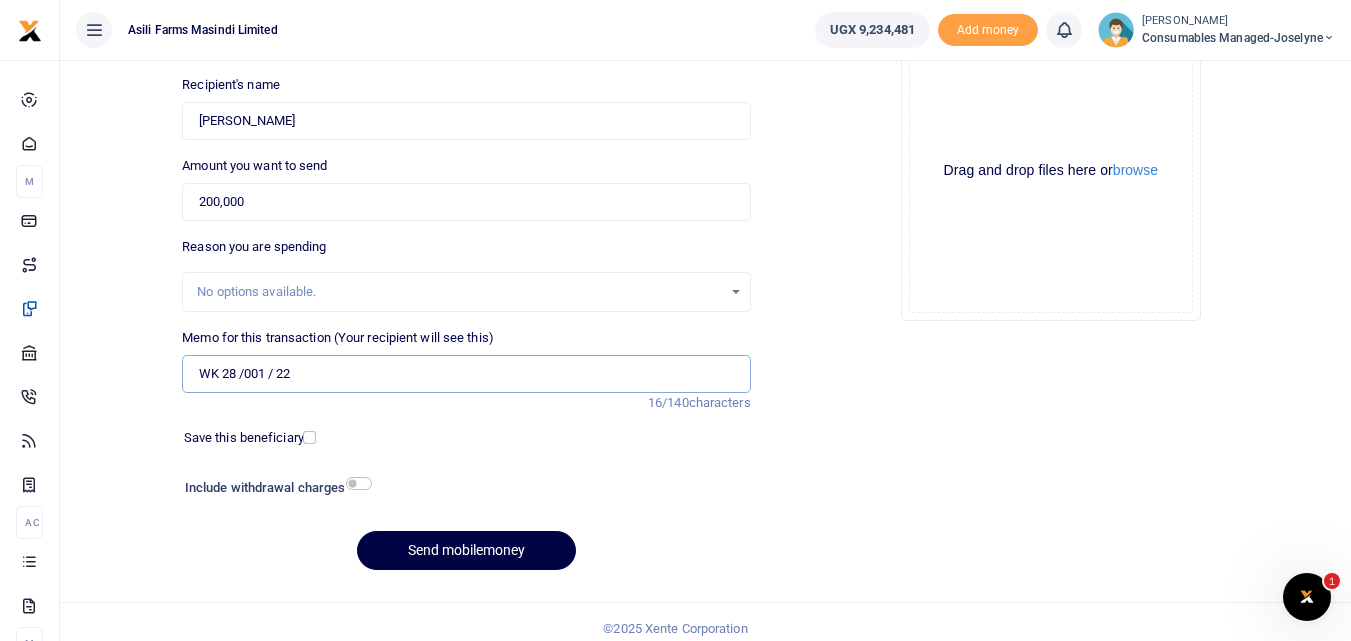 type on "WK 28 /001 / 22" 